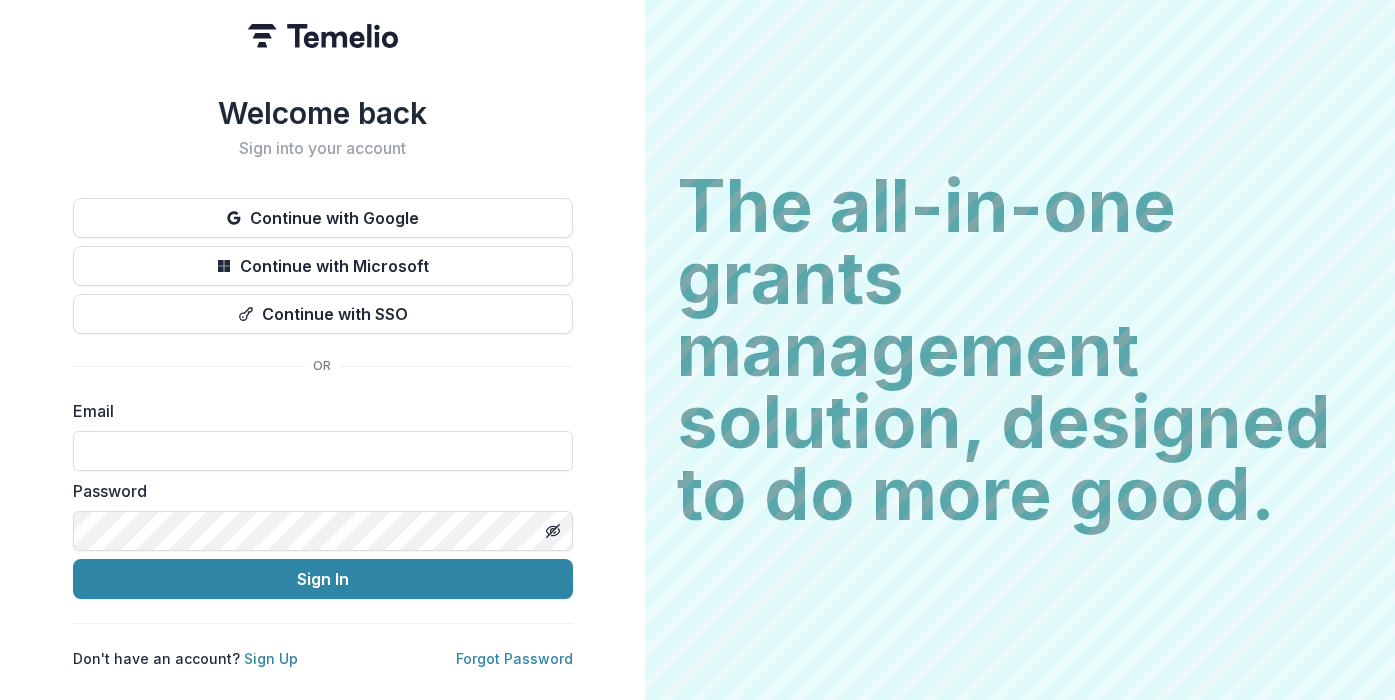 scroll, scrollTop: 0, scrollLeft: 0, axis: both 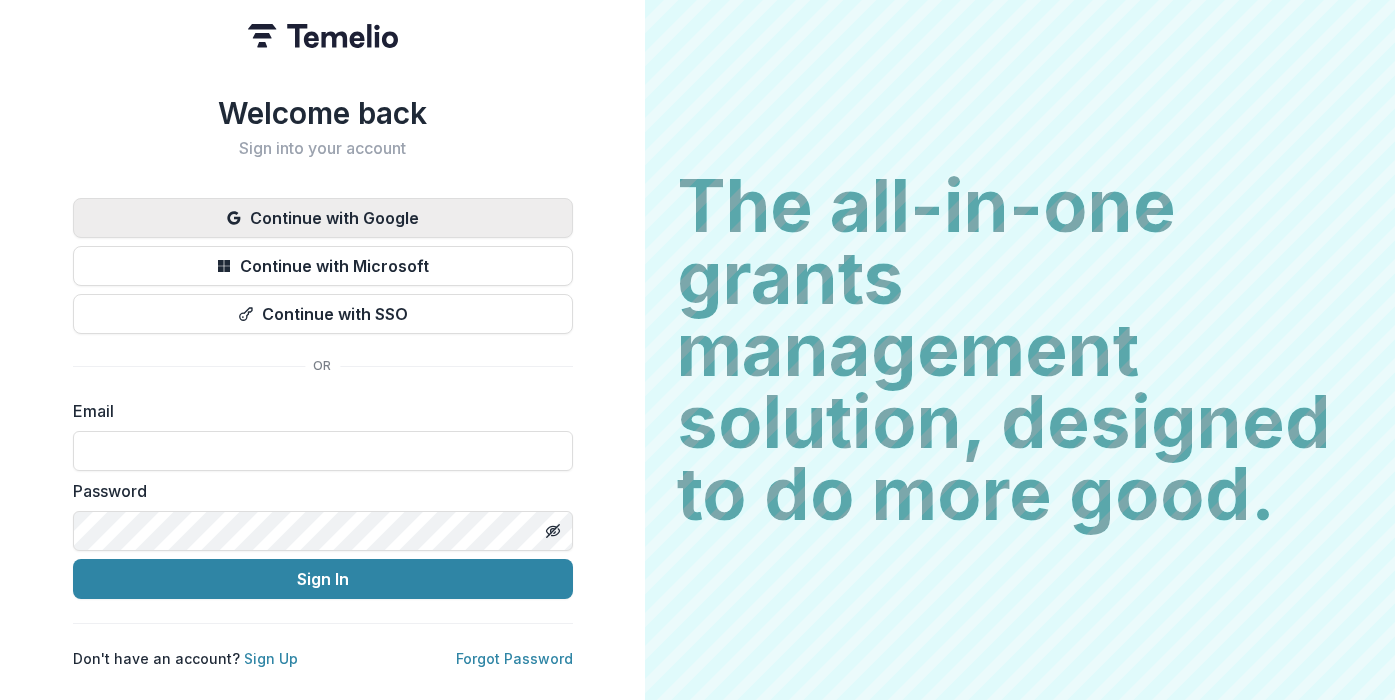 click on "Continue with Google" at bounding box center (323, 218) 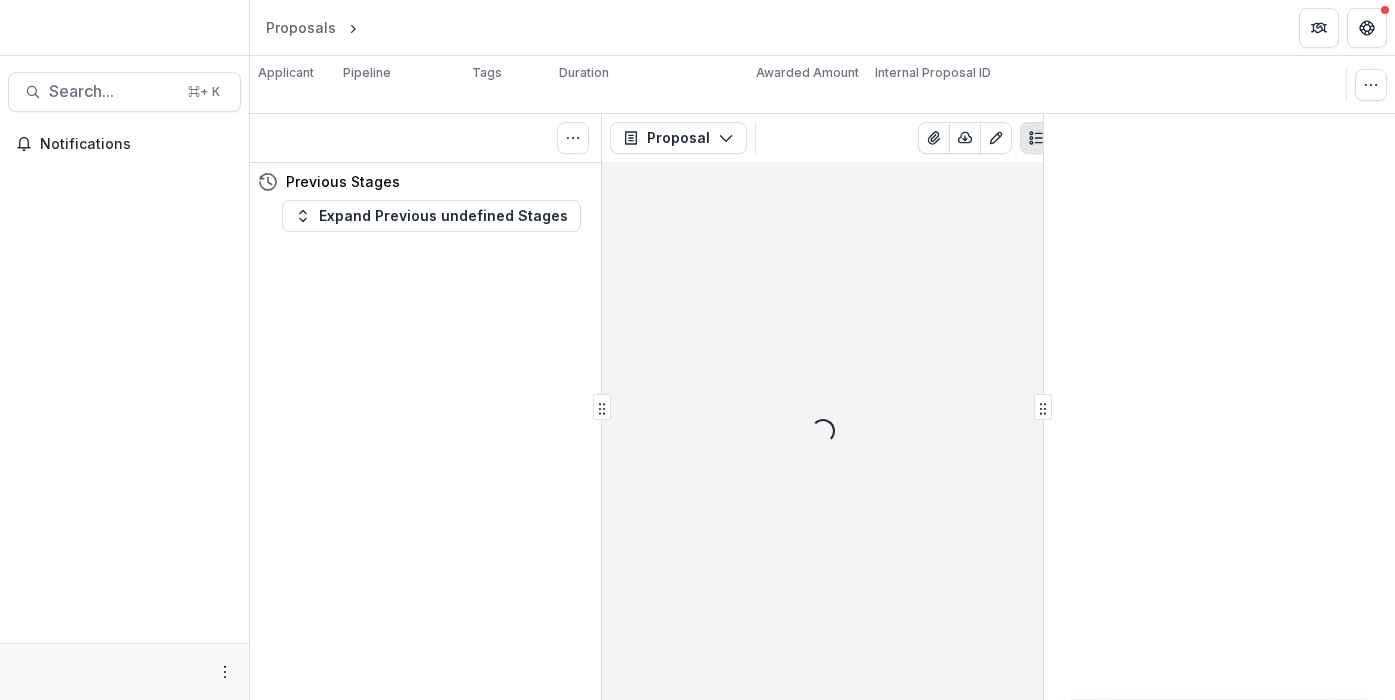scroll, scrollTop: 0, scrollLeft: 0, axis: both 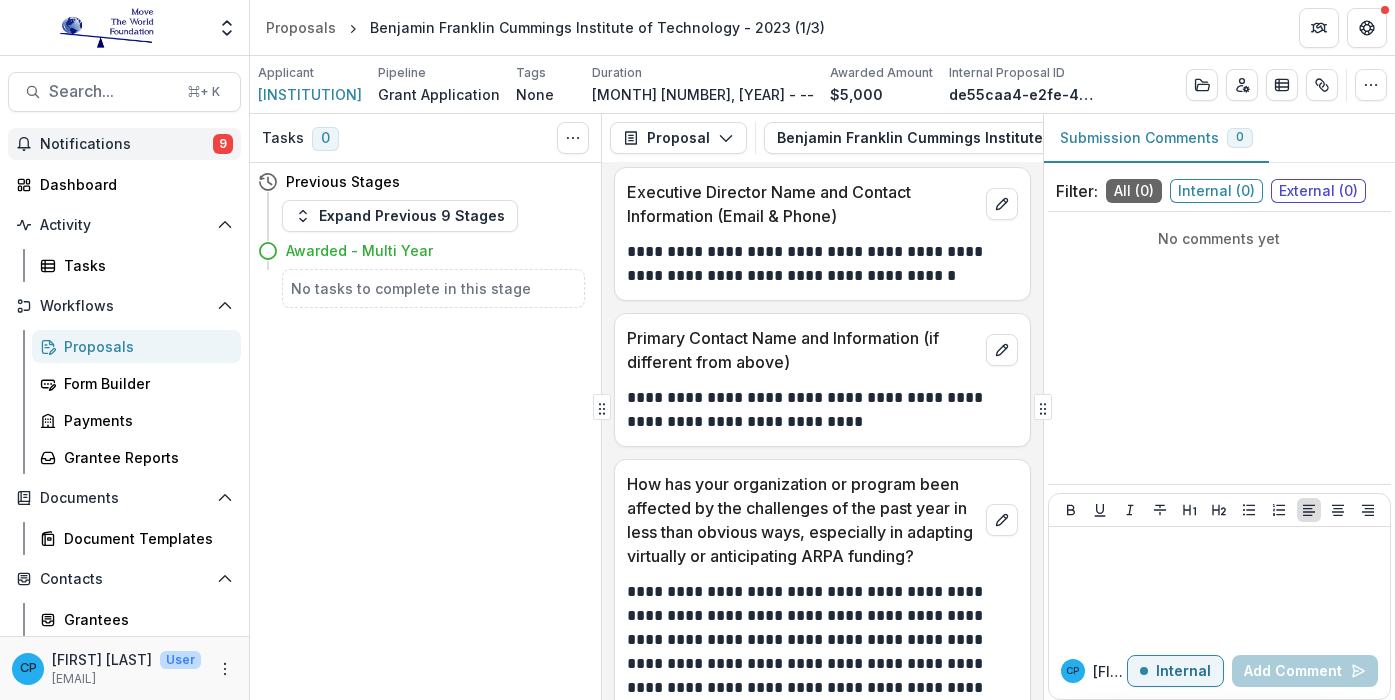 click on "Notifications 9" at bounding box center [124, 144] 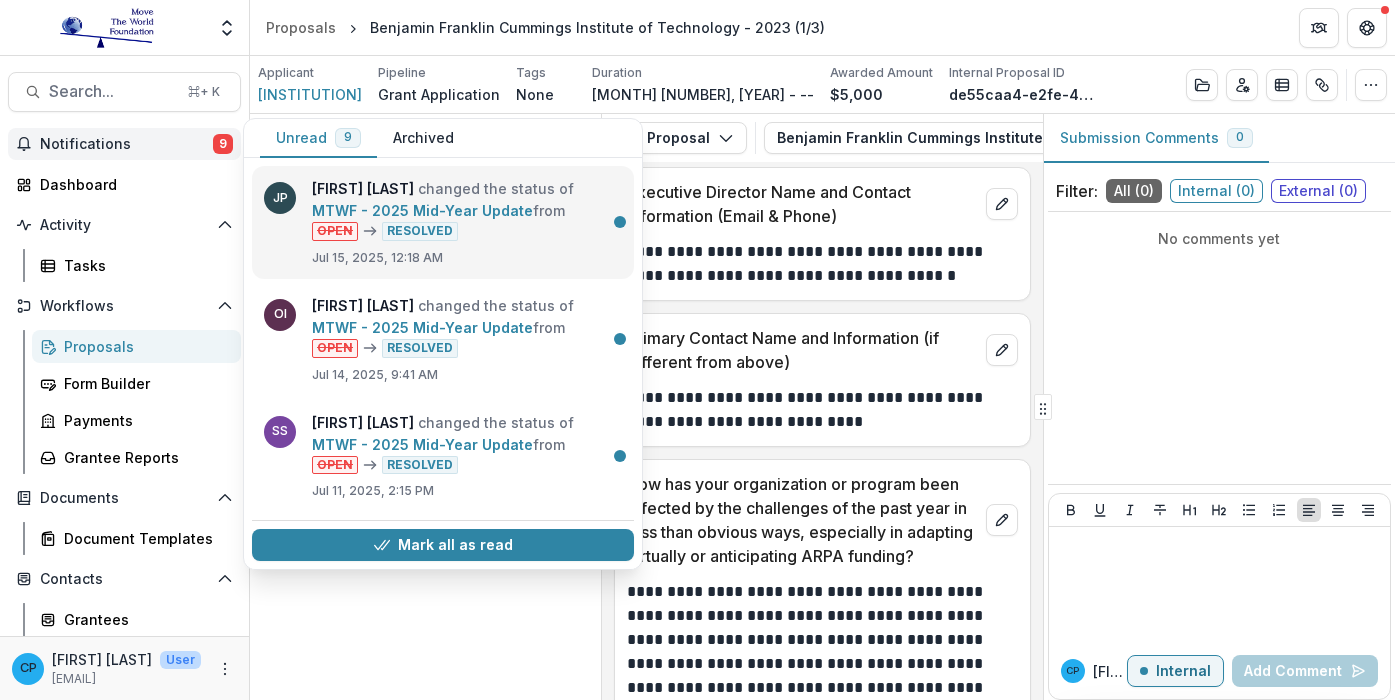 click on "MTWF - 2025 Mid-Year Update" at bounding box center [422, 210] 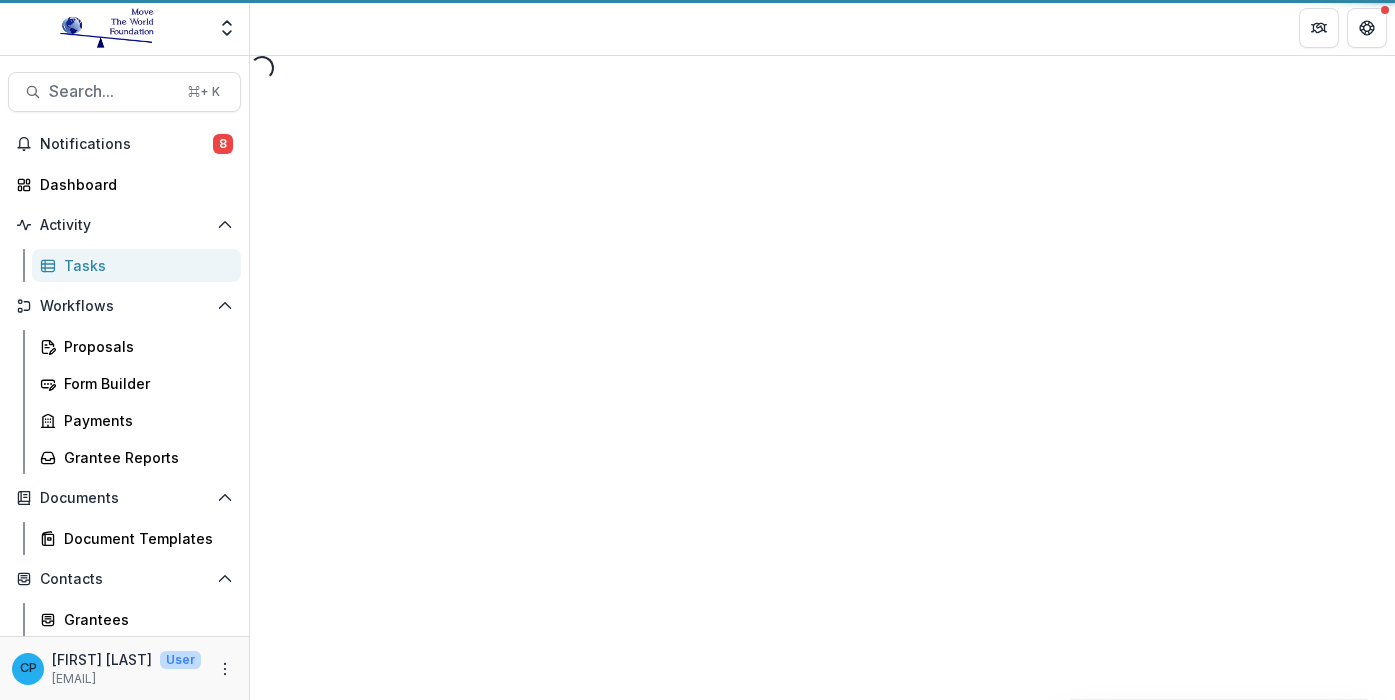 select on "********" 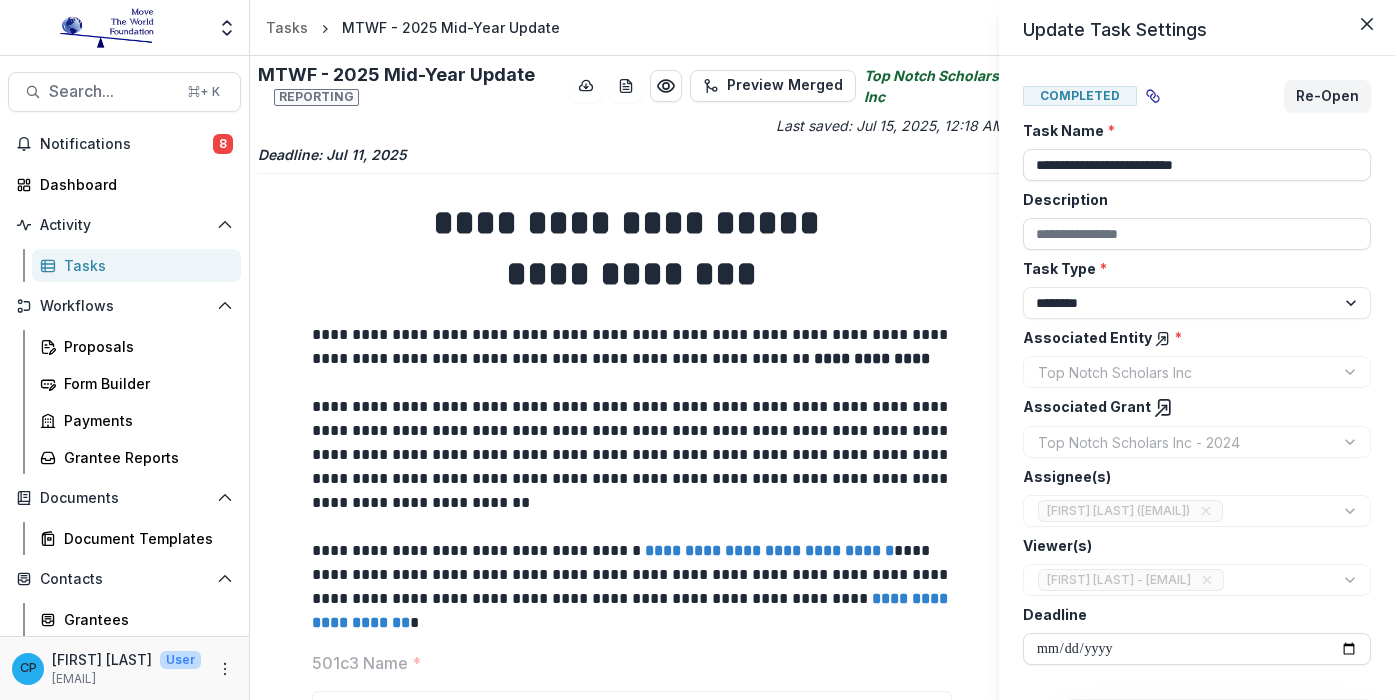 click on "**********" at bounding box center (697, 350) 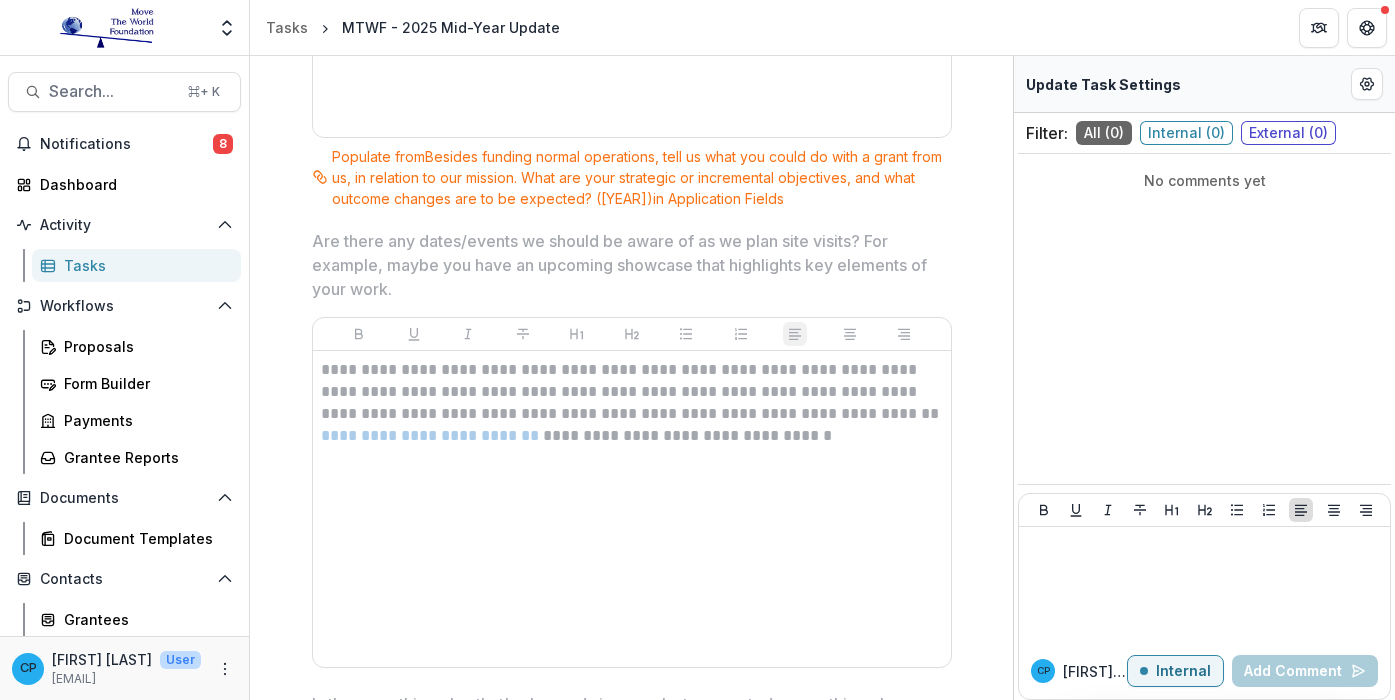 scroll, scrollTop: 3060, scrollLeft: 0, axis: vertical 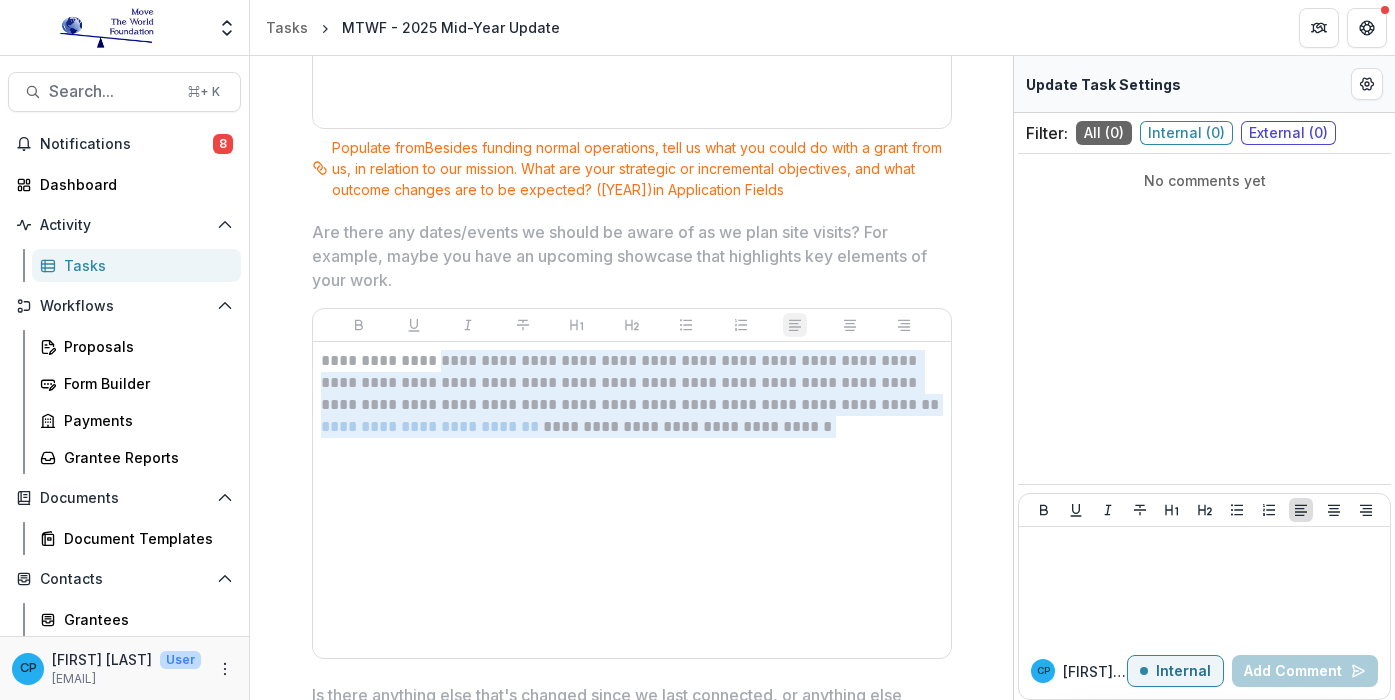 drag, startPoint x: 841, startPoint y: 427, endPoint x: 434, endPoint y: 348, distance: 414.5962 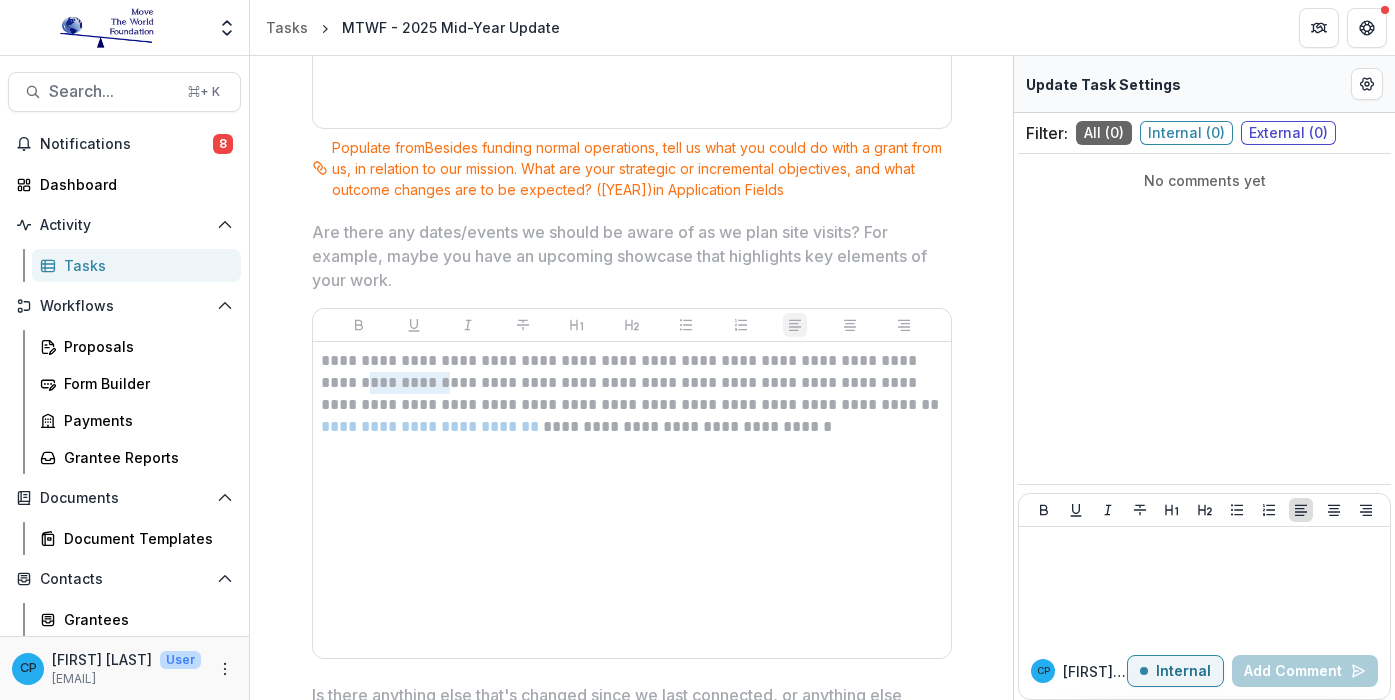 click on "**********" at bounding box center (632, 394) 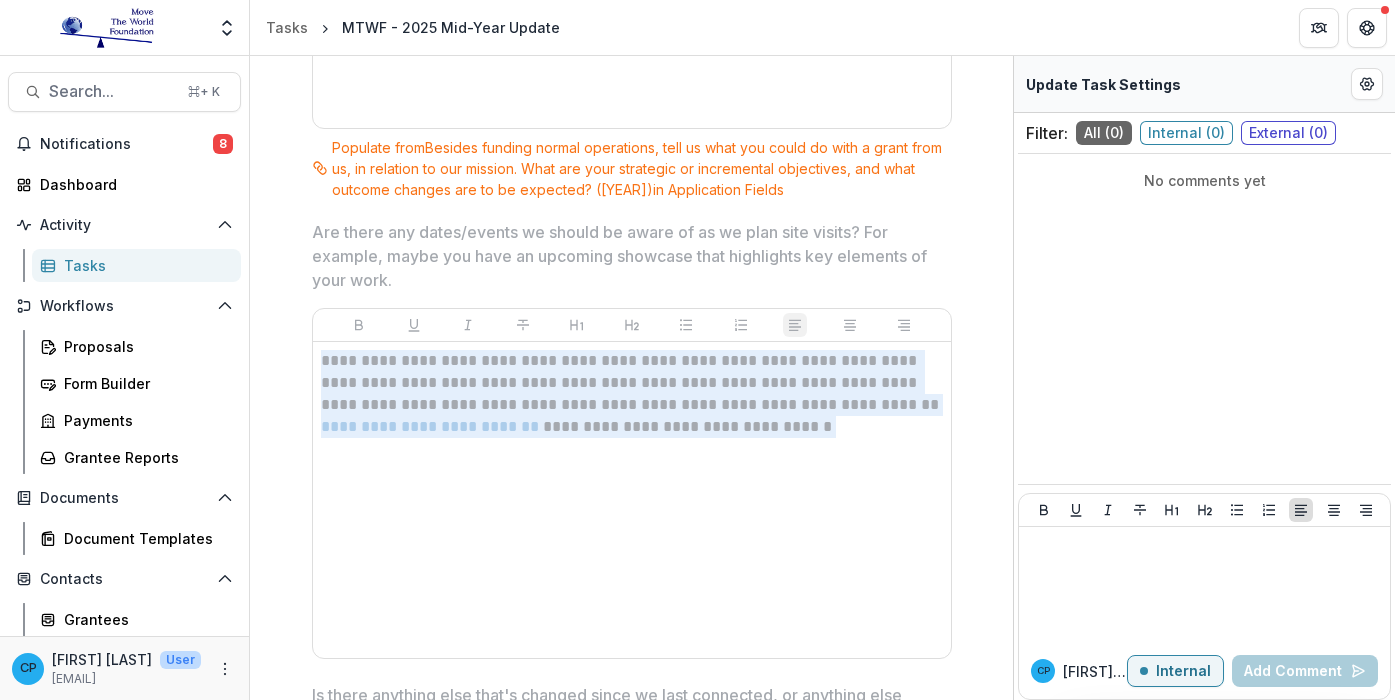 click on "**********" at bounding box center (632, 394) 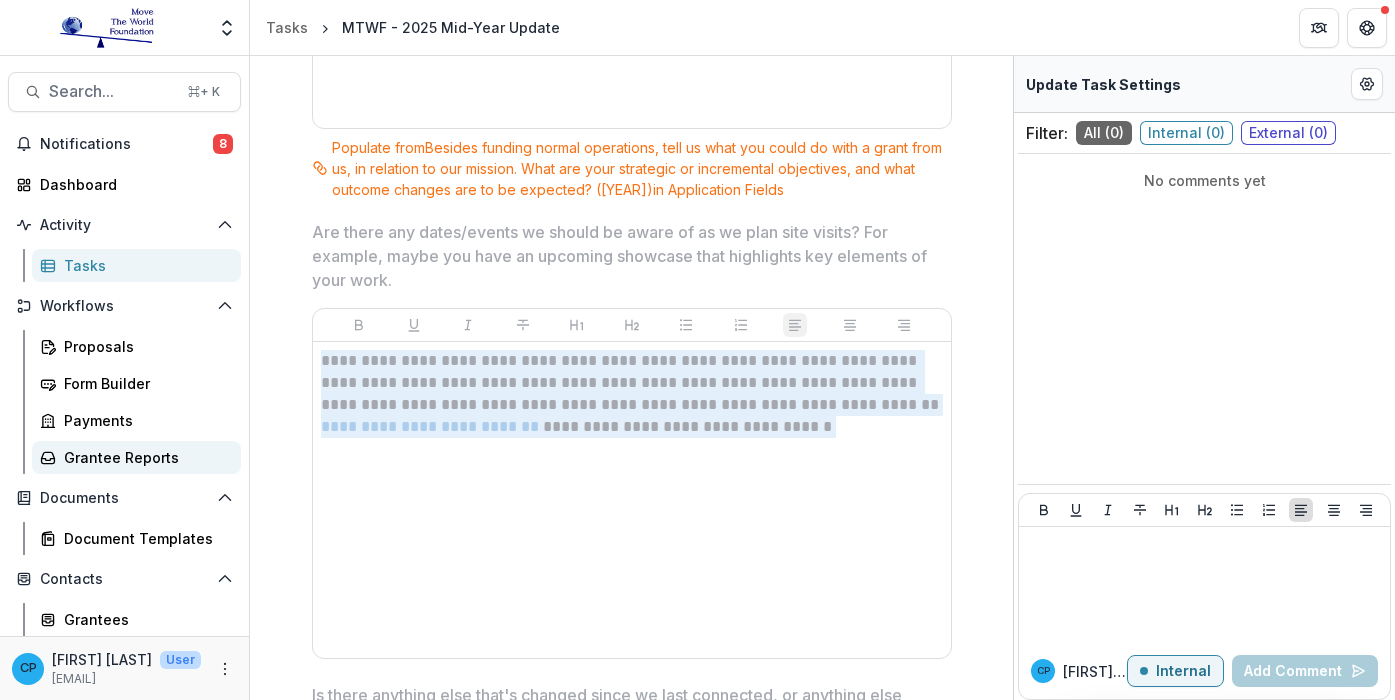 click on "Grantee Reports" at bounding box center [144, 457] 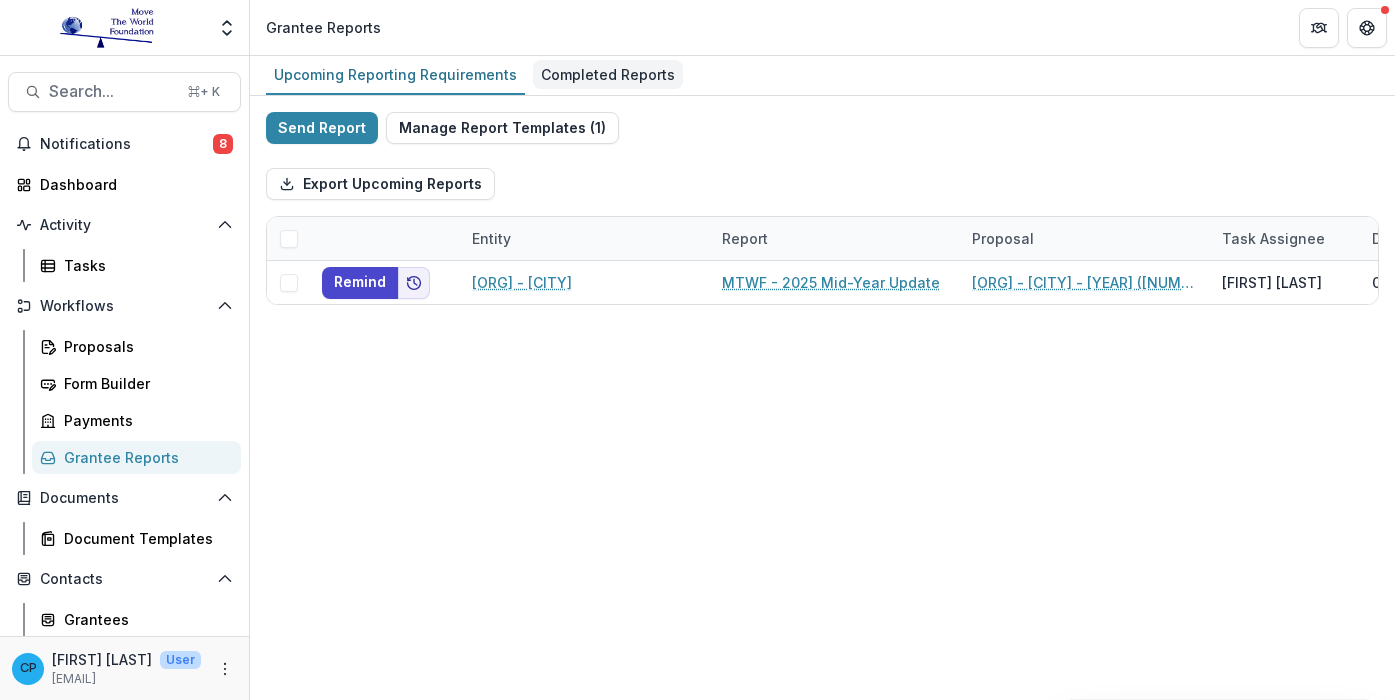 click on "Completed Reports" at bounding box center (608, 74) 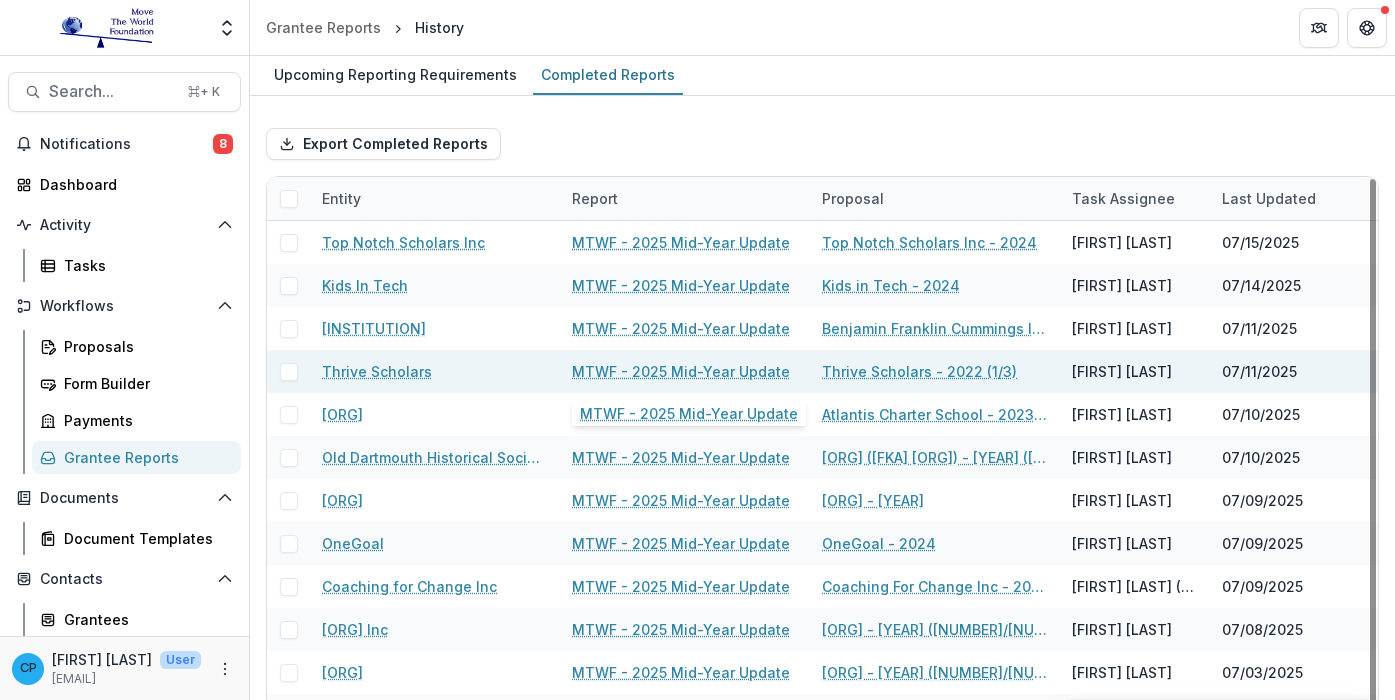 click on "MTWF - 2025 Mid-Year Update" at bounding box center (681, 371) 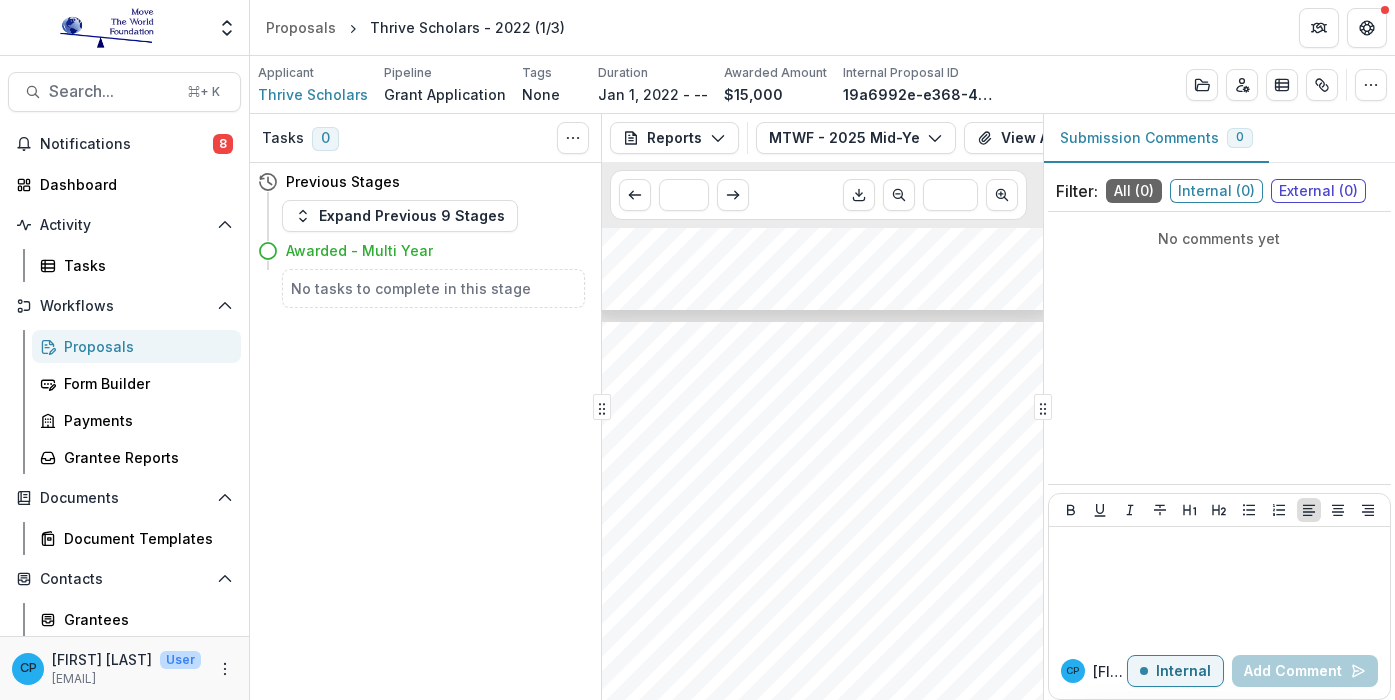 scroll, scrollTop: 1258, scrollLeft: 22, axis: both 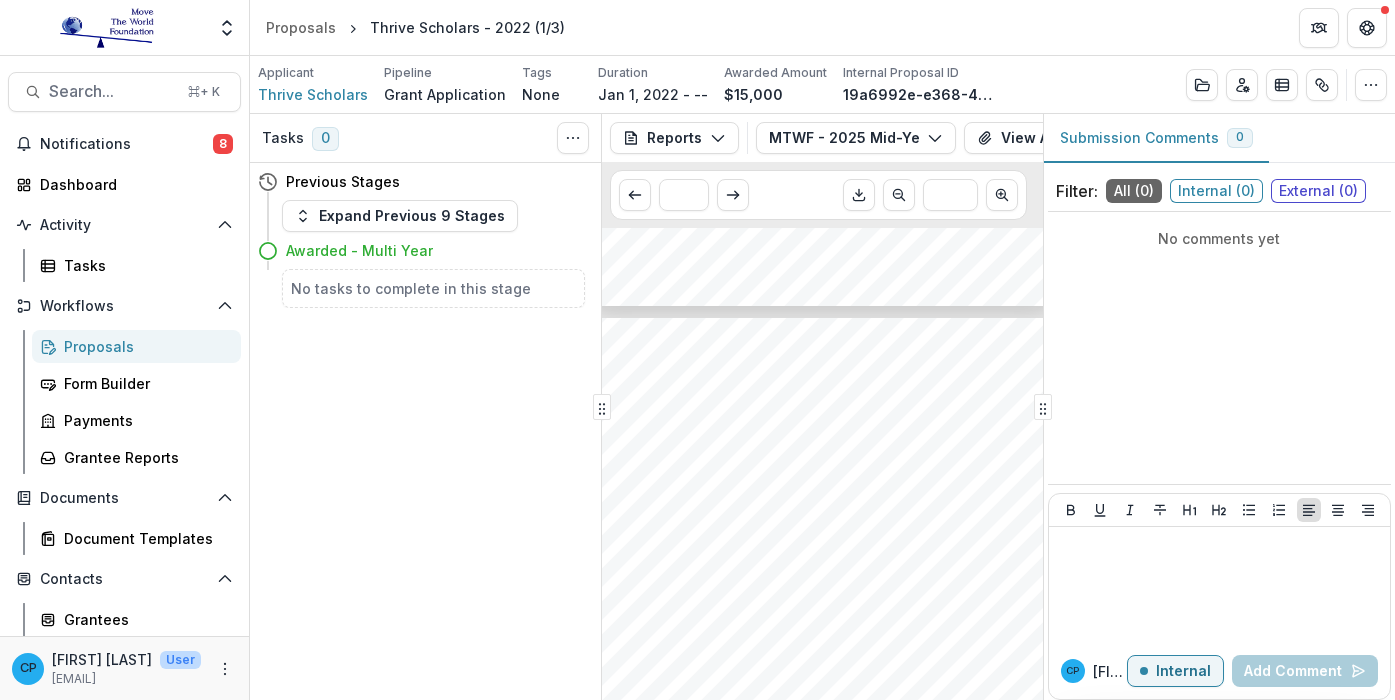 drag, startPoint x: 616, startPoint y: 435, endPoint x: 658, endPoint y: 467, distance: 52.801514 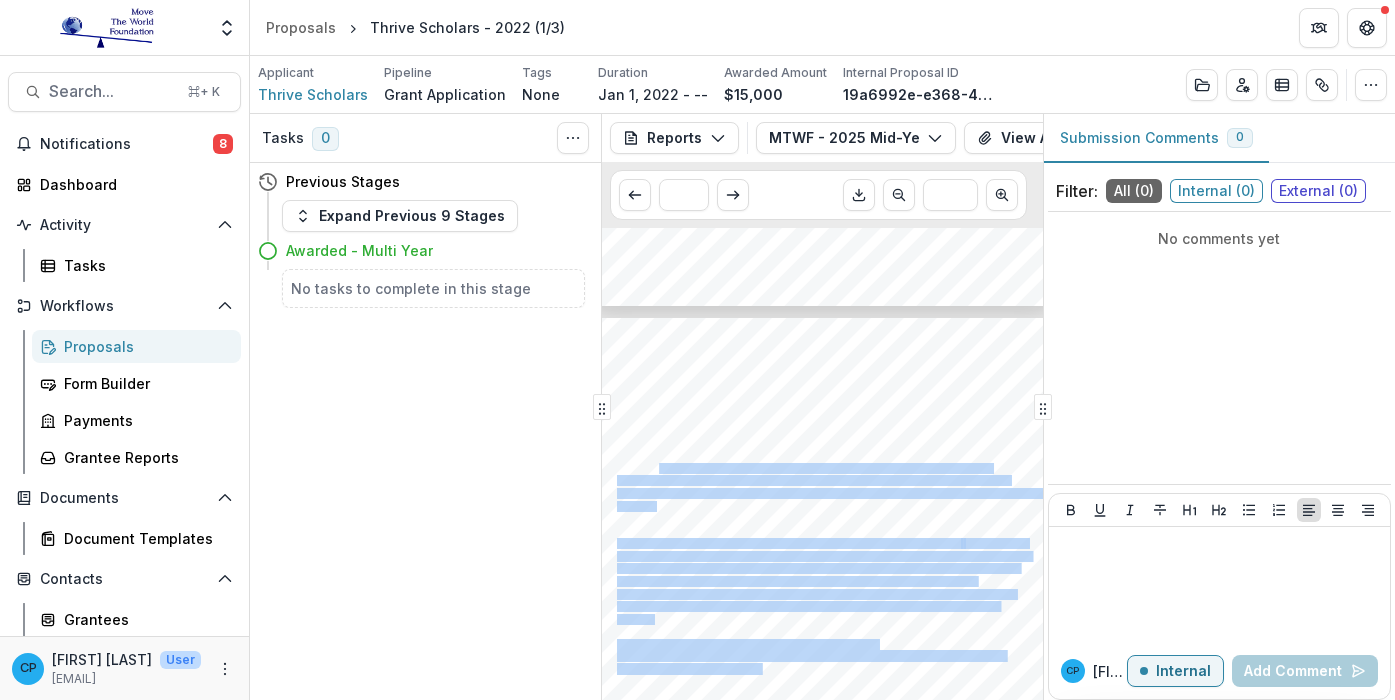 click on "Cities). To prepare Scholars for the demands of college coursework, Summer Academy at" at bounding box center [804, 468] 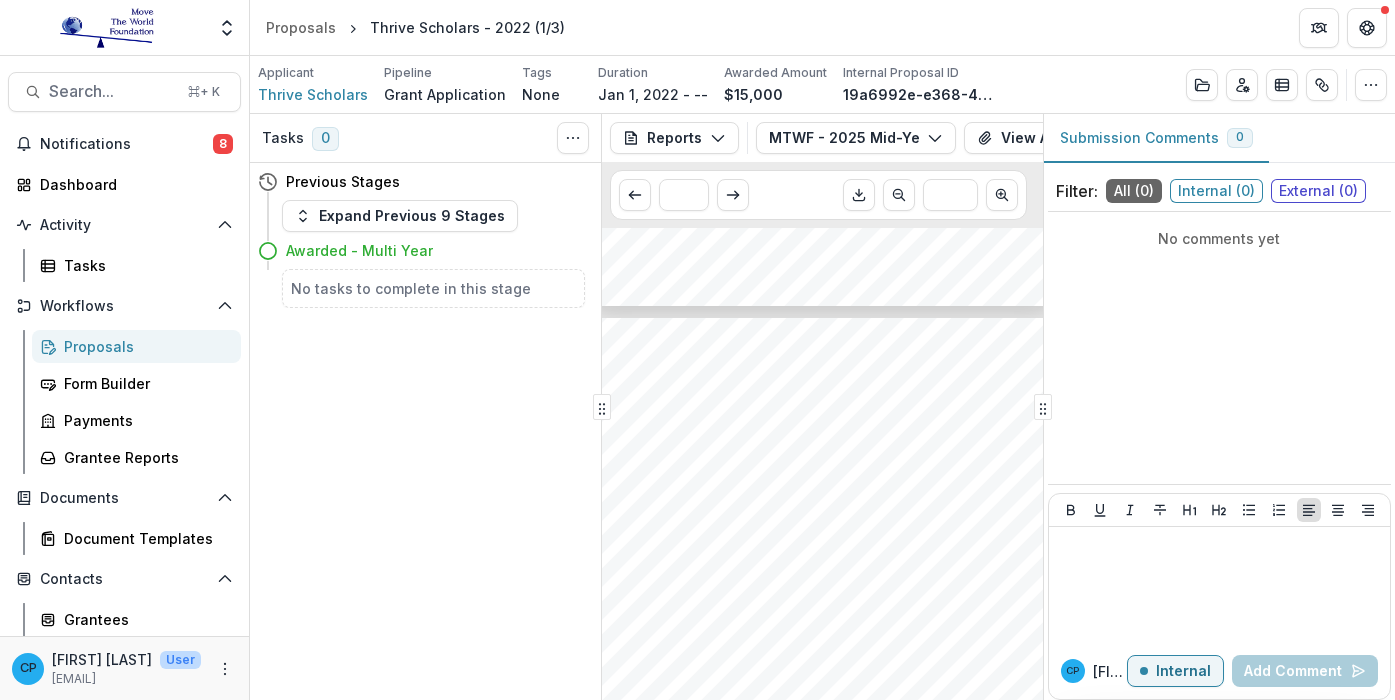 drag, startPoint x: 663, startPoint y: 510, endPoint x: 630, endPoint y: 451, distance: 67.601776 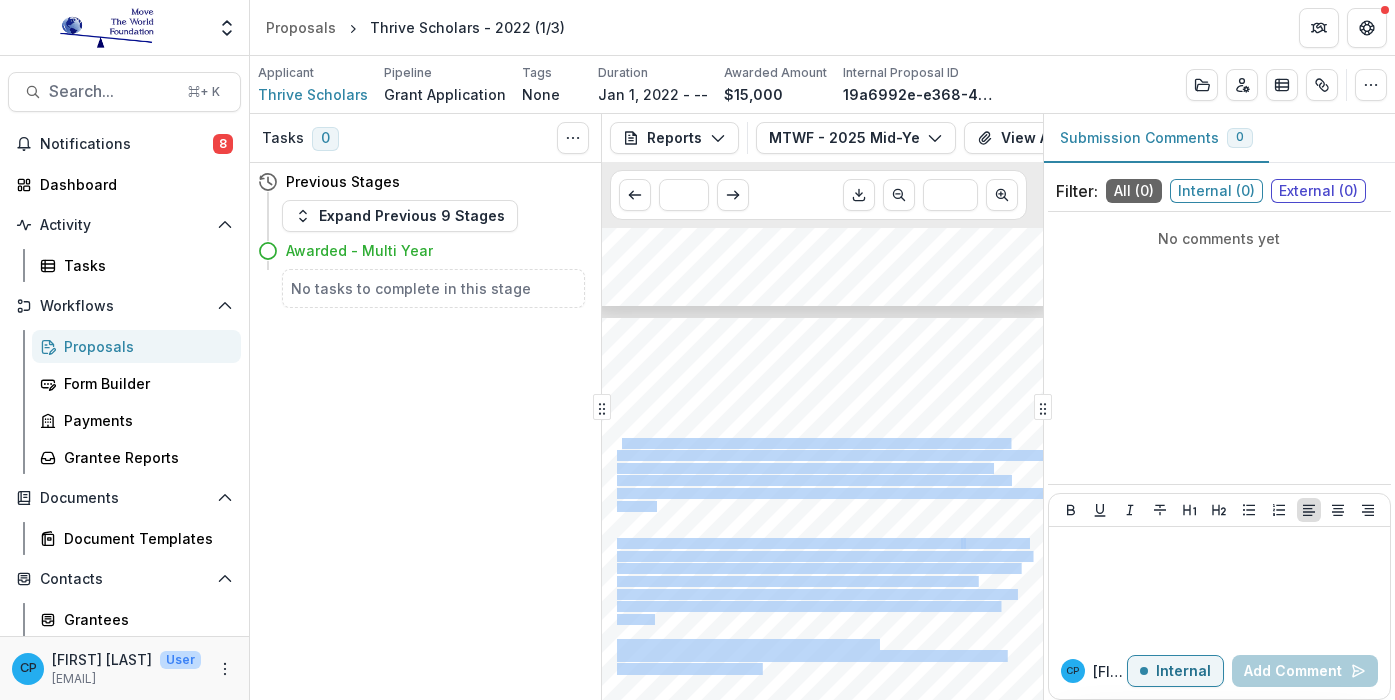 click on "Amherst College. As you know, Summer Academy is our signature academic intensive program" at bounding box center [813, 443] 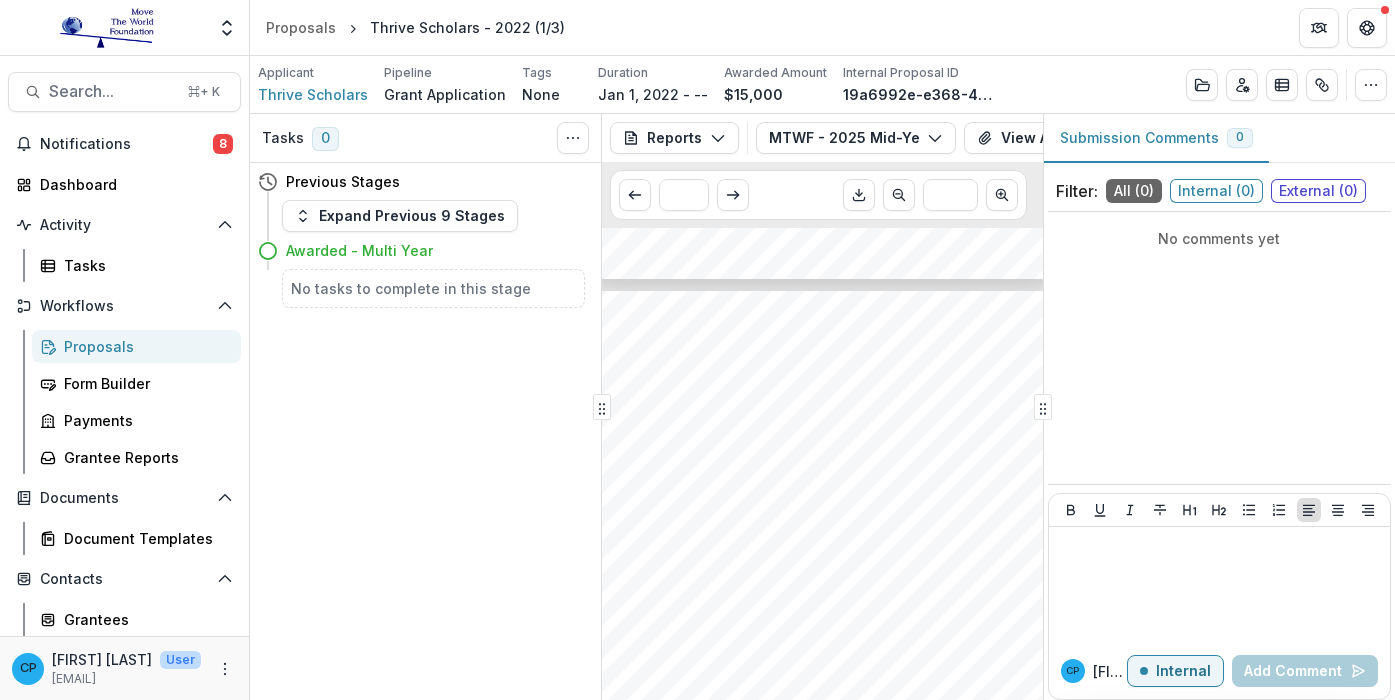 scroll, scrollTop: 1288, scrollLeft: 22, axis: both 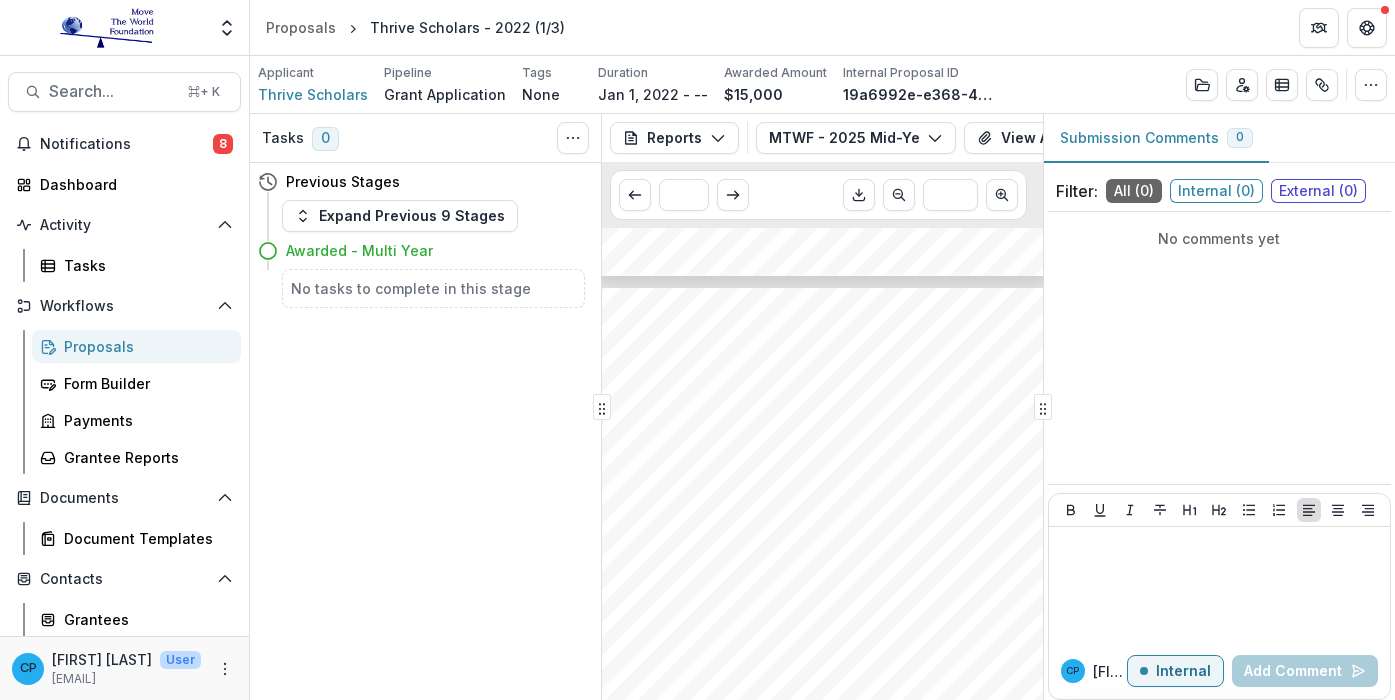 drag, startPoint x: 659, startPoint y: 593, endPoint x: 647, endPoint y: 491, distance: 102.70345 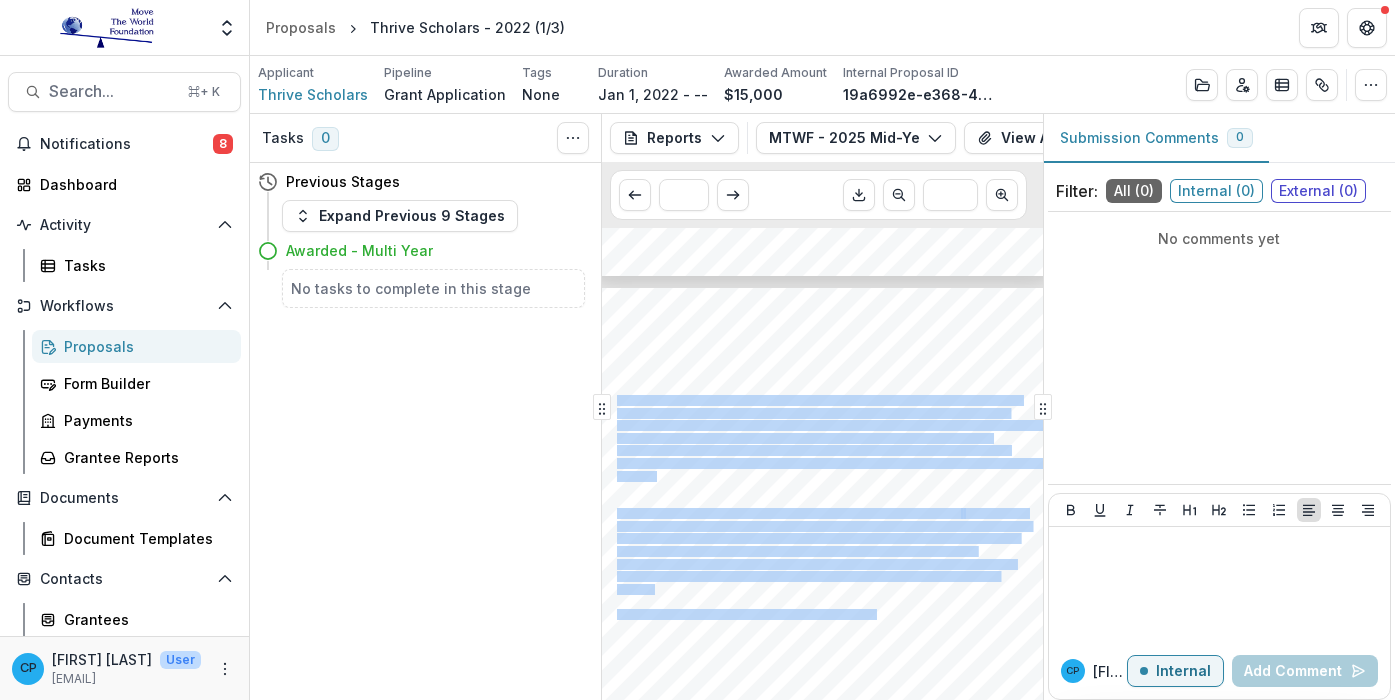 drag, startPoint x: 877, startPoint y: 616, endPoint x: 617, endPoint y: 402, distance: 336.74323 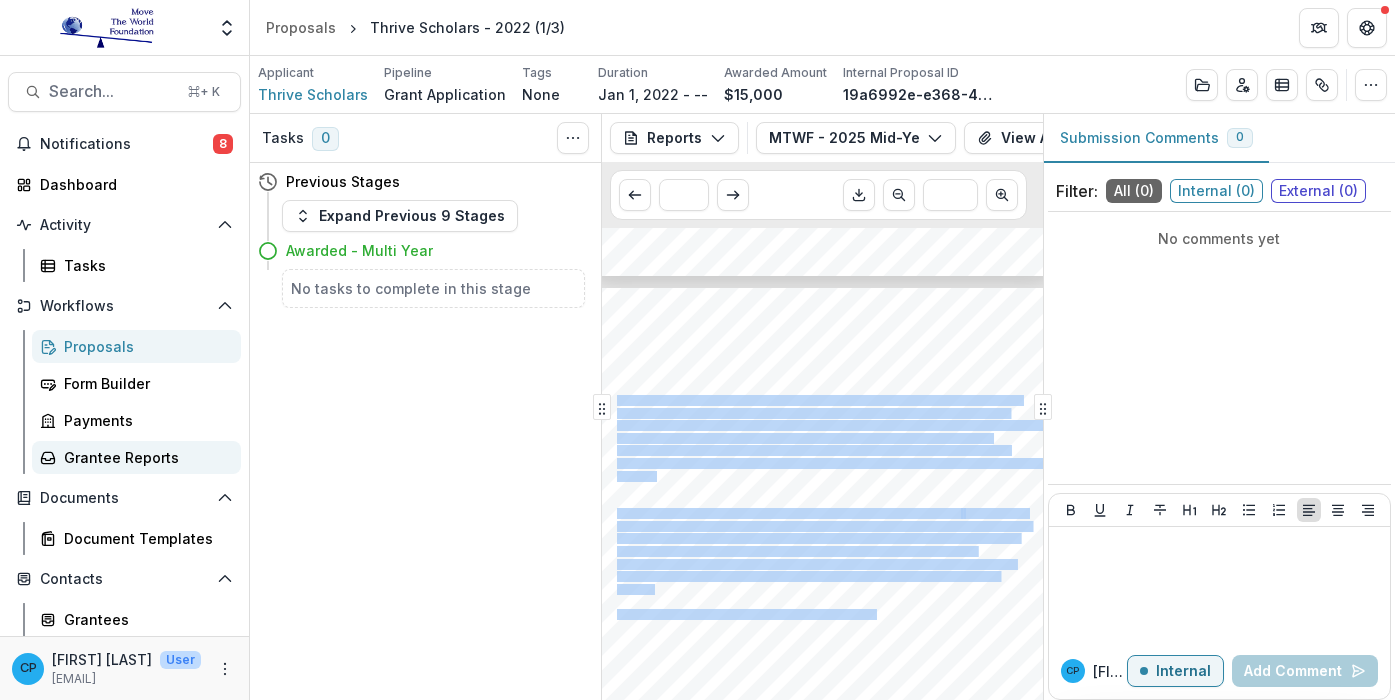 click on "Grantee Reports" at bounding box center [144, 457] 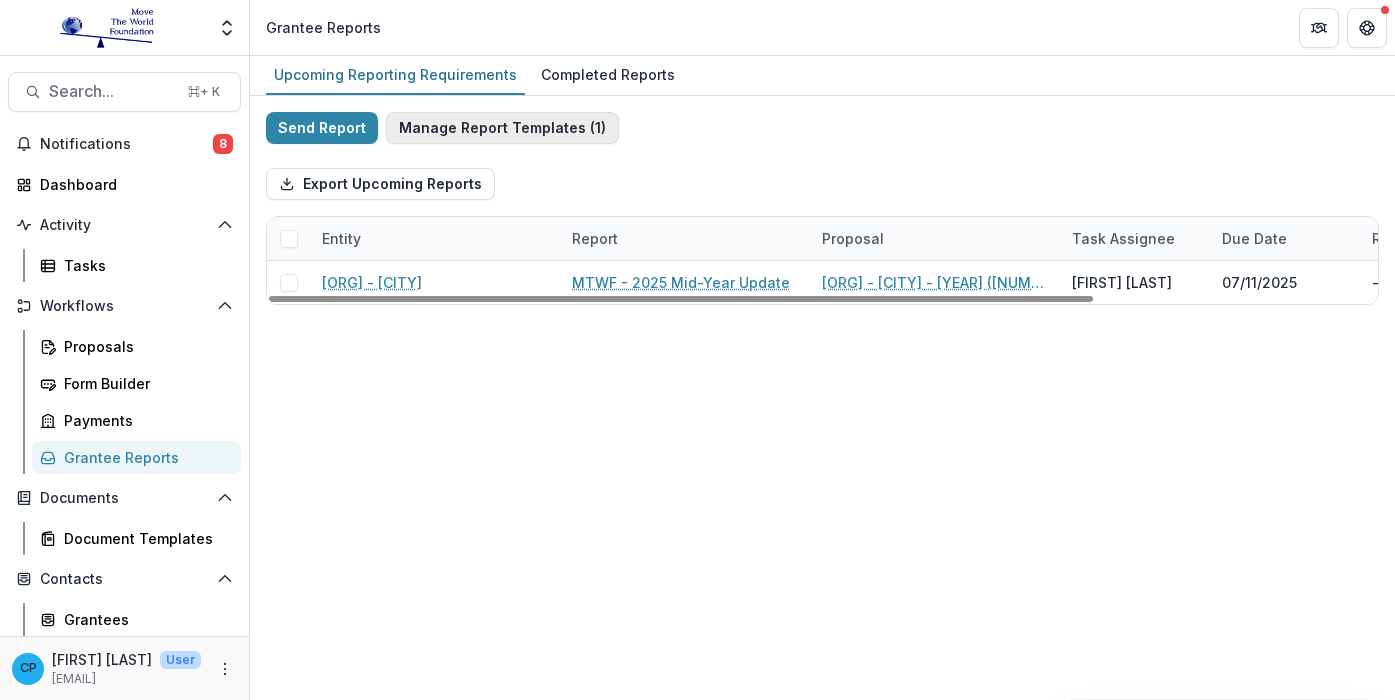 click on "Manage Report Templates ( 1 )" at bounding box center (502, 128) 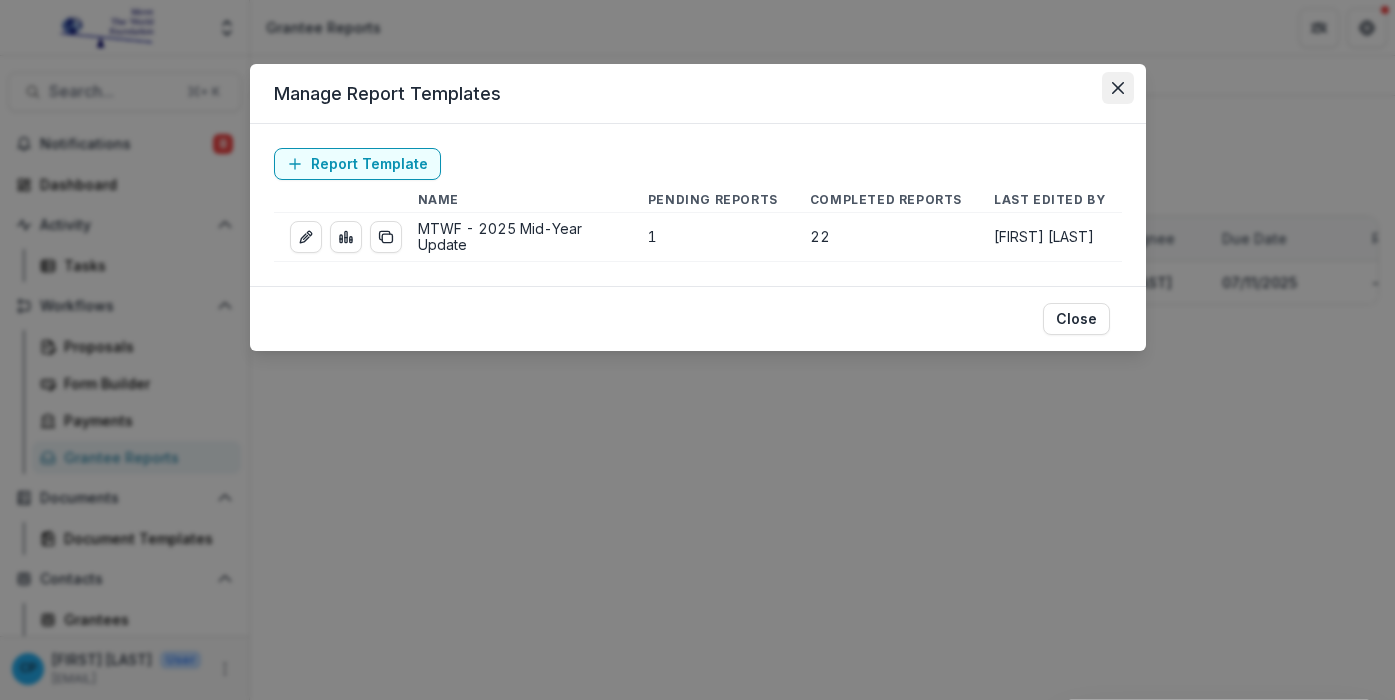 click at bounding box center [1118, 88] 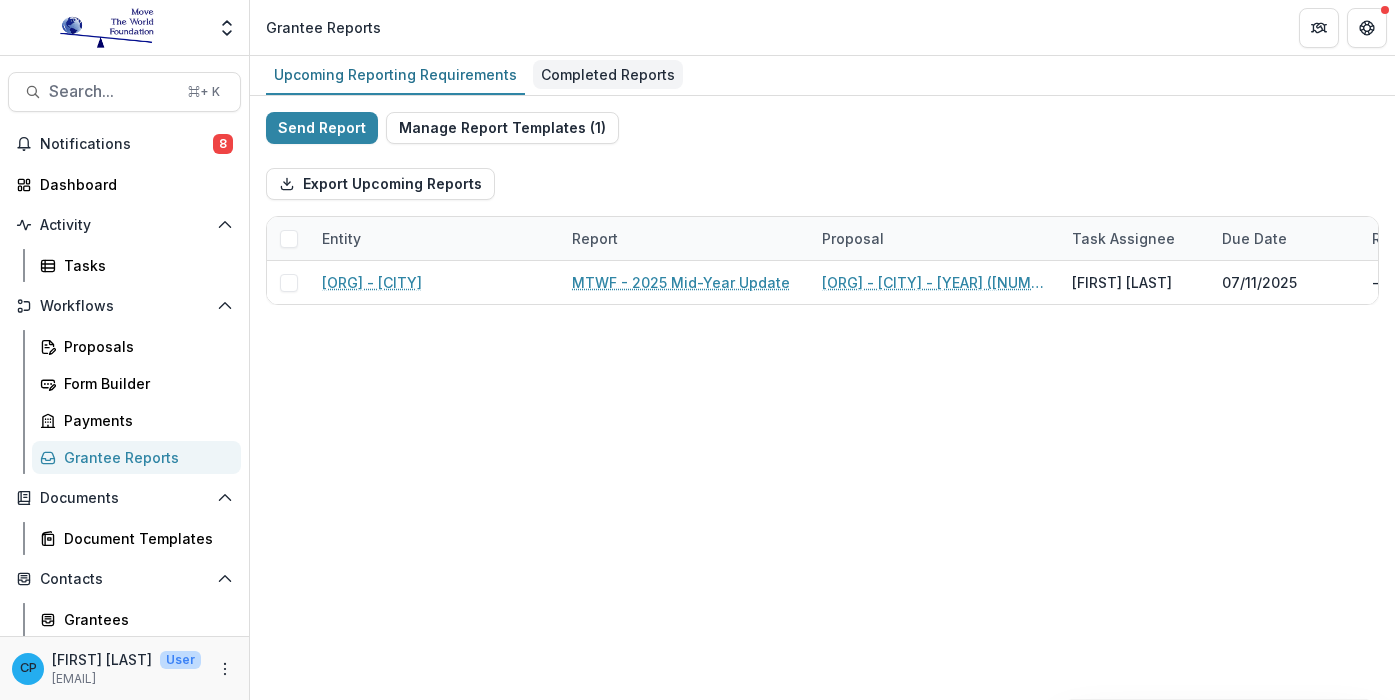 click on "Completed Reports" at bounding box center [608, 74] 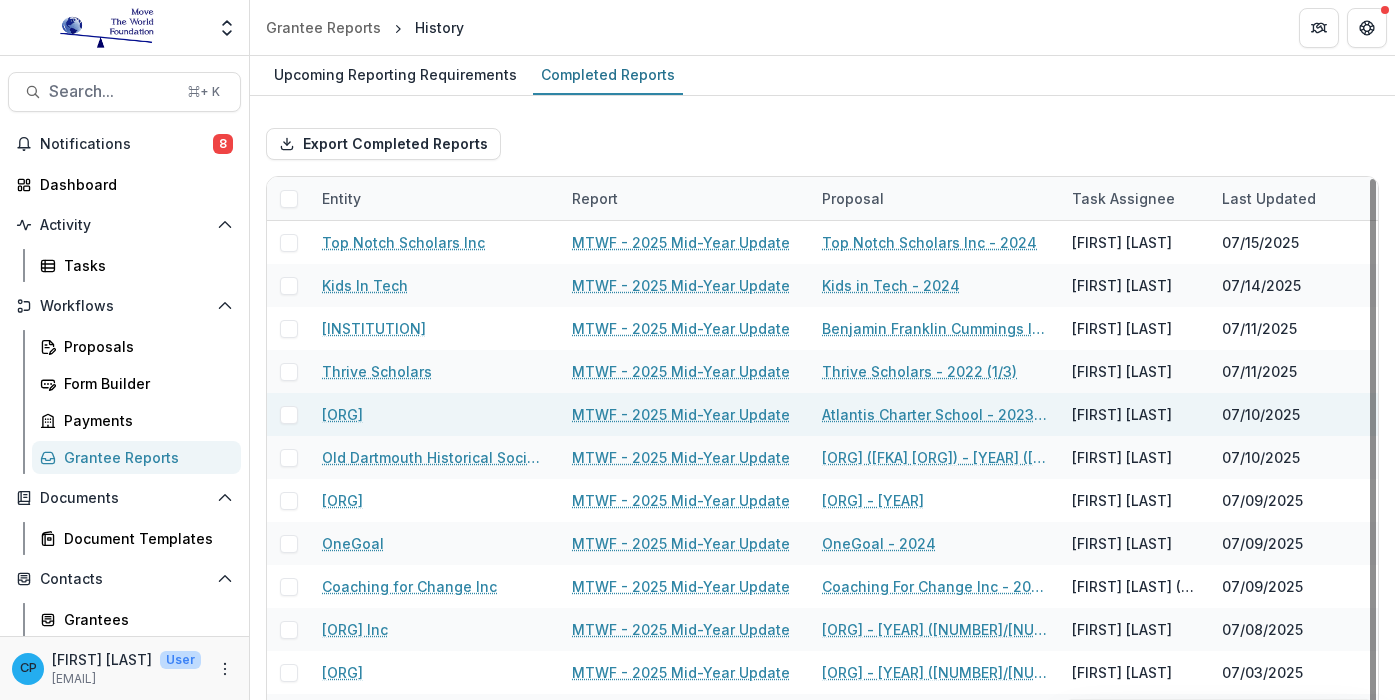 click on "MTWF - 2025 Mid-Year Update" at bounding box center (685, 414) 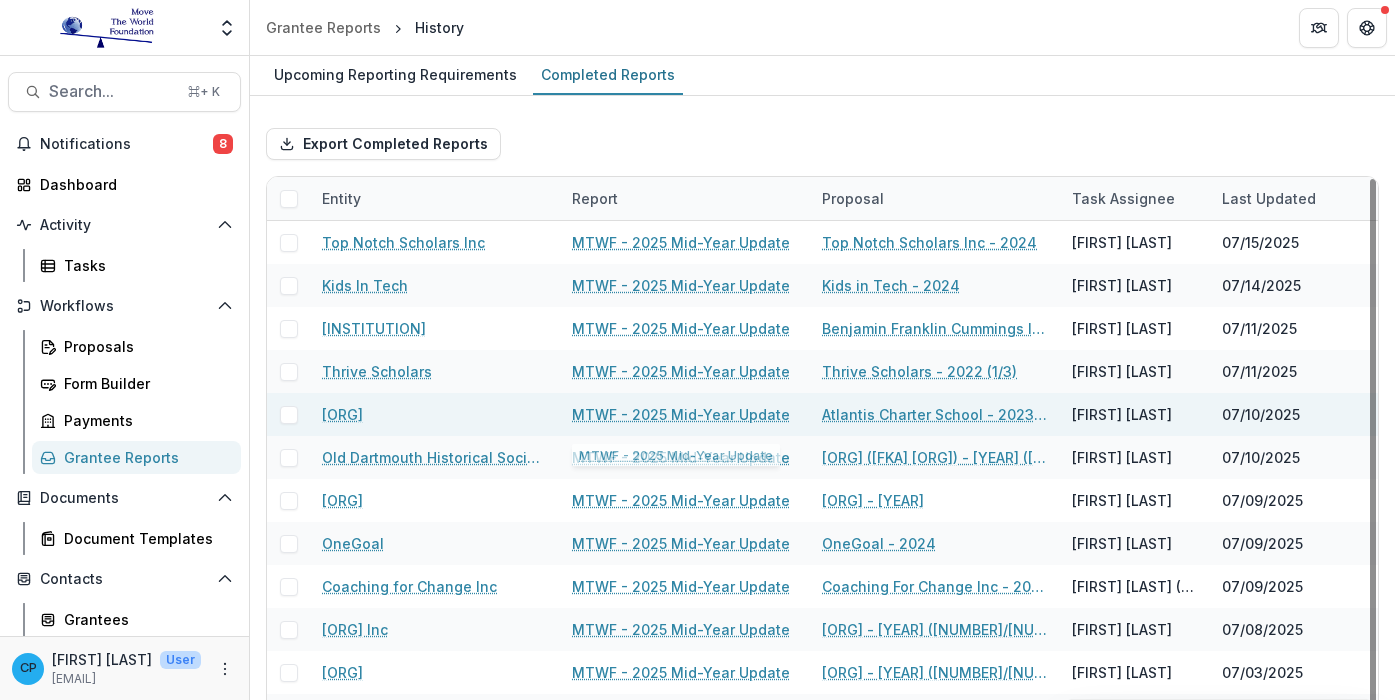 click on "MTWF - 2025 Mid-Year Update" at bounding box center (685, 414) 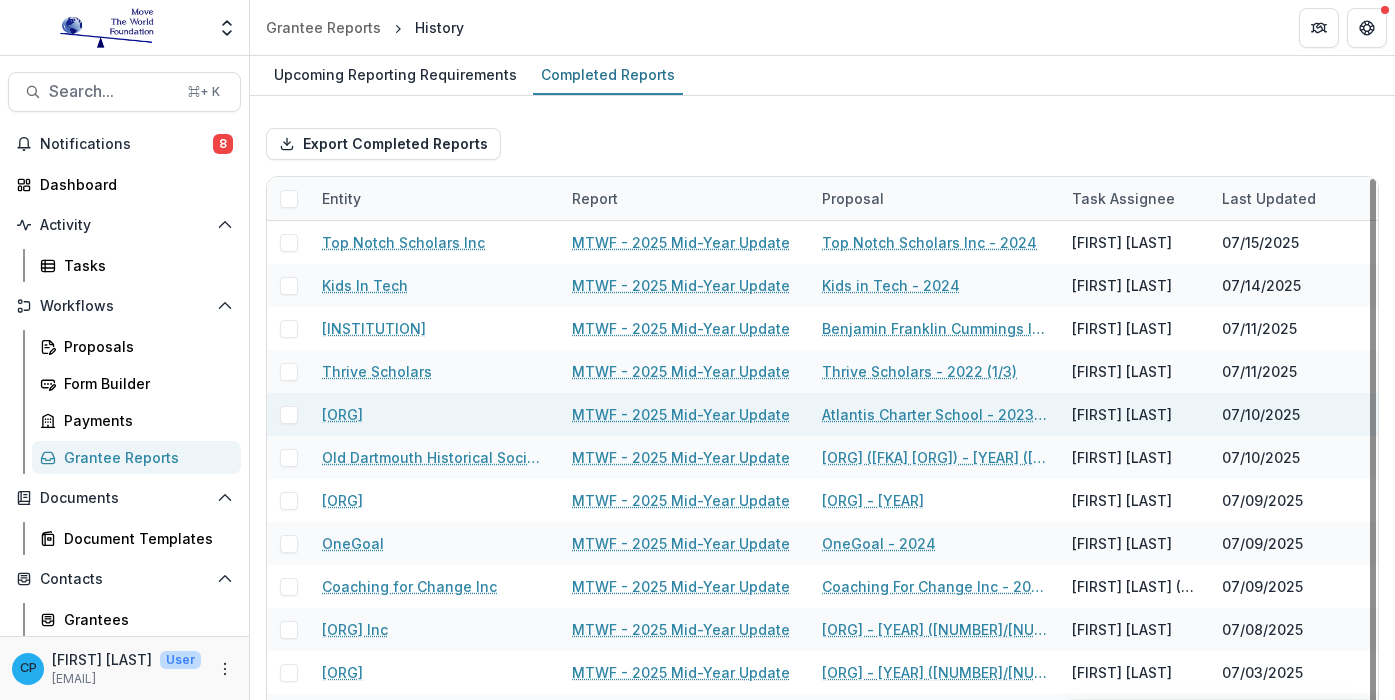 click on "MTWF - 2025 Mid-Year Update" at bounding box center (681, 414) 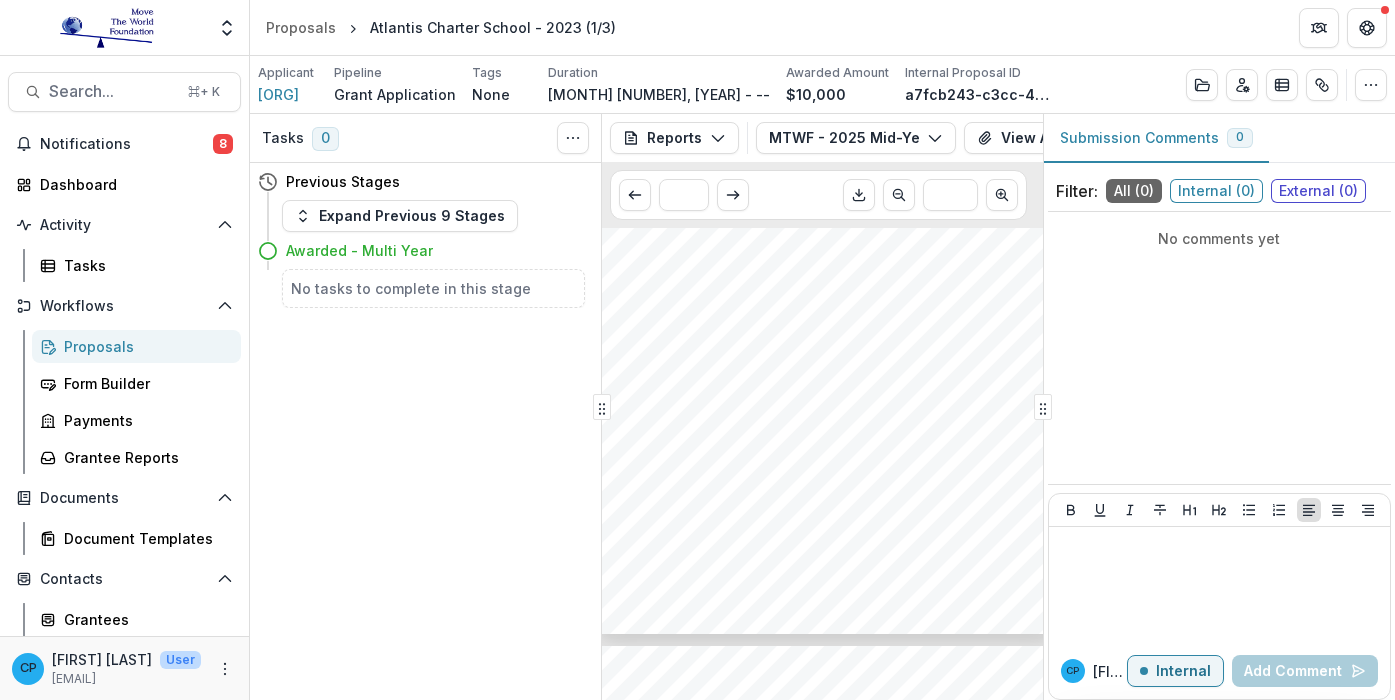 scroll, scrollTop: 933, scrollLeft: 17, axis: both 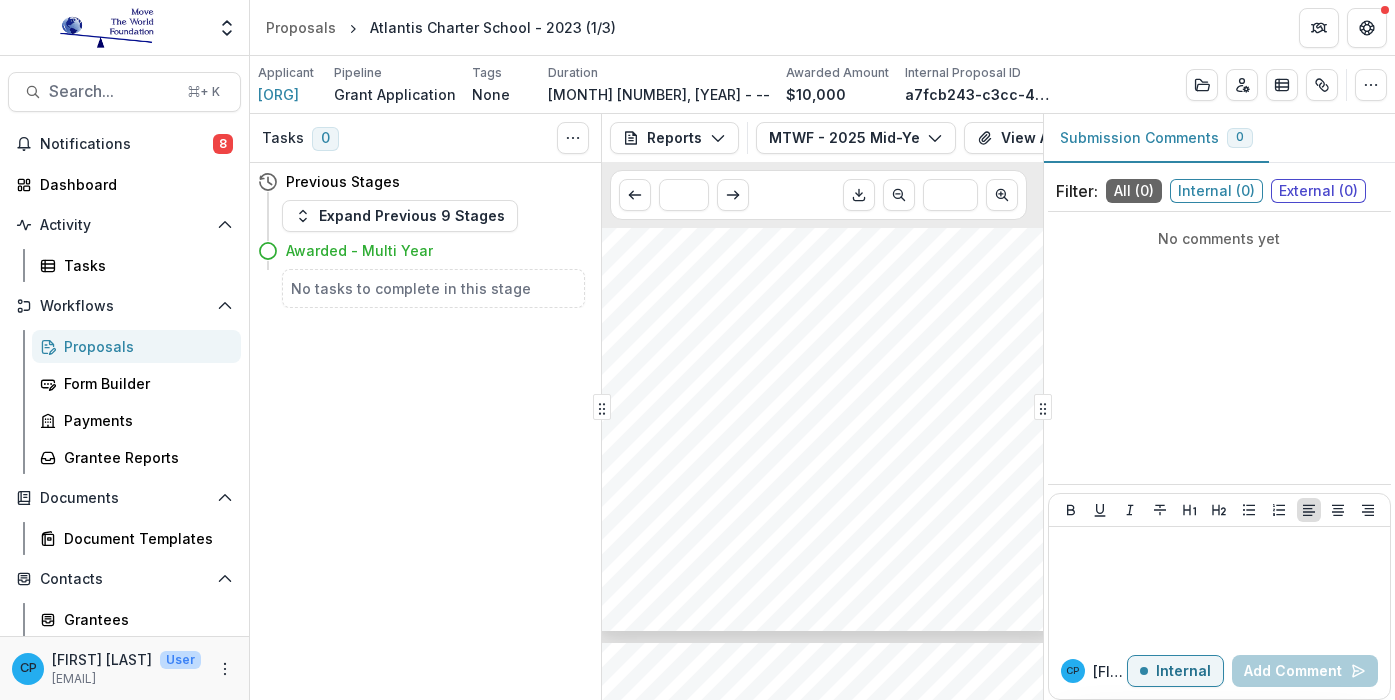 drag, startPoint x: 832, startPoint y: 487, endPoint x: 735, endPoint y: 447, distance: 104.92378 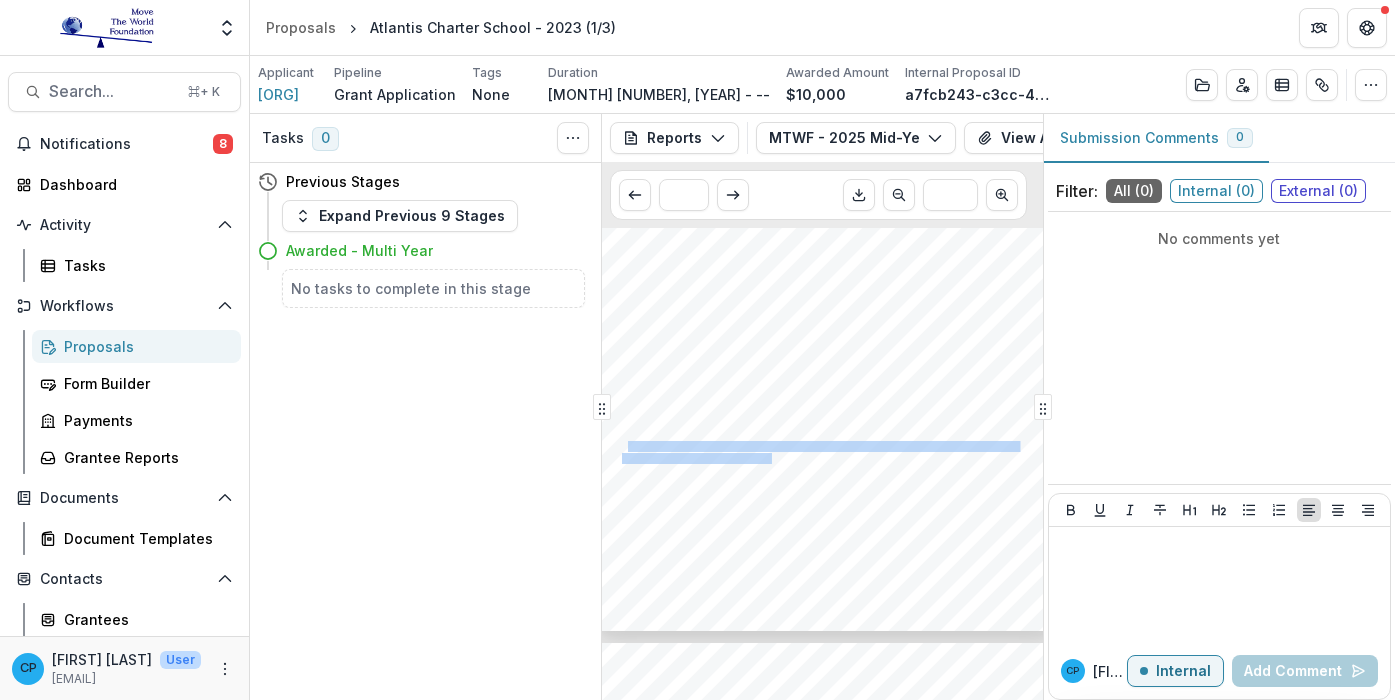 drag, startPoint x: 625, startPoint y: 446, endPoint x: 773, endPoint y: 465, distance: 149.21461 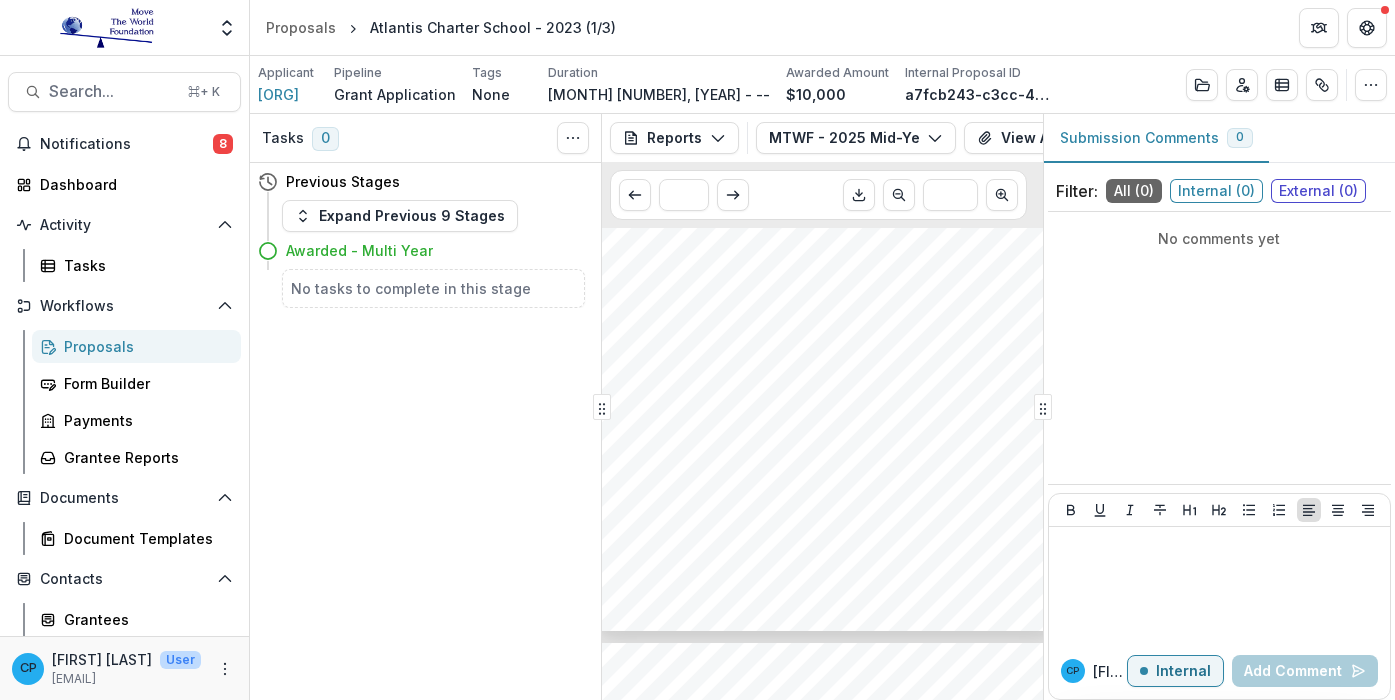 click on "Academy students who participate in the Teaching and Social Services Academy fulfill their" at bounding box center [811, 471] 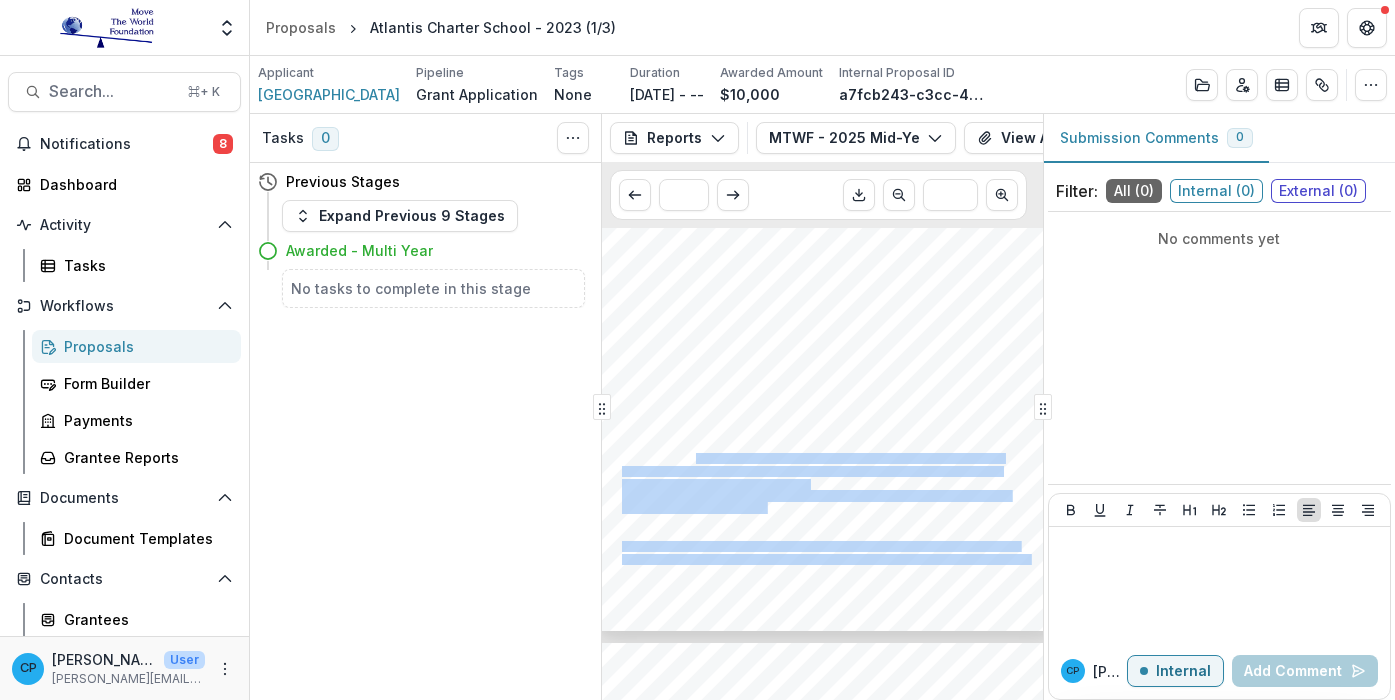 drag, startPoint x: 809, startPoint y: 486, endPoint x: 693, endPoint y: 464, distance: 118.06778 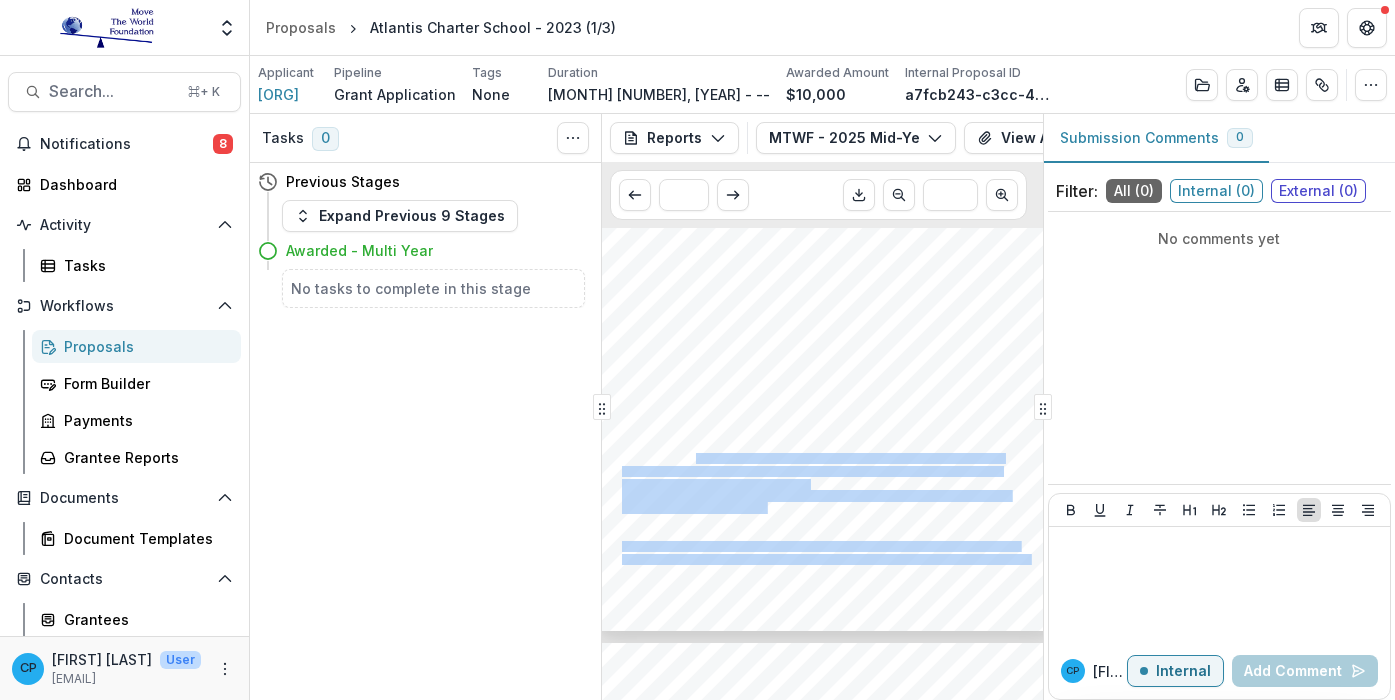 click on "Page: 2 MTWF - 2025 Mid-Year Update If your key personnel or governance structure have changed since your 2024 grant was awarded, please describe. Atlantis has hired a new director of our Career Academy program. Jason Greenwood has held multiple leadership positions in both corporate and public K-12 education environments and comes to this position with a background well-suited to support the school-to-career pathway that Atlantis has developed over the course of the last 10 years. Has the 2024 MTWF grant been used as planned, i.e., as communicated in your application? (For reference, please review the response you shared in your application, pasted below.) Yes, it has been/will continue to be used as expected For reference, please see the response you shared in your application. The Move the World Foundation is a founding supporter of the school’s Career Academy program. In the last visit from the foundation, there was exciting dialogue around the opportunities elements of your work." at bounding box center [827, 300] 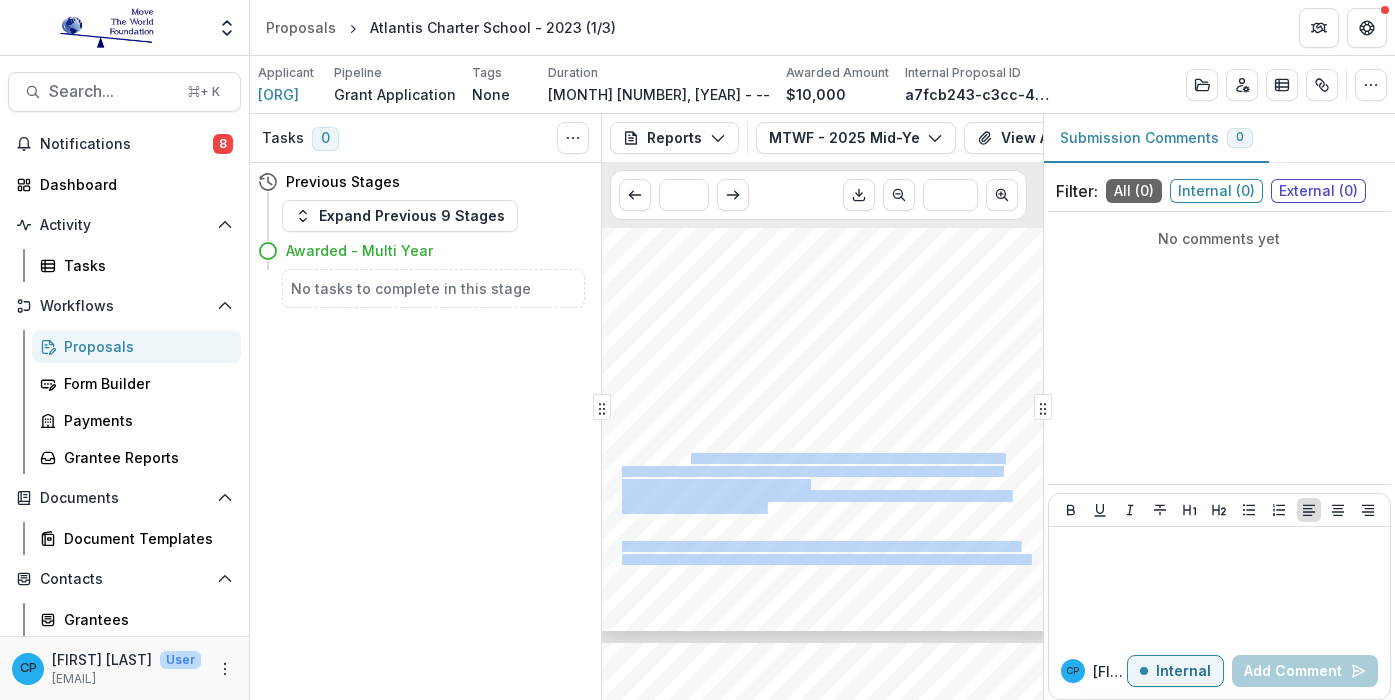 click on "typically complete their internship requirements during the late winter/spring. Atlantis Career" at bounding box center (813, 458) 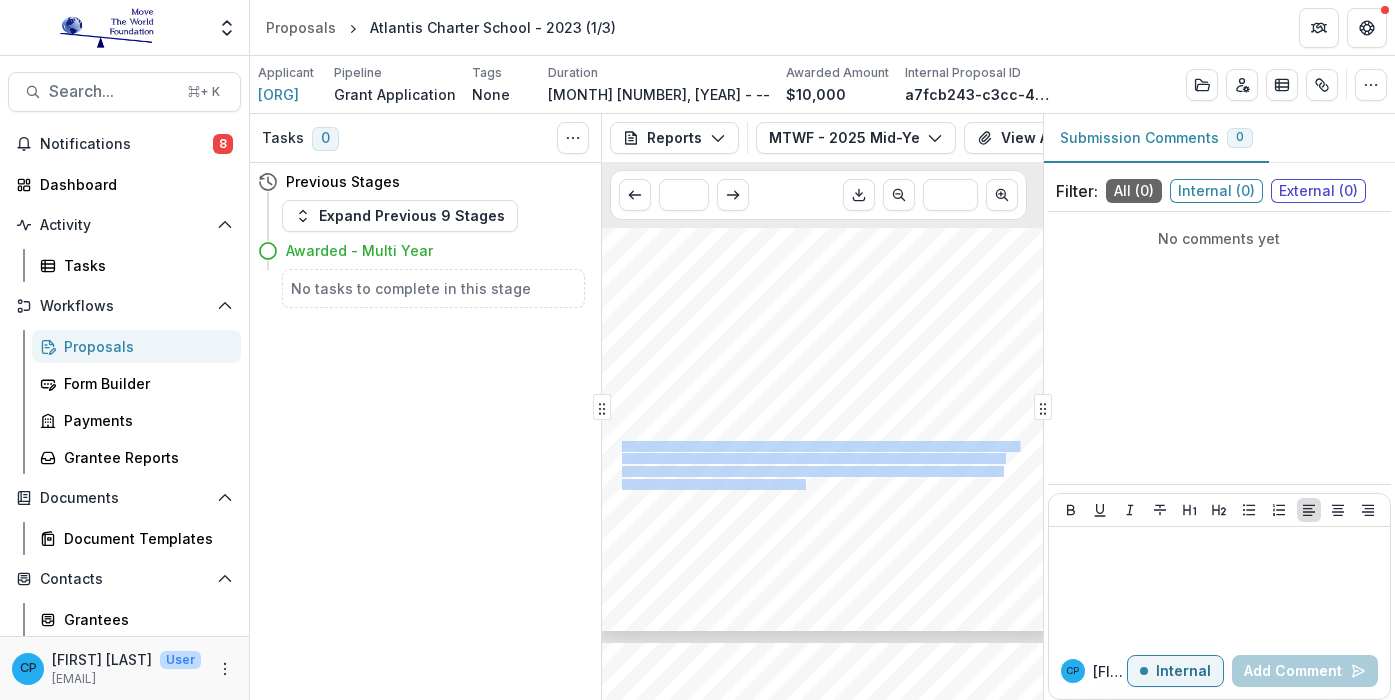 drag, startPoint x: 622, startPoint y: 451, endPoint x: 807, endPoint y: 483, distance: 187.74718 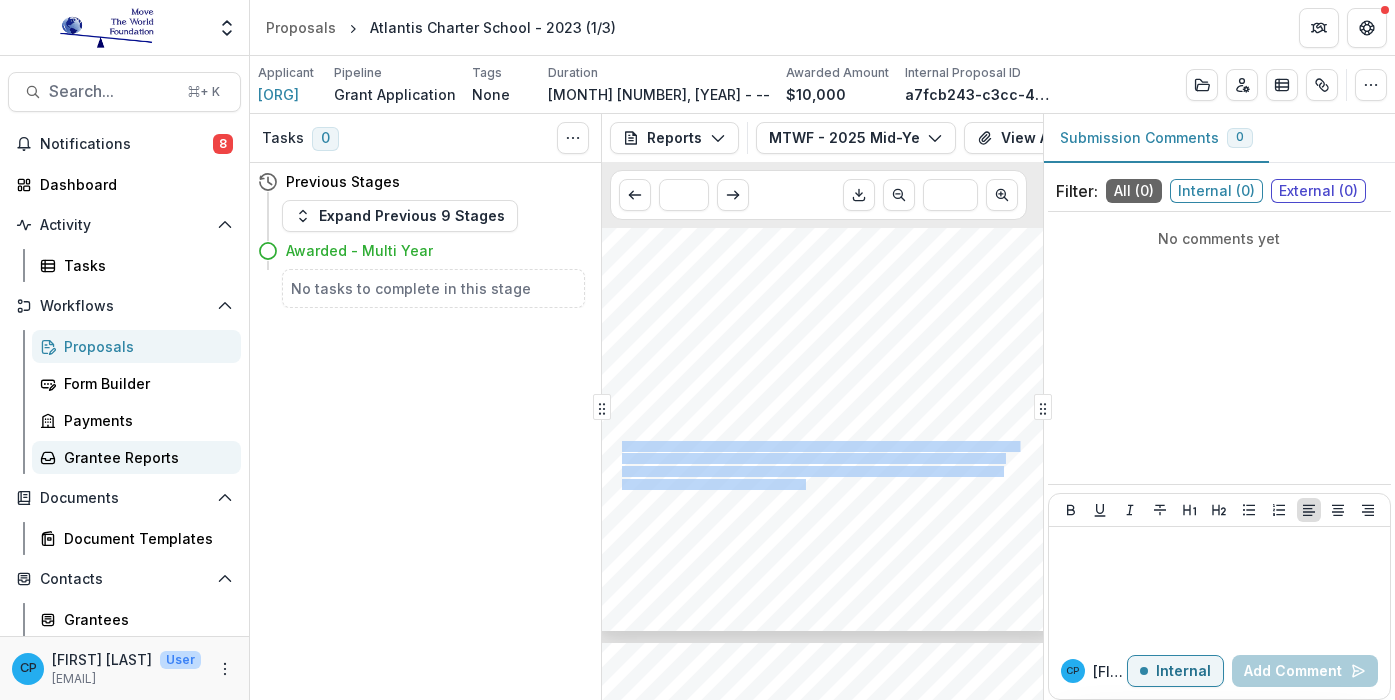 click on "Grantee Reports" at bounding box center [144, 457] 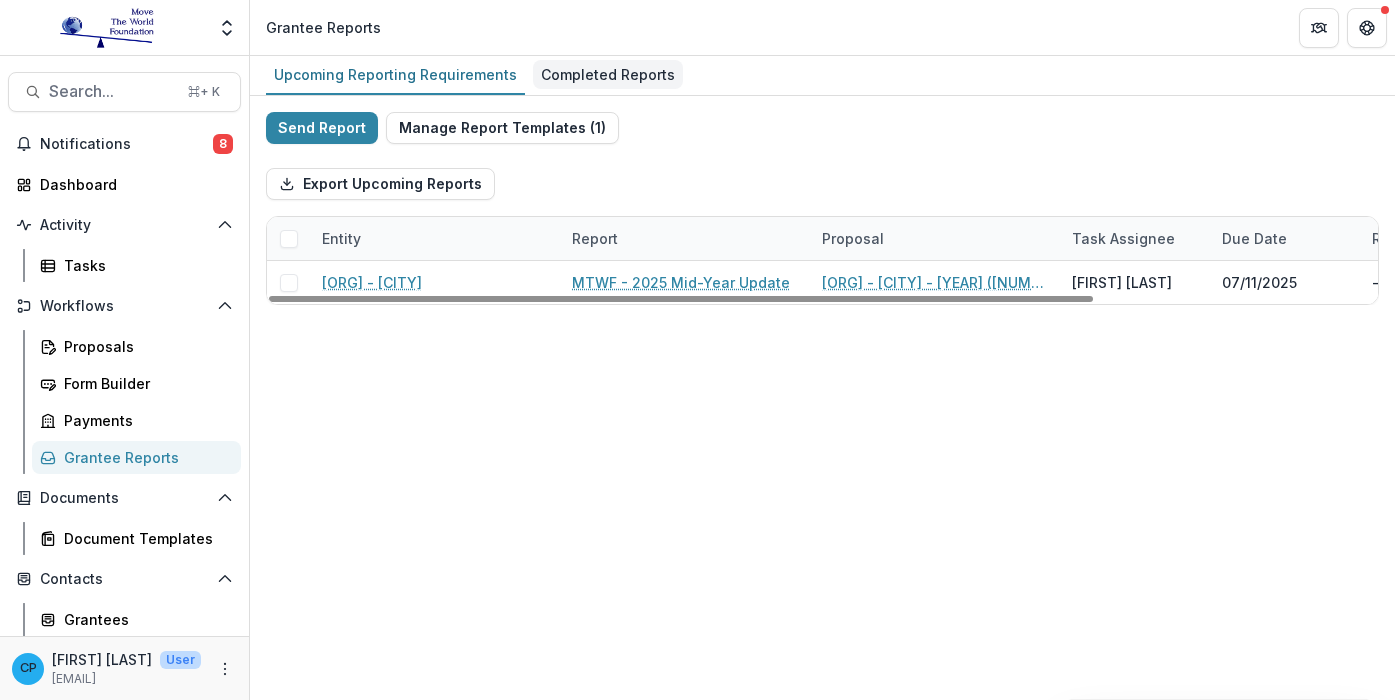 click on "Completed Reports" at bounding box center [608, 74] 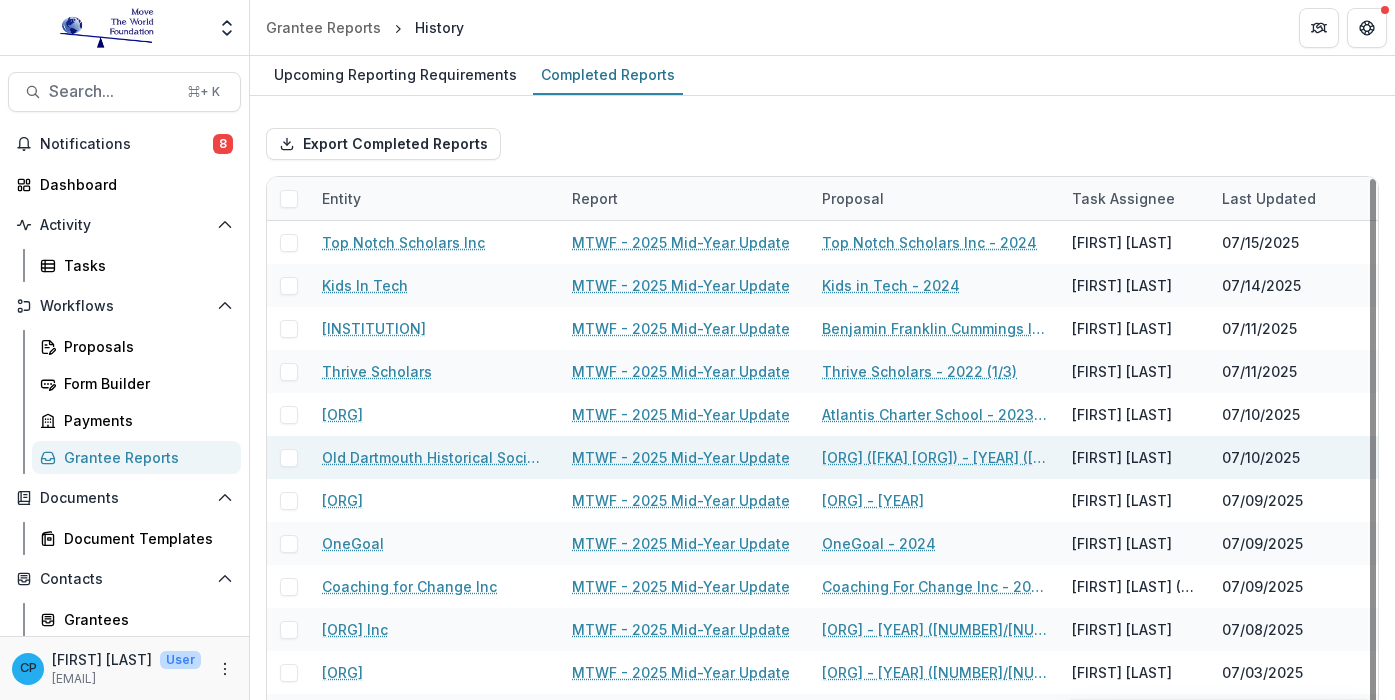 click on "MTWF - 2025 Mid-Year Update" at bounding box center [681, 457] 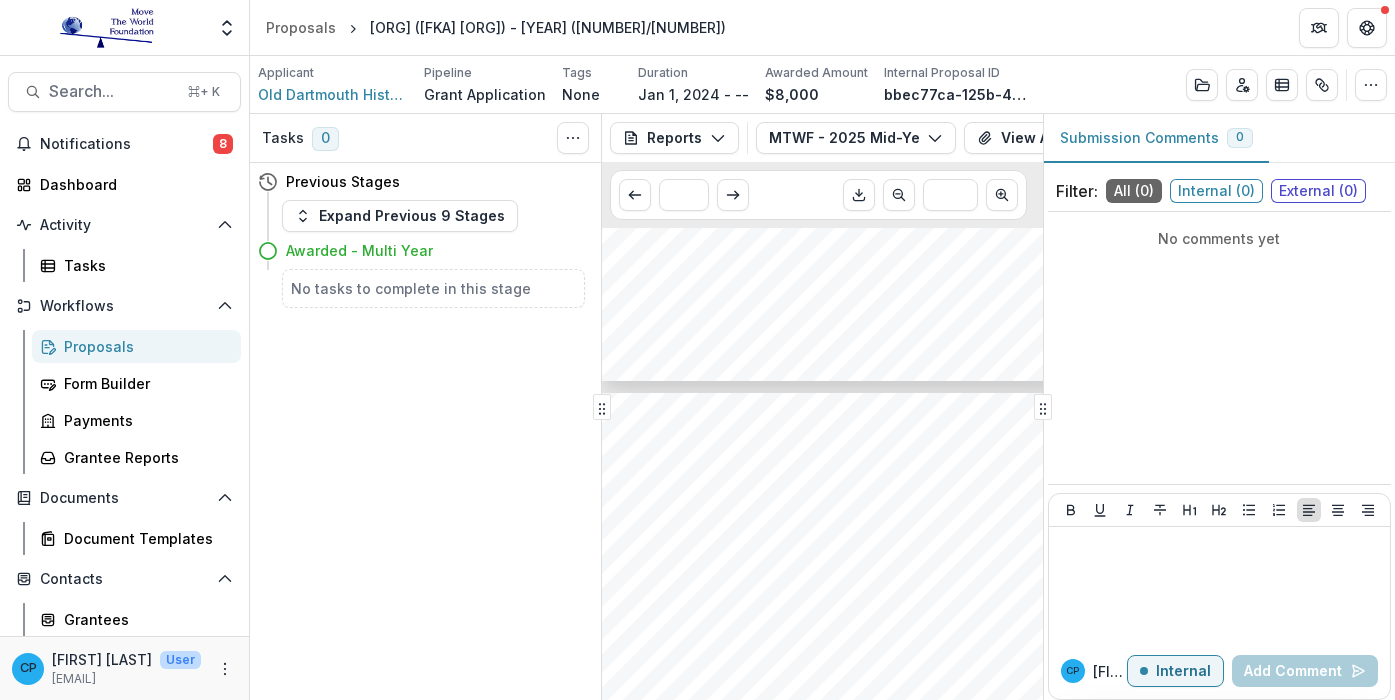 scroll, scrollTop: 1181, scrollLeft: 13, axis: both 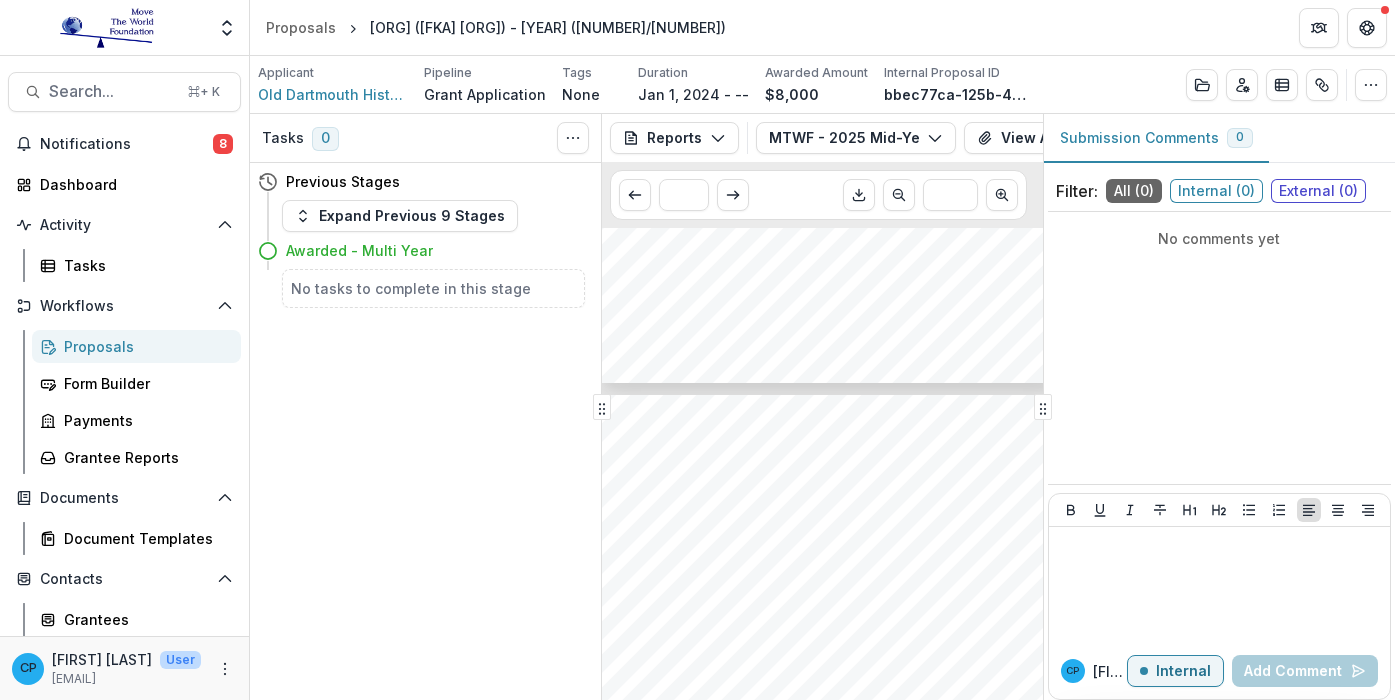 drag, startPoint x: 966, startPoint y: 569, endPoint x: 794, endPoint y: 530, distance: 176.3661 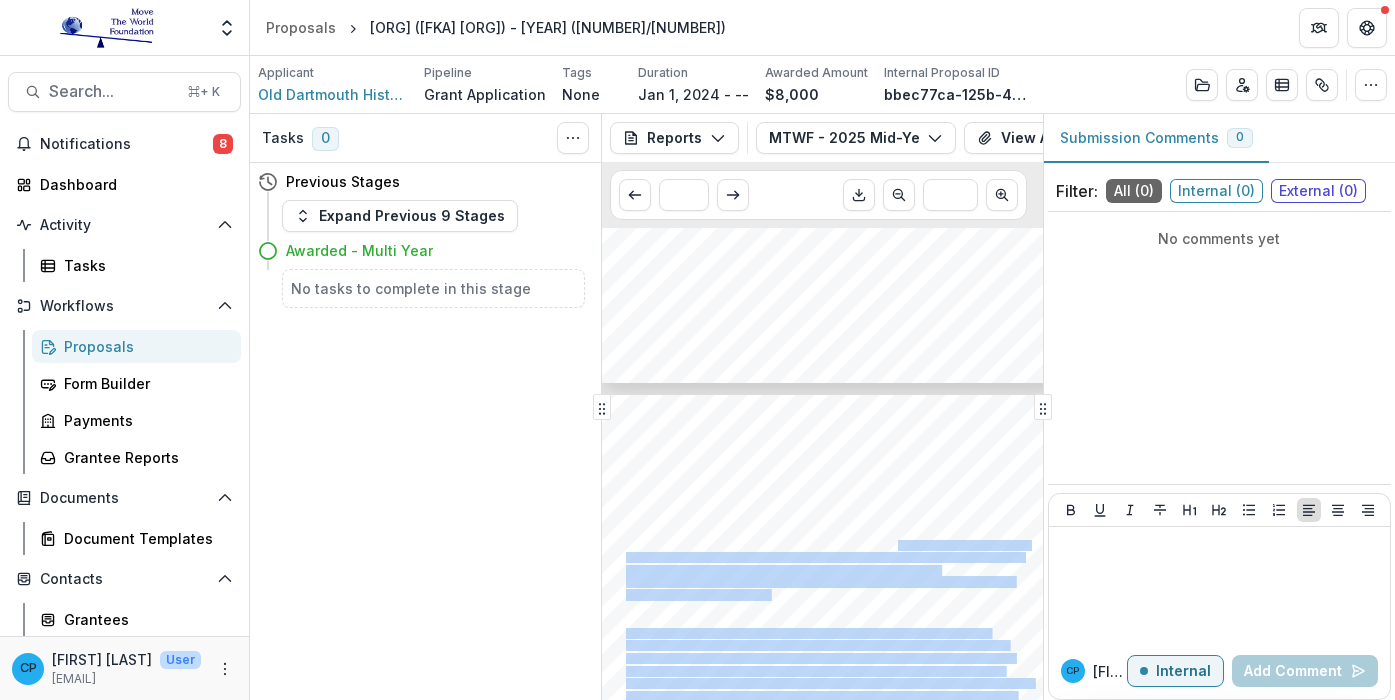 drag, startPoint x: 621, startPoint y: 513, endPoint x: 900, endPoint y: 551, distance: 281.57593 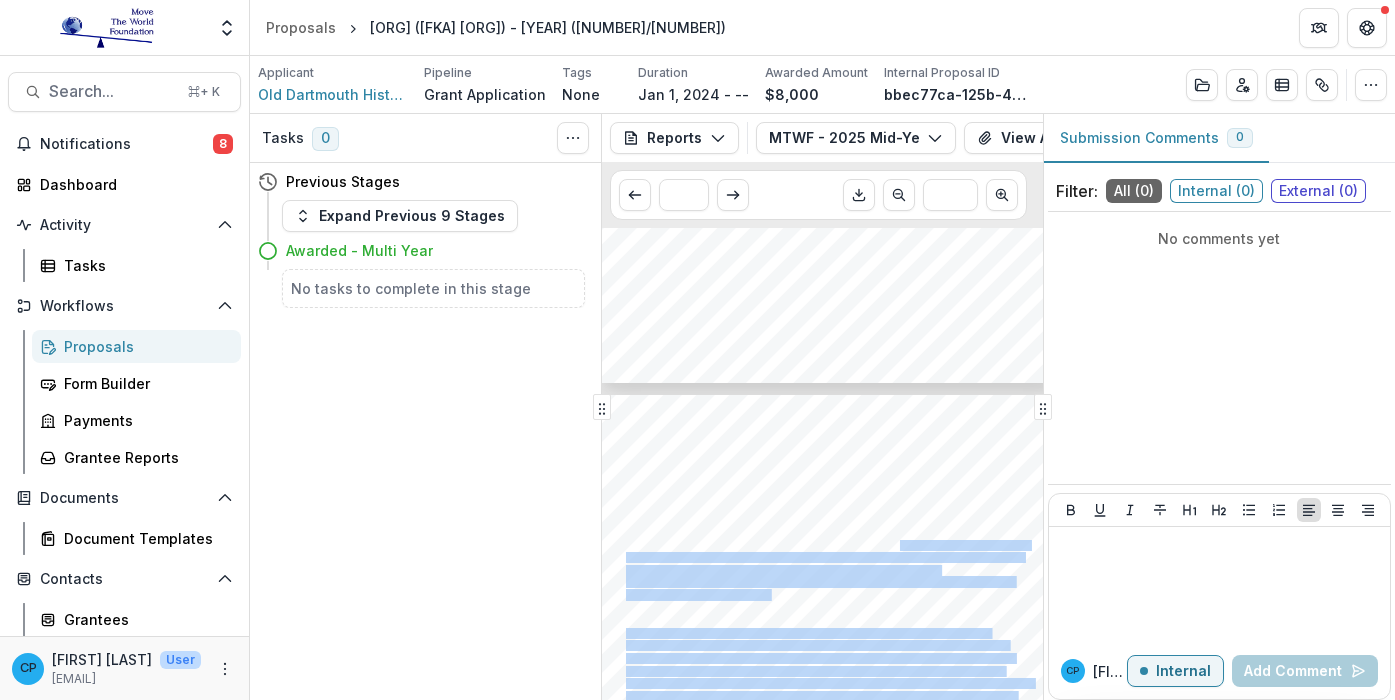 click on "2026, NBWM will host a Graduation Ceremony for the graduating senior Apprentices to celebrate" at bounding box center (828, 545) 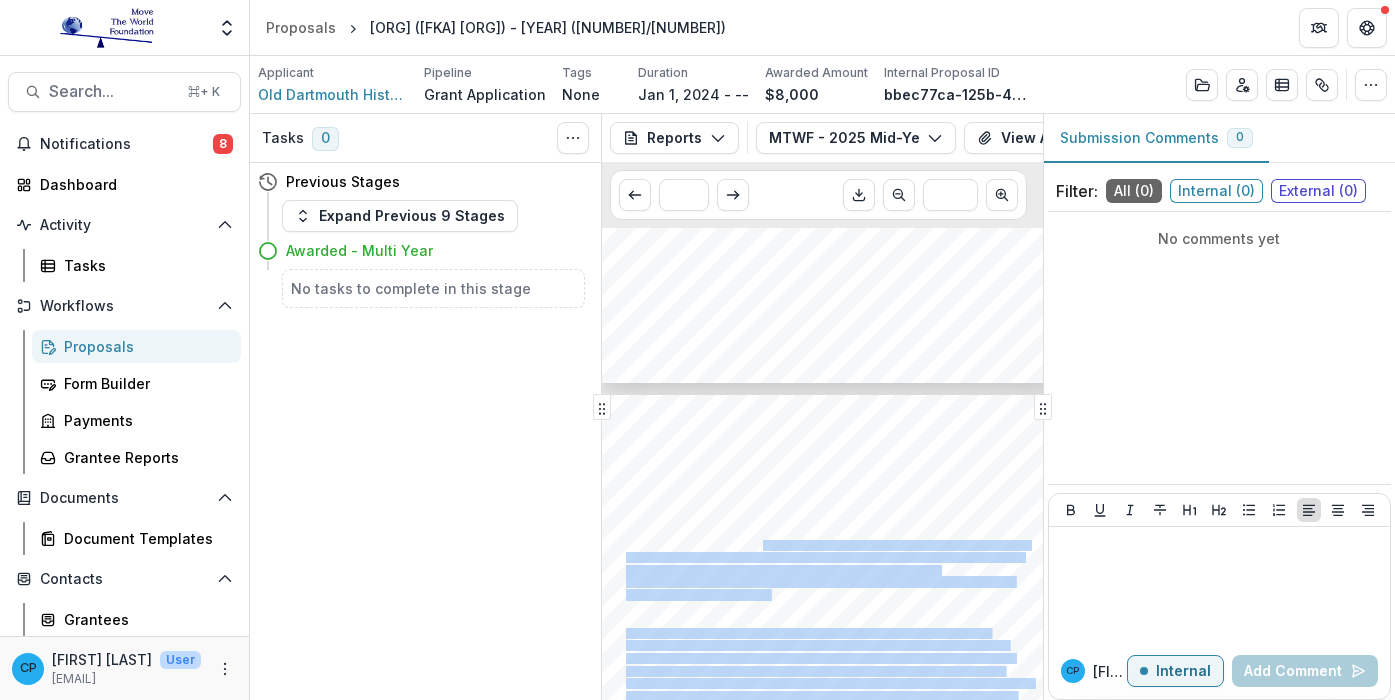 drag, startPoint x: 941, startPoint y: 573, endPoint x: 756, endPoint y: 544, distance: 187.25919 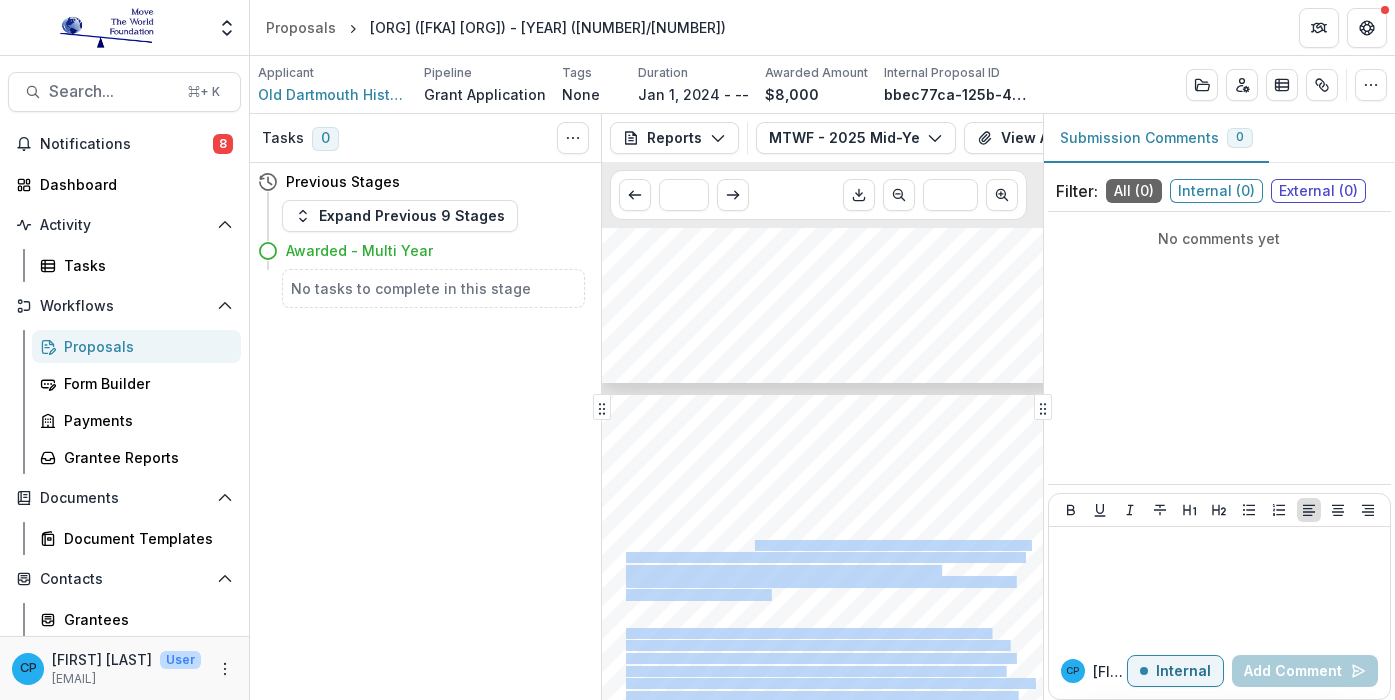 click on "2026, NBWM will host a Graduation Ceremony for the graduating senior Apprentices to celebrate" at bounding box center [828, 545] 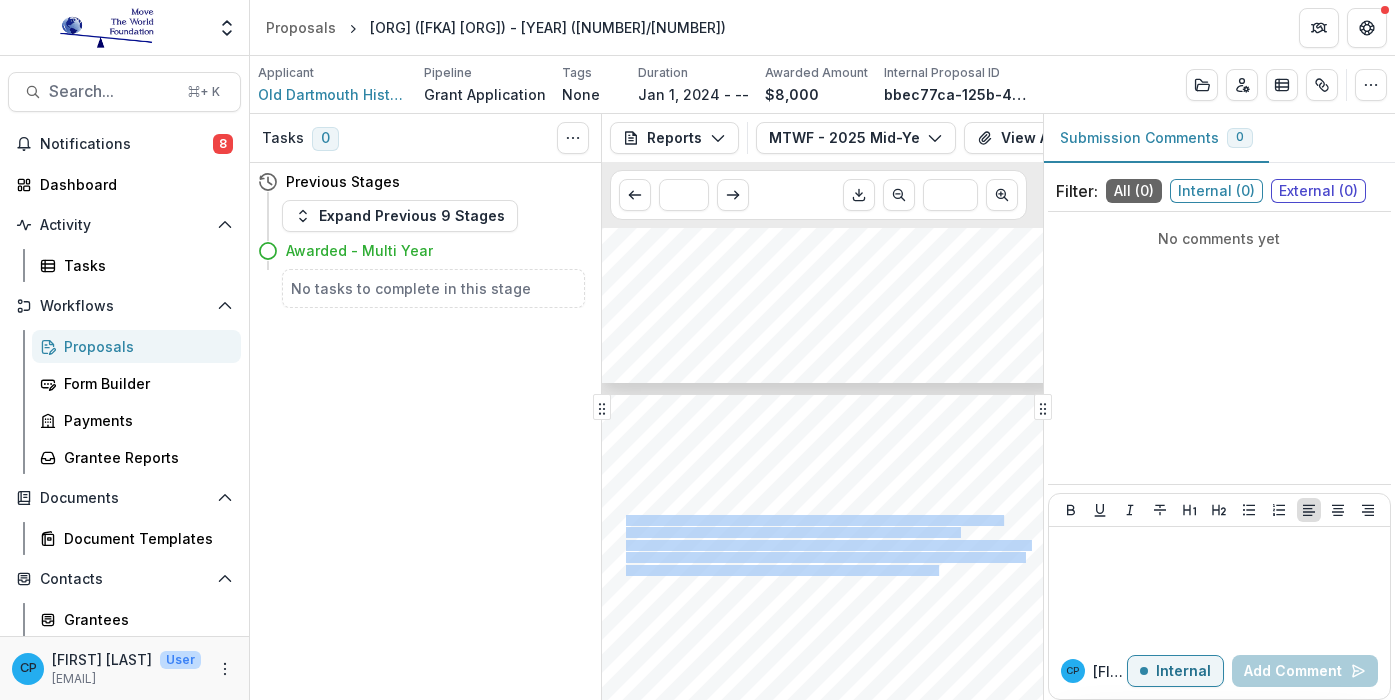 drag, startPoint x: 938, startPoint y: 571, endPoint x: 627, endPoint y: 519, distance: 315.3173 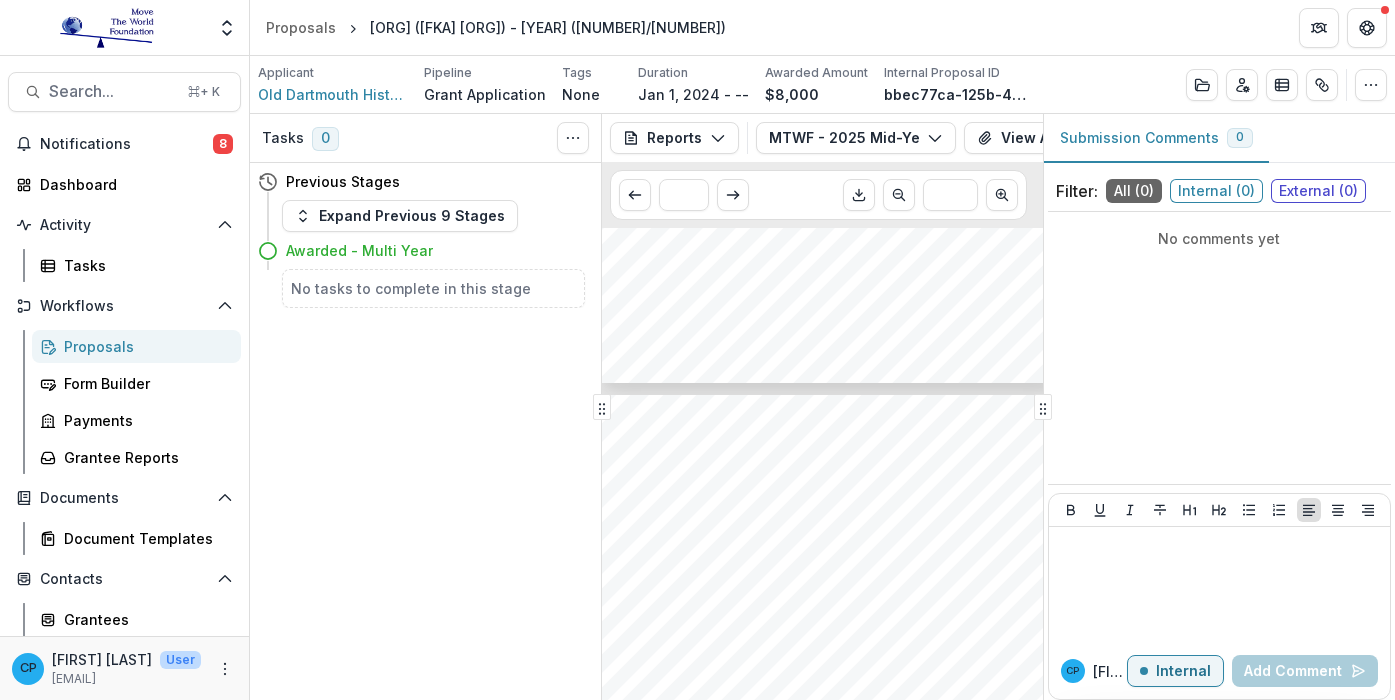 click on "Proposals Old Dartmouth Historical Society (FKA The New Bedford Whaling Museum) - 2024 (1/3)" at bounding box center [822, 27] 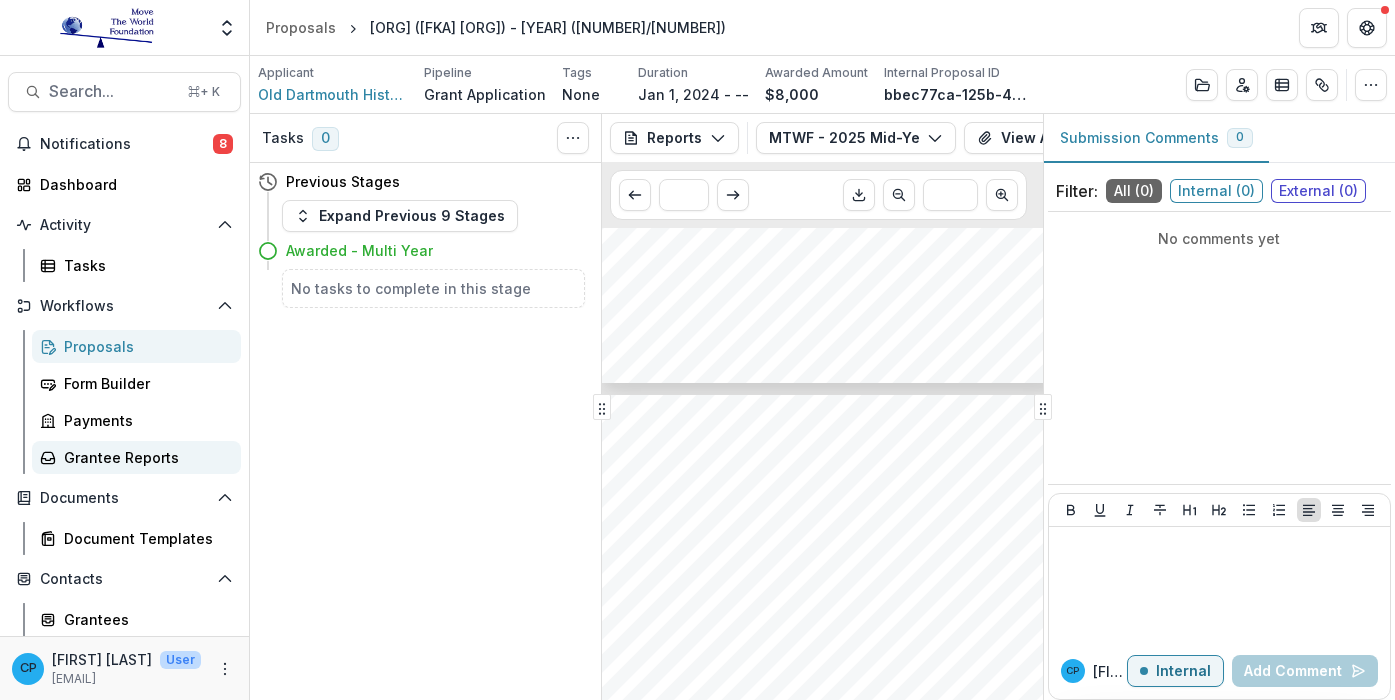 click on "Grantee Reports" at bounding box center (144, 457) 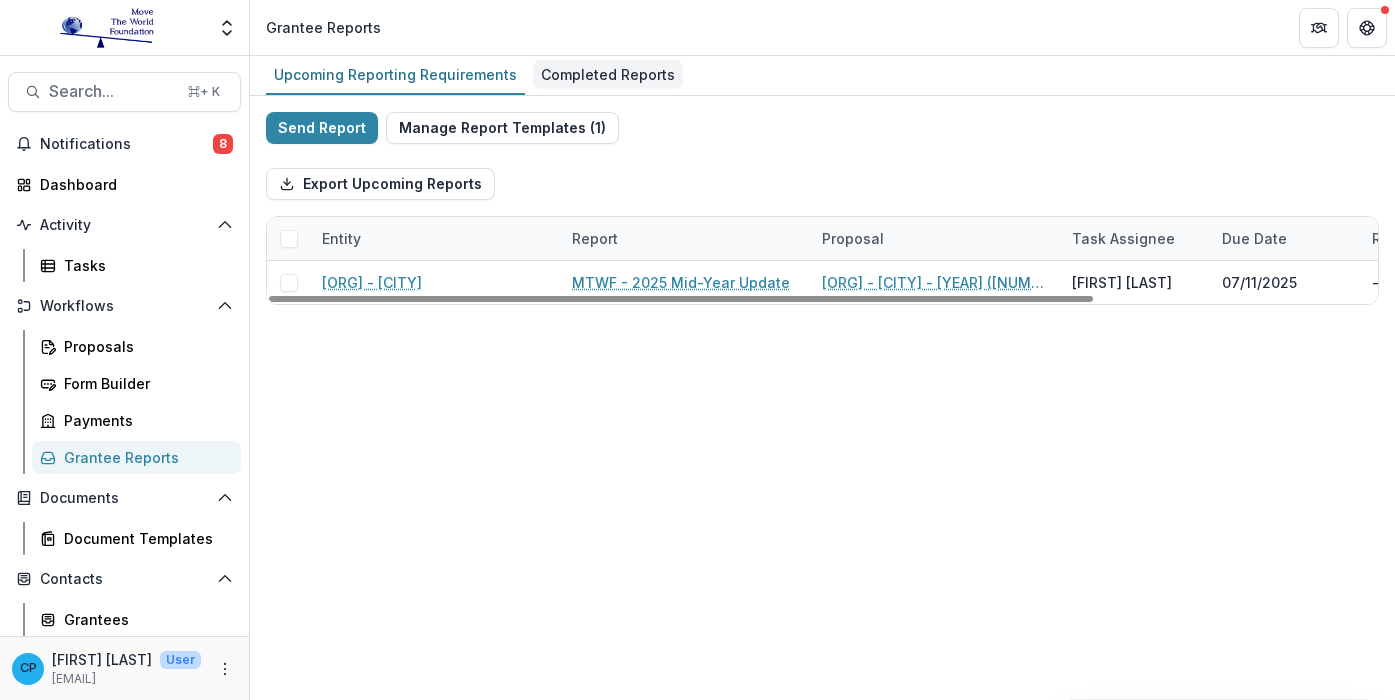 click on "Completed Reports" at bounding box center (608, 74) 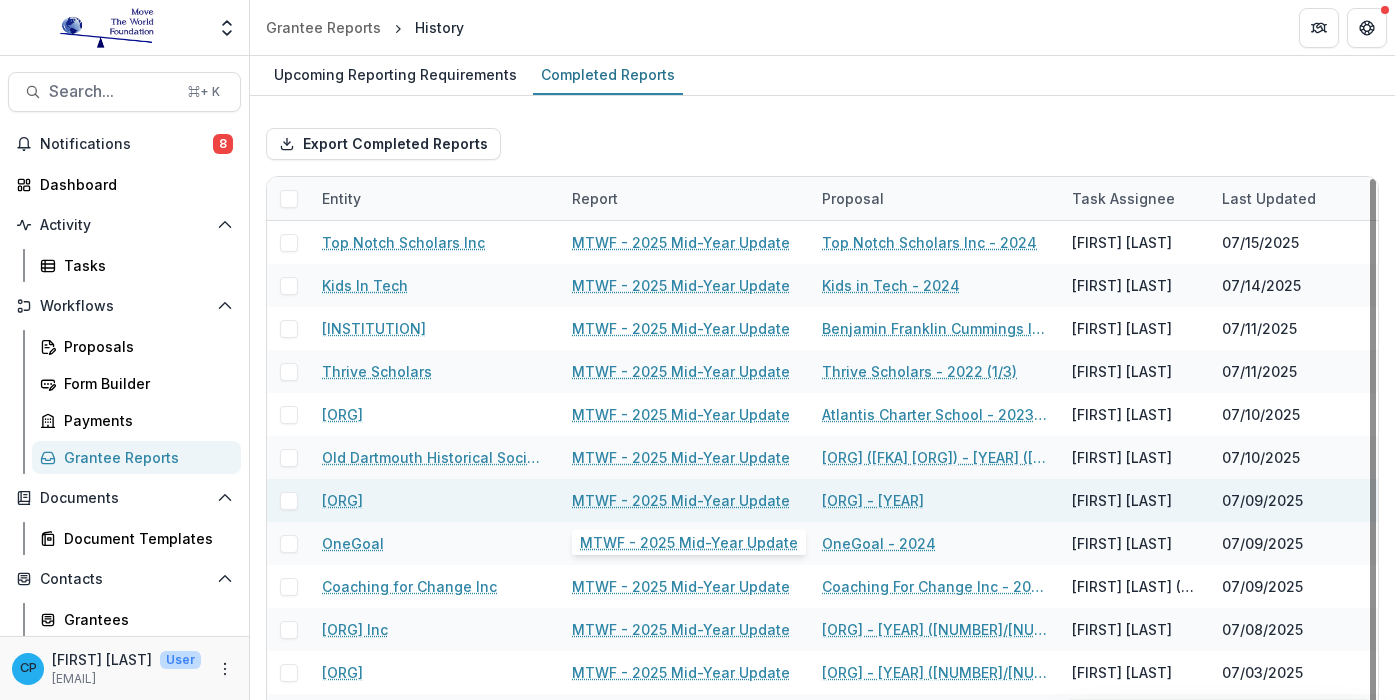 click on "MTWF - 2025 Mid-Year Update" at bounding box center [681, 500] 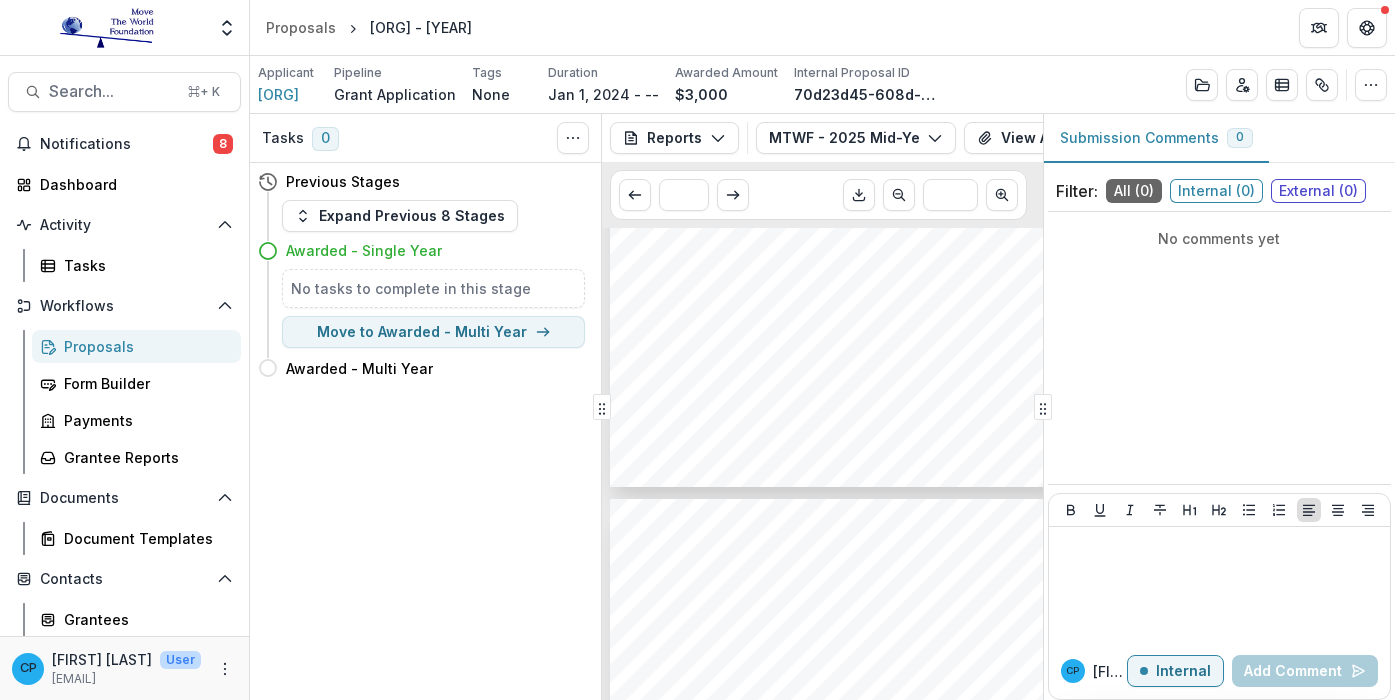scroll, scrollTop: 1106, scrollLeft: 0, axis: vertical 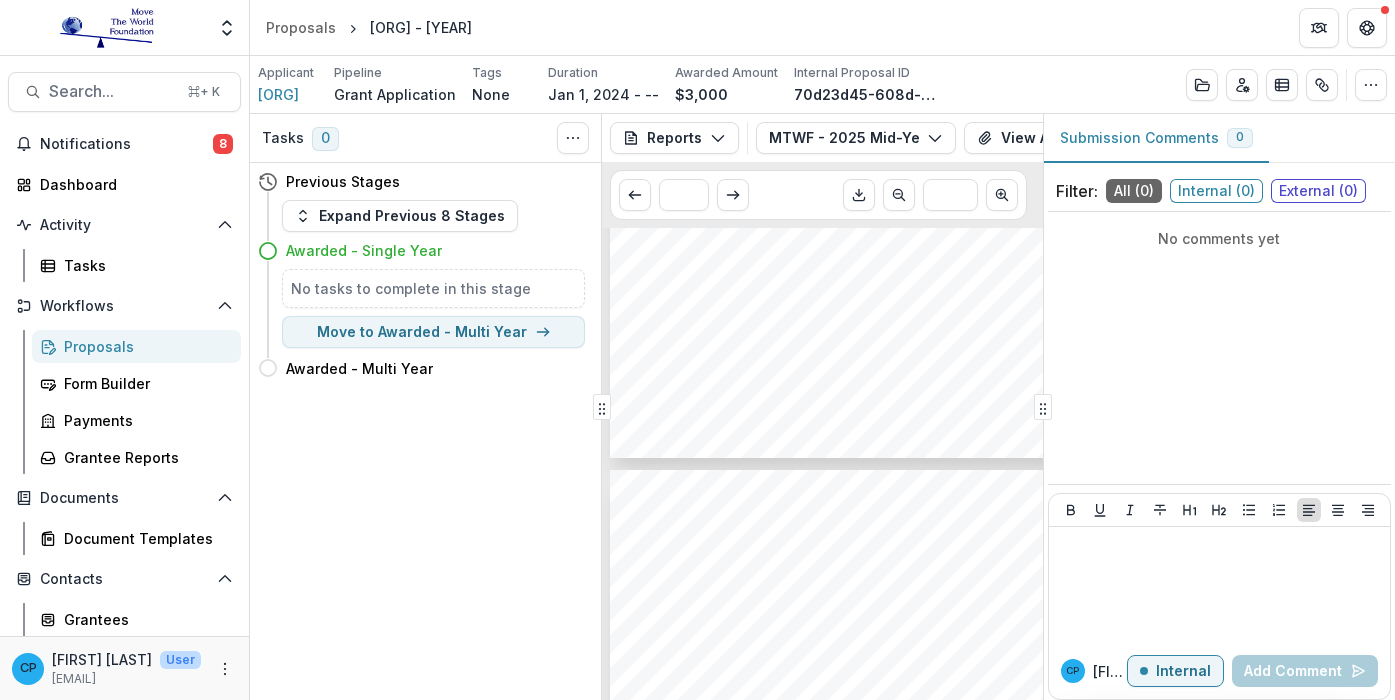 drag, startPoint x: 750, startPoint y: 569, endPoint x: 672, endPoint y: 541, distance: 82.8734 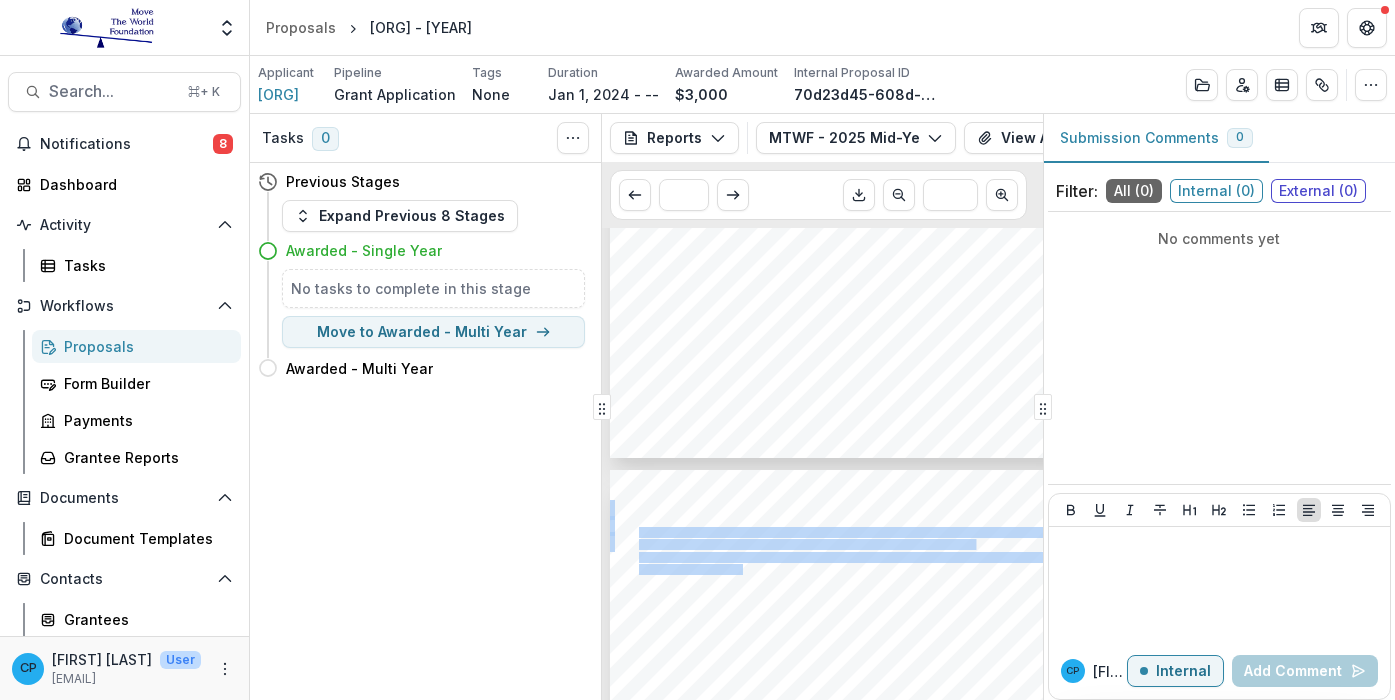 drag, startPoint x: 742, startPoint y: 575, endPoint x: 641, endPoint y: 533, distance: 109.38464 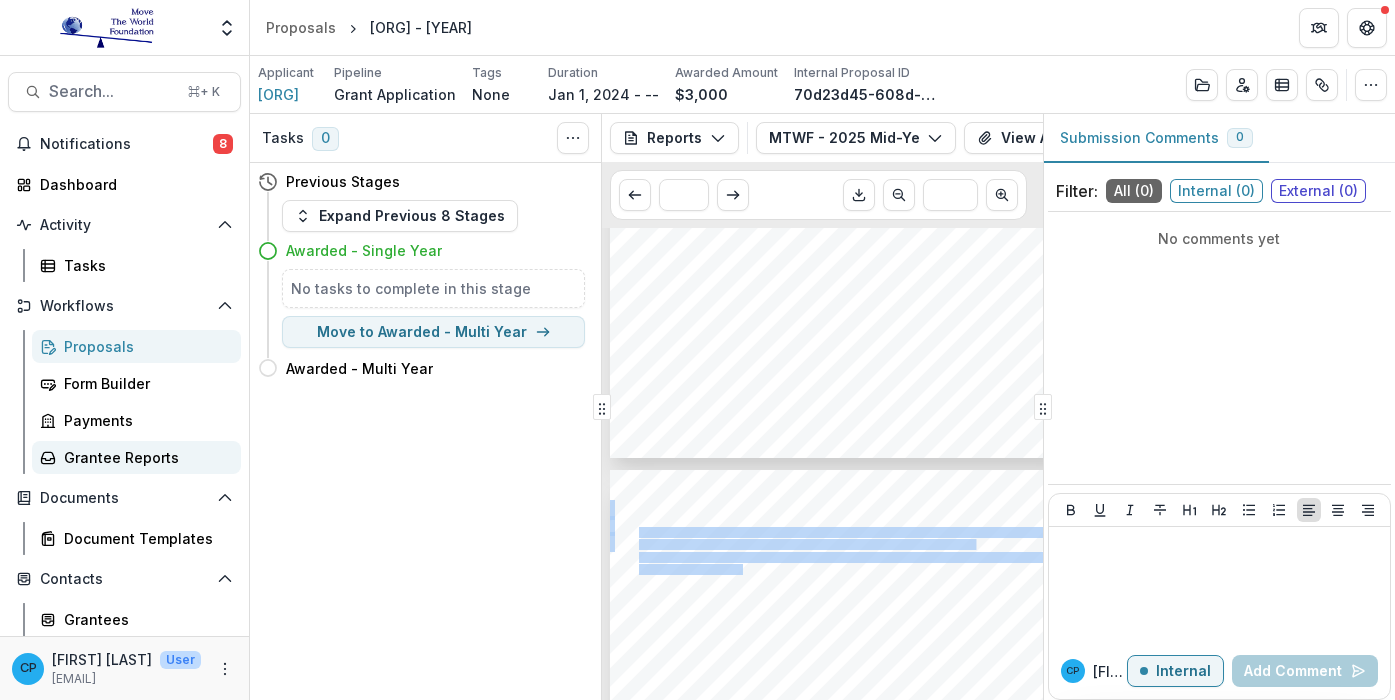 click on "Grantee Reports" at bounding box center [144, 457] 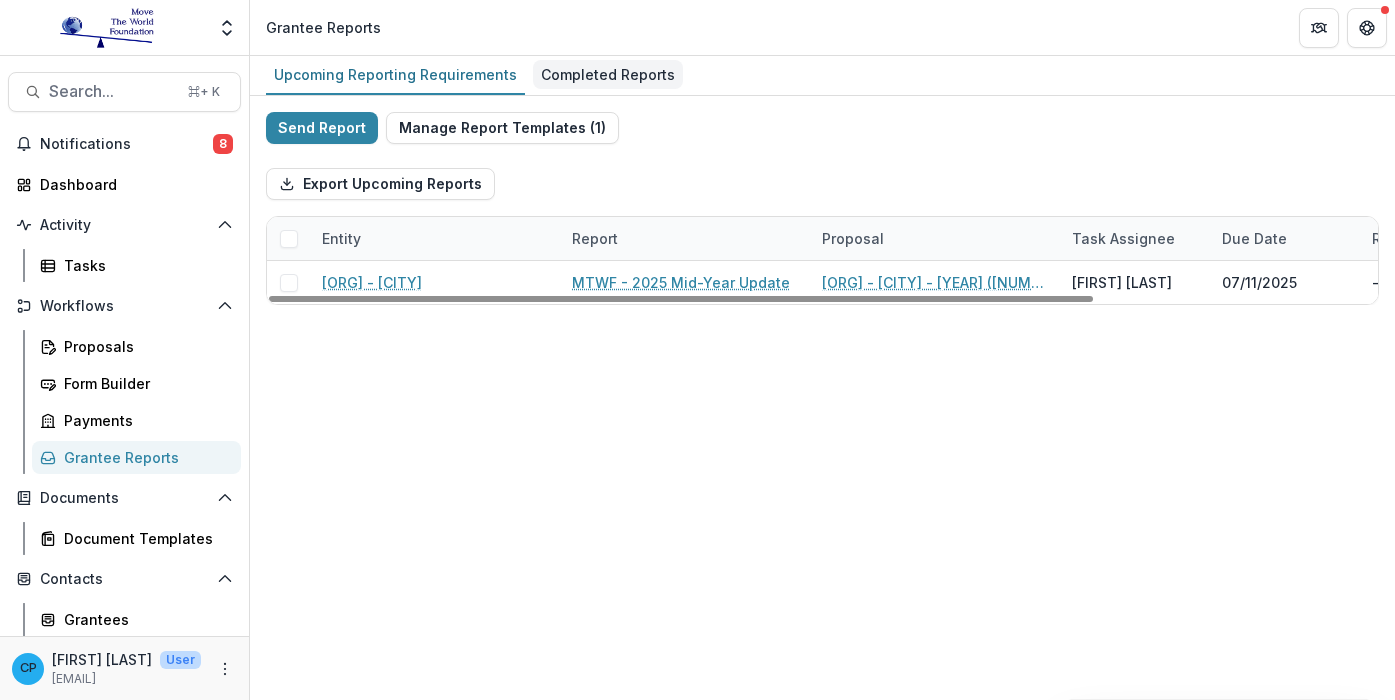 click on "Completed Reports" at bounding box center [608, 74] 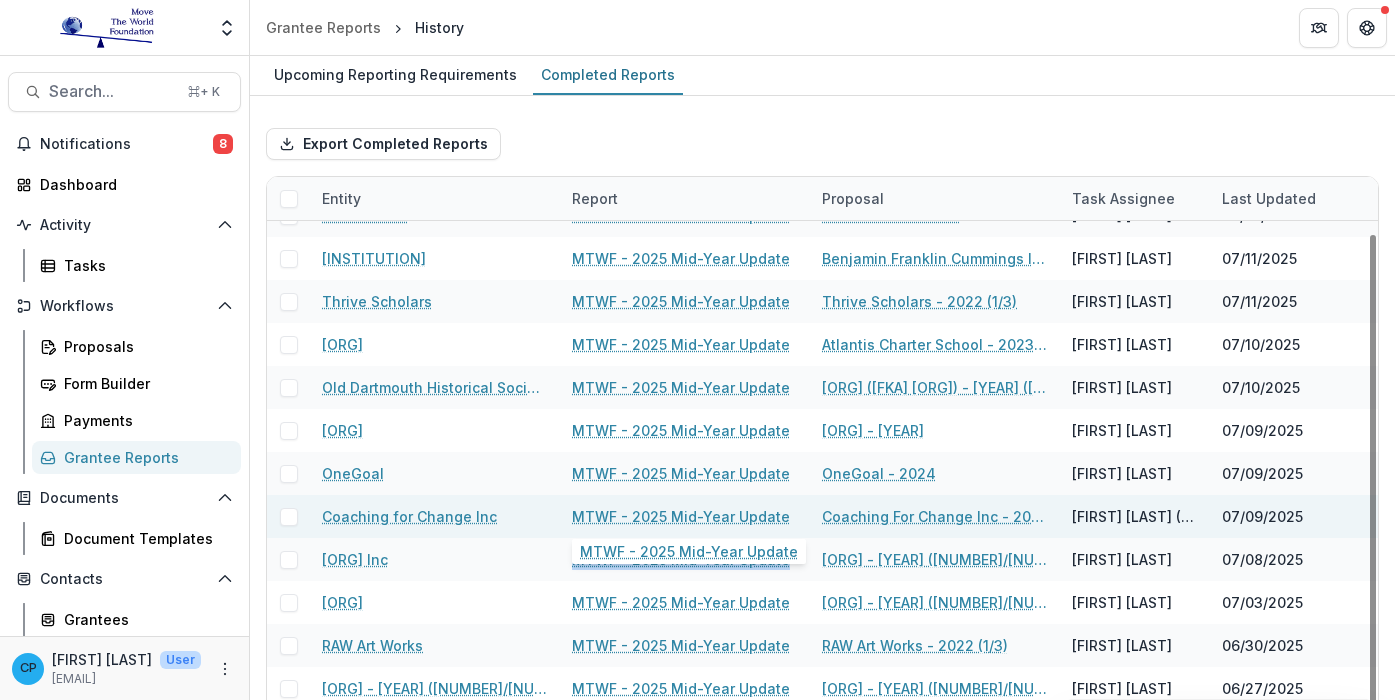 scroll, scrollTop: 77, scrollLeft: 0, axis: vertical 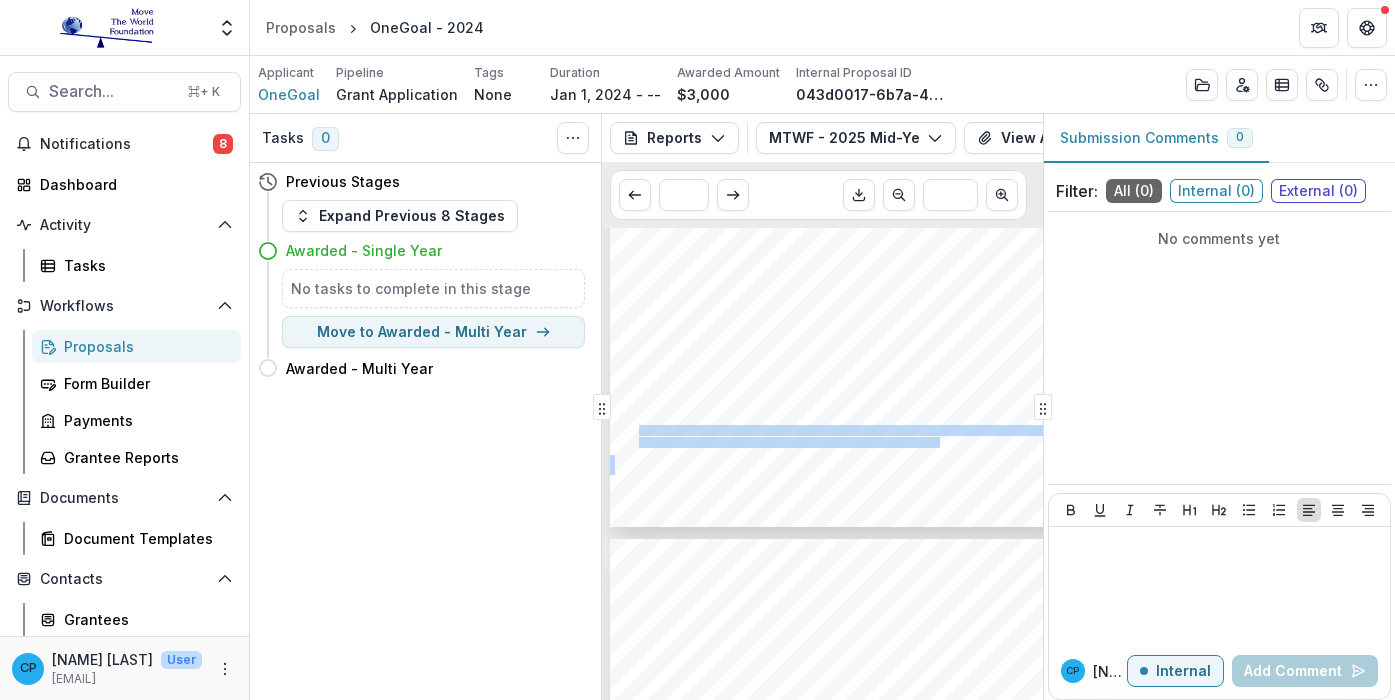 drag, startPoint x: 946, startPoint y: 445, endPoint x: 642, endPoint y: 434, distance: 304.19894 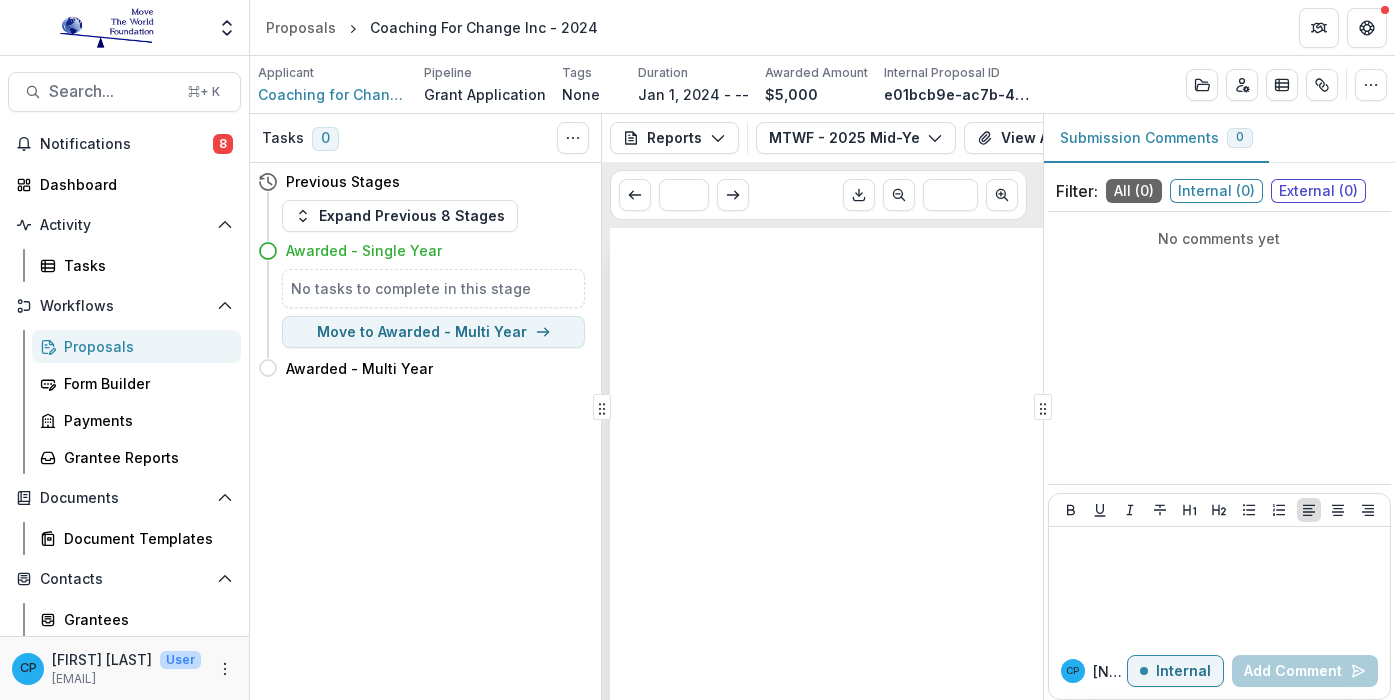 scroll, scrollTop: 0, scrollLeft: 0, axis: both 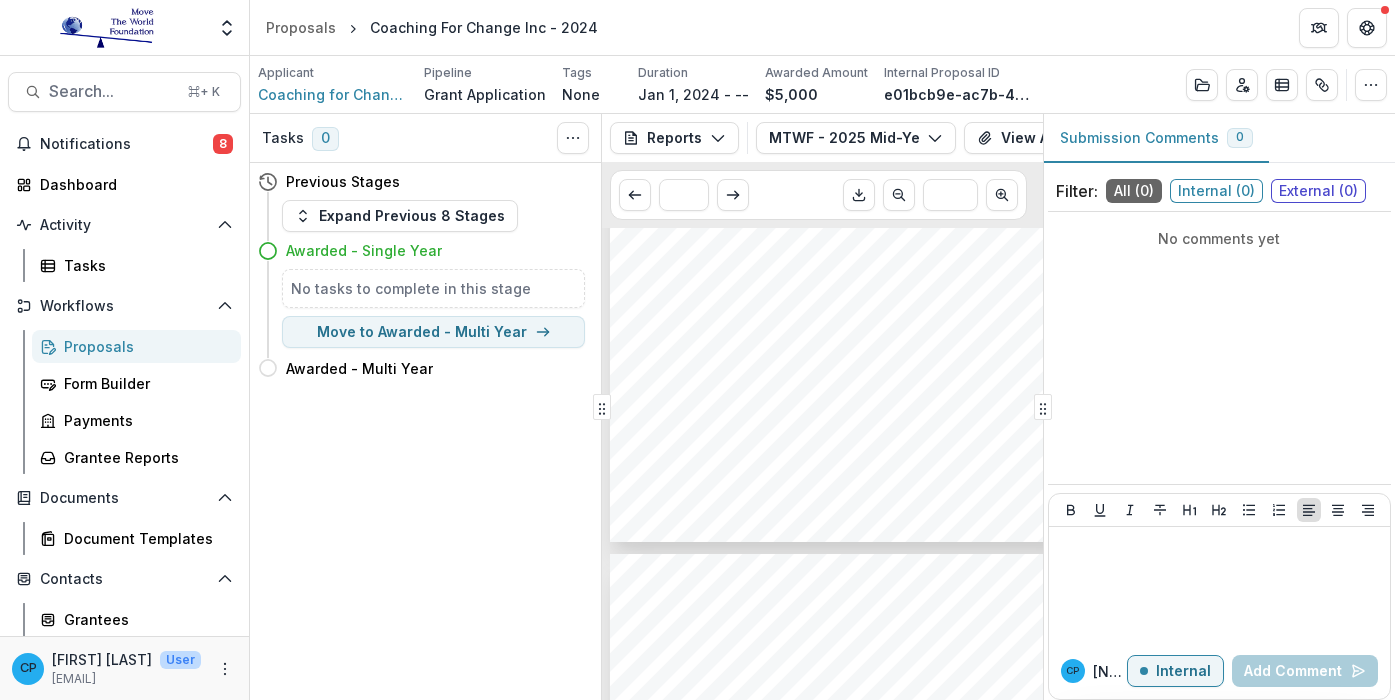drag, startPoint x: 798, startPoint y: 432, endPoint x: 637, endPoint y: 406, distance: 163.08586 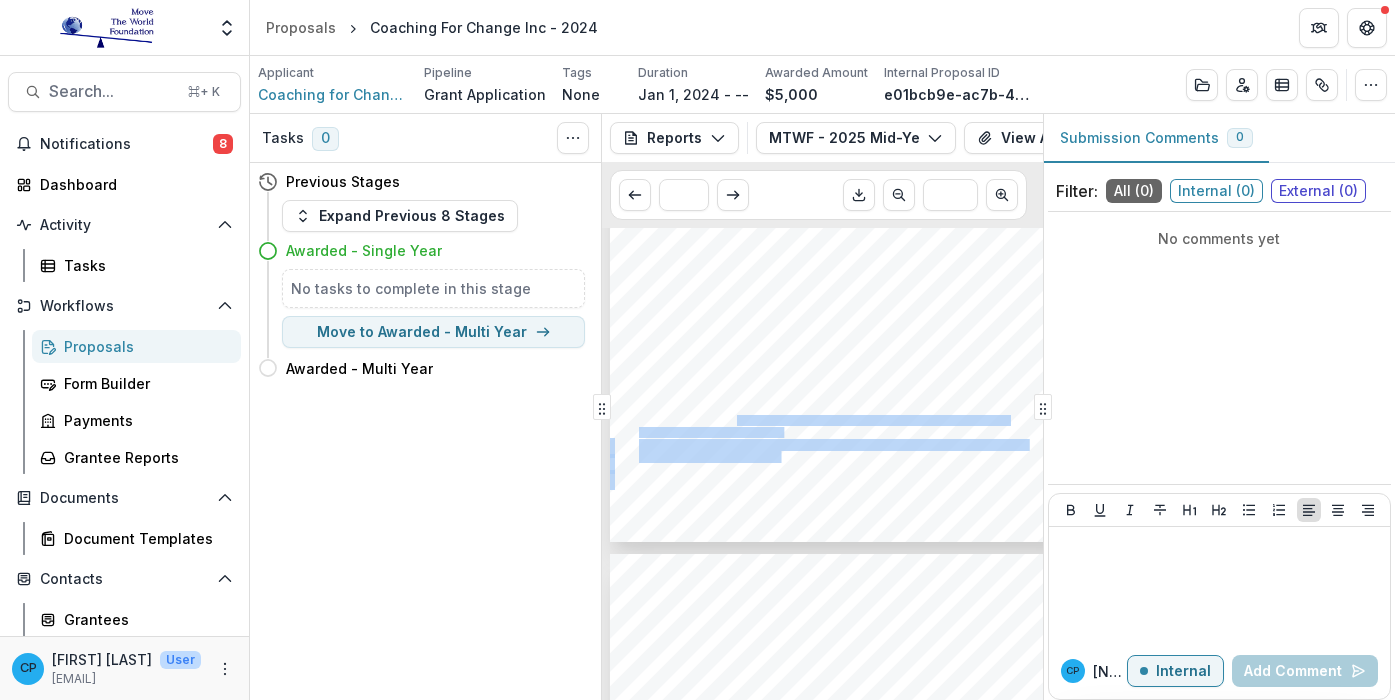 drag, startPoint x: 643, startPoint y: 405, endPoint x: 745, endPoint y: 421, distance: 103.24728 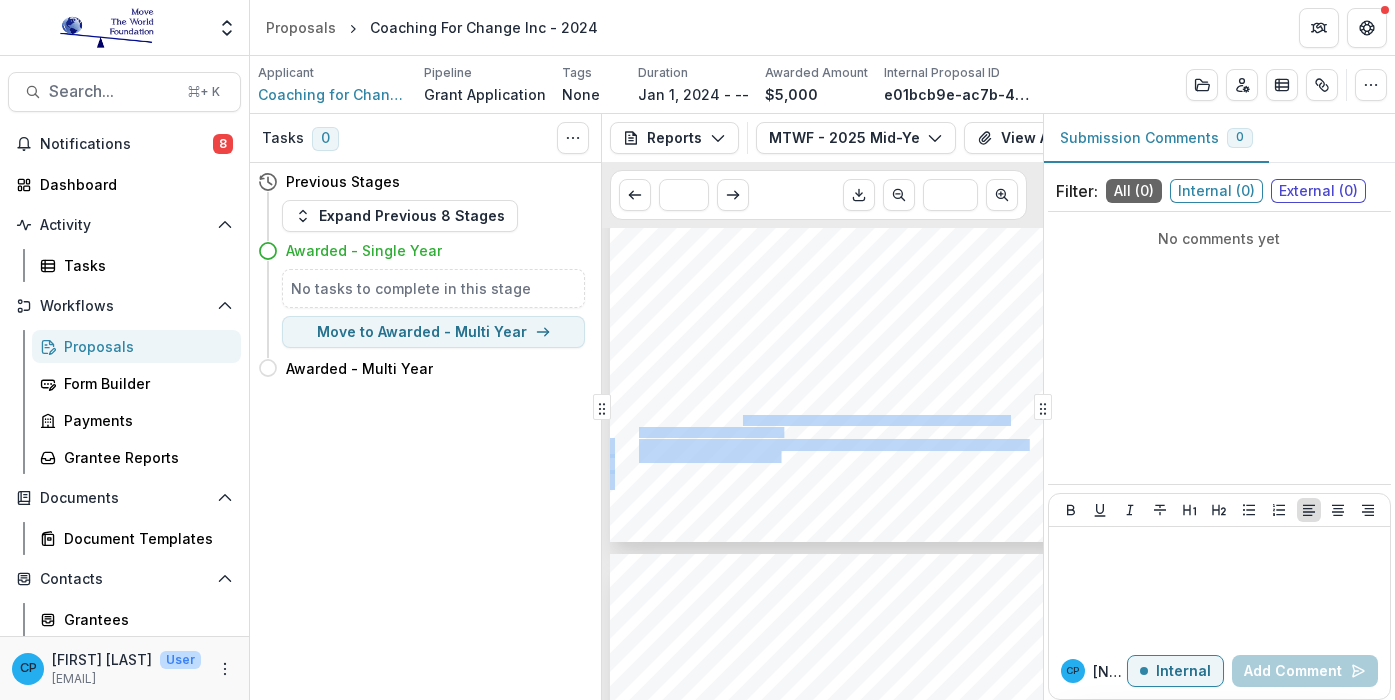 click on "would welcome the opportunity to host you for a C4C In Action site visit before noon on a" at bounding box center [824, 420] 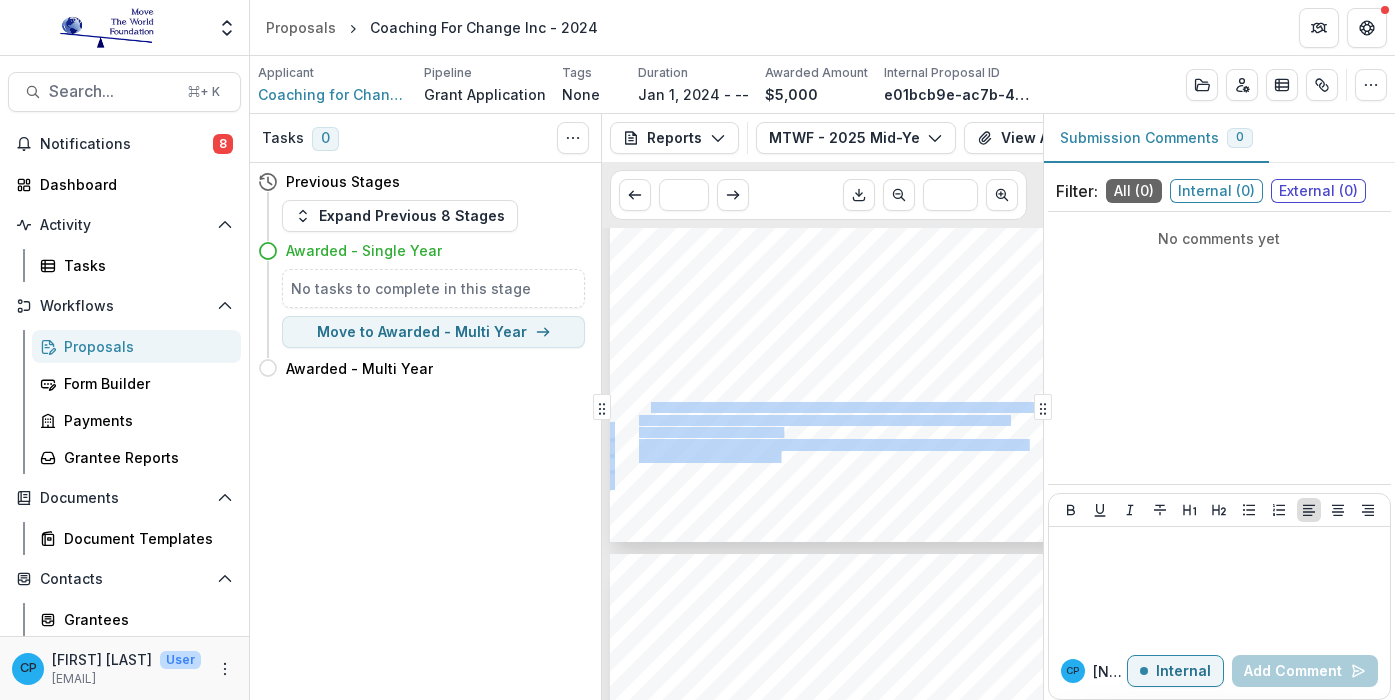 drag, startPoint x: 782, startPoint y: 435, endPoint x: 647, endPoint y: 415, distance: 136.47343 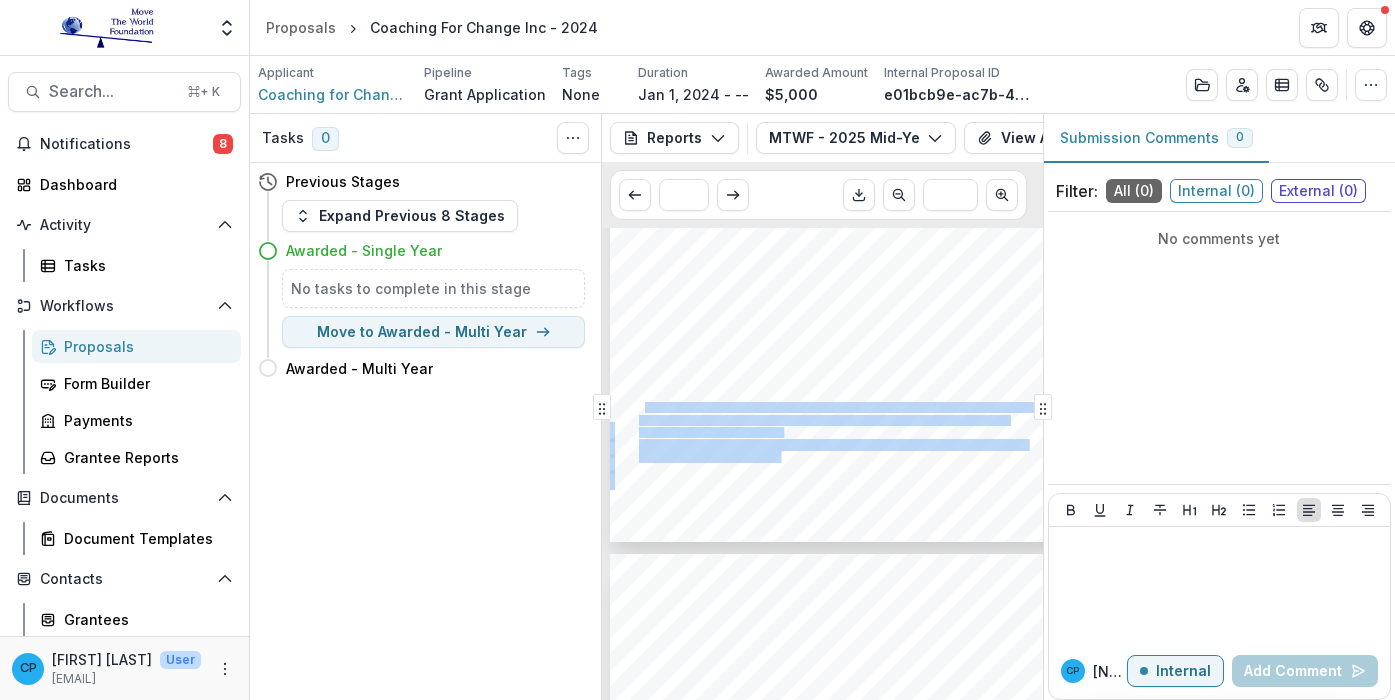 click on "Summer programming is active in New Bedford until July 31, and in Fall River until August 1. C4C" at bounding box center (838, 407) 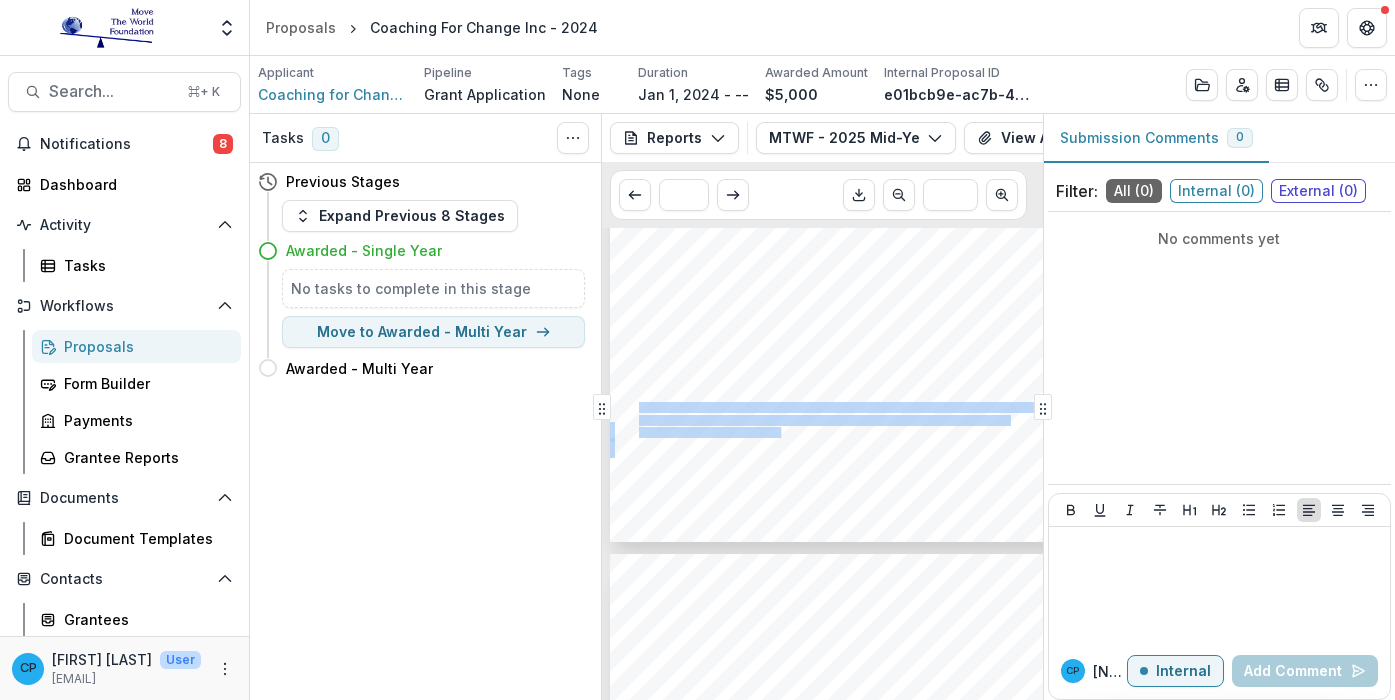 drag, startPoint x: 639, startPoint y: 413, endPoint x: 780, endPoint y: 432, distance: 142.27438 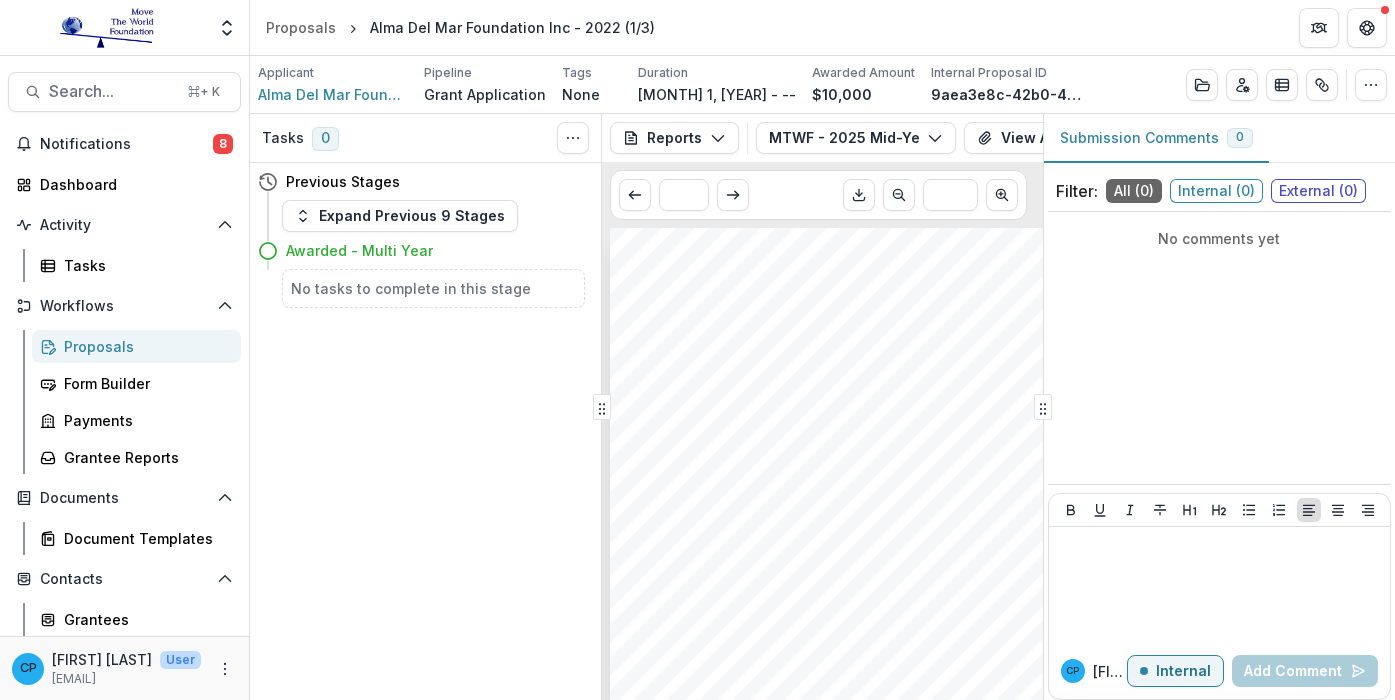 scroll, scrollTop: 0, scrollLeft: 0, axis: both 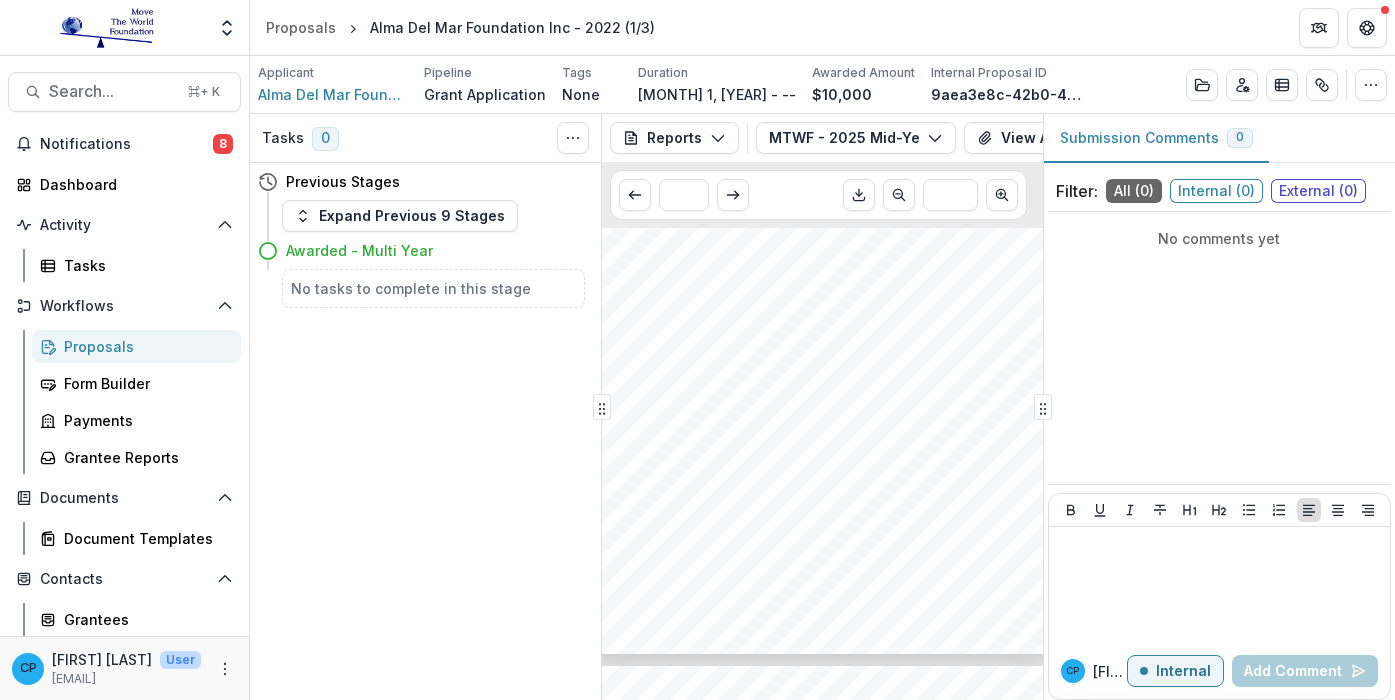 drag, startPoint x: 721, startPoint y: 359, endPoint x: 623, endPoint y: 326, distance: 103.40696 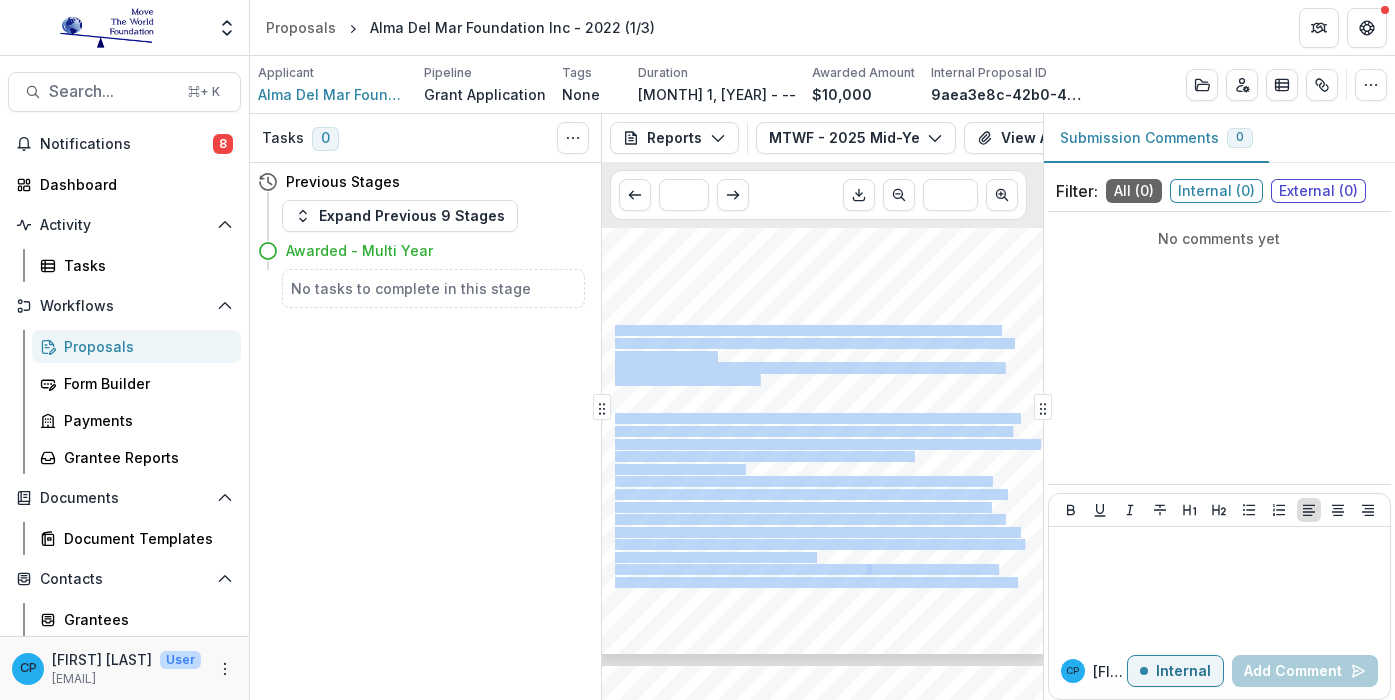 drag, startPoint x: 617, startPoint y: 333, endPoint x: 717, endPoint y: 336, distance: 100.04499 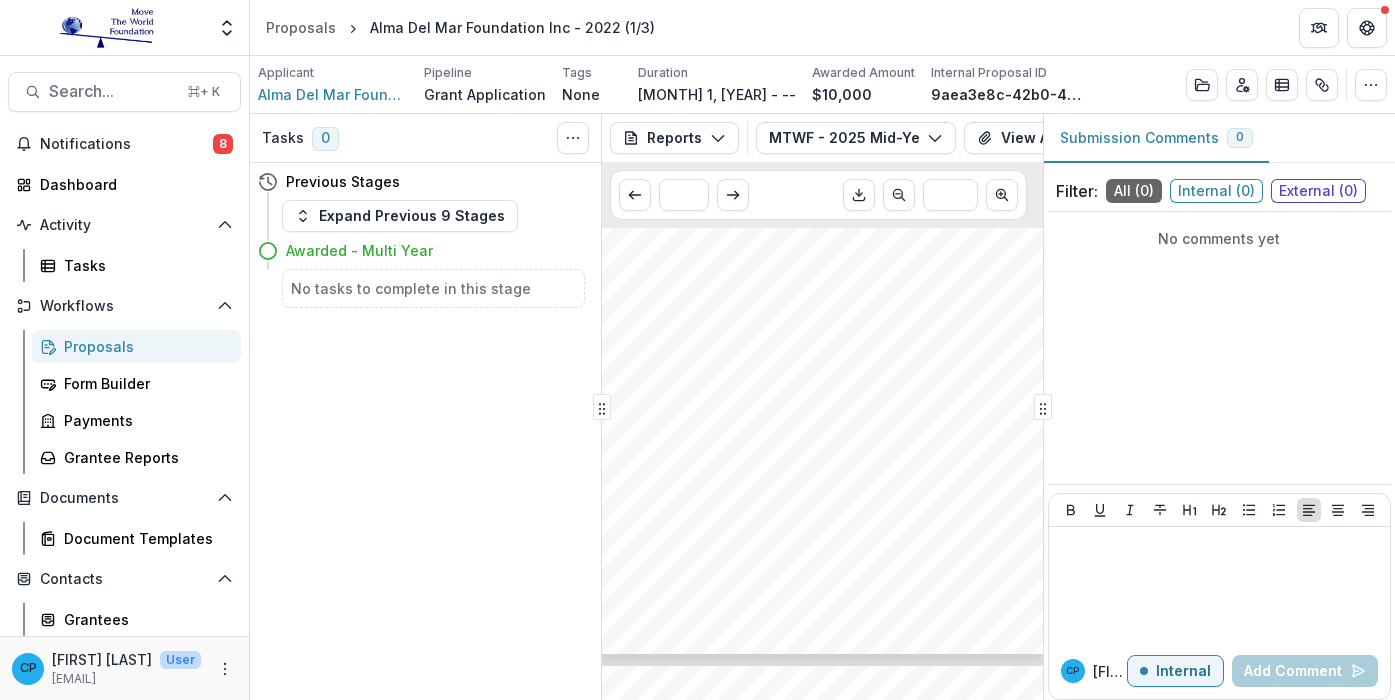 click on "group sessions to allow new employees to learn more about Alma del Mar's academic program," at bounding box center (814, 343) 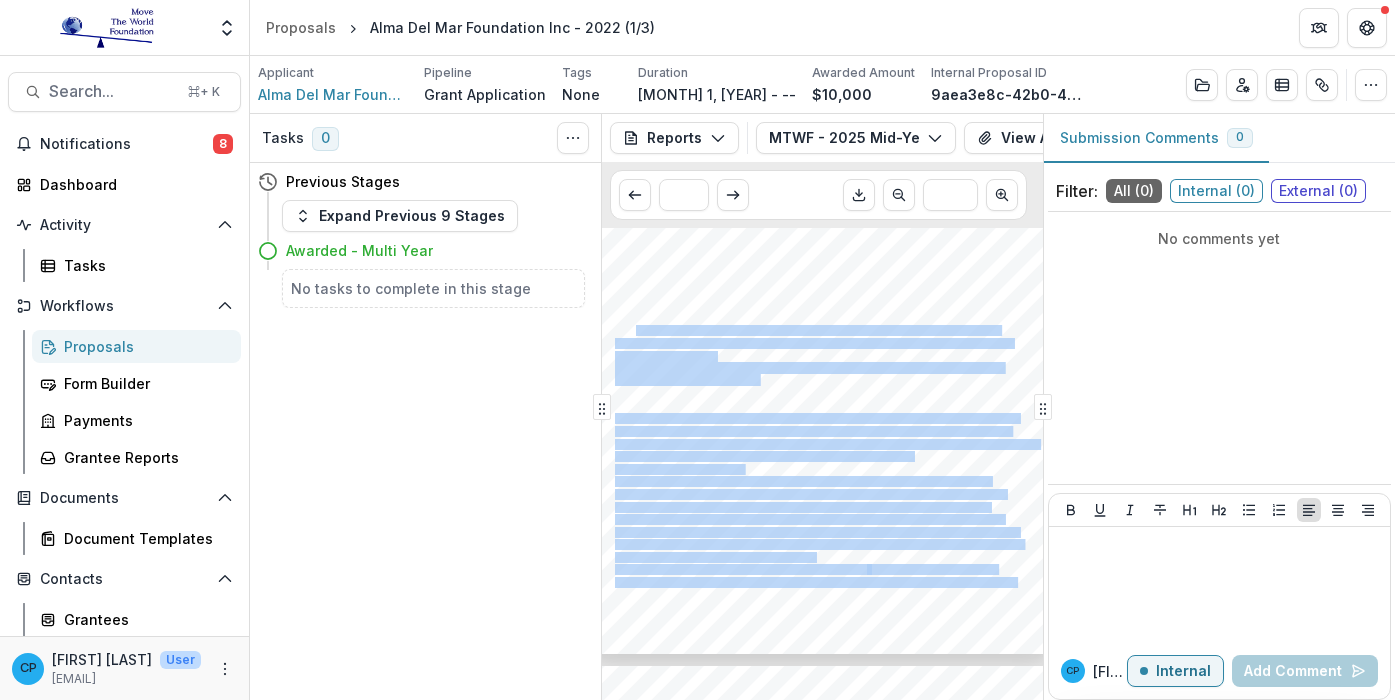 drag, startPoint x: 720, startPoint y: 357, endPoint x: 634, endPoint y: 335, distance: 88.76936 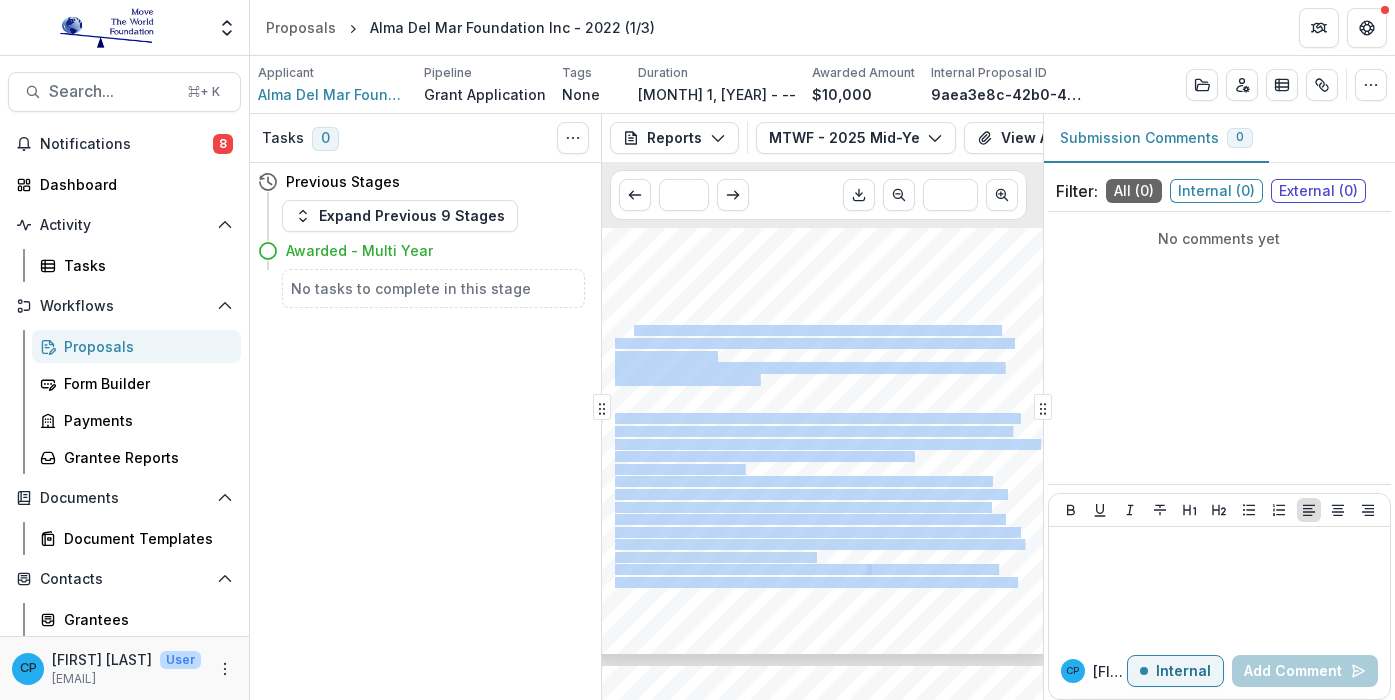 click on "group sessions to allow new employees to learn more about Alma del Mar's academic program," at bounding box center (814, 343) 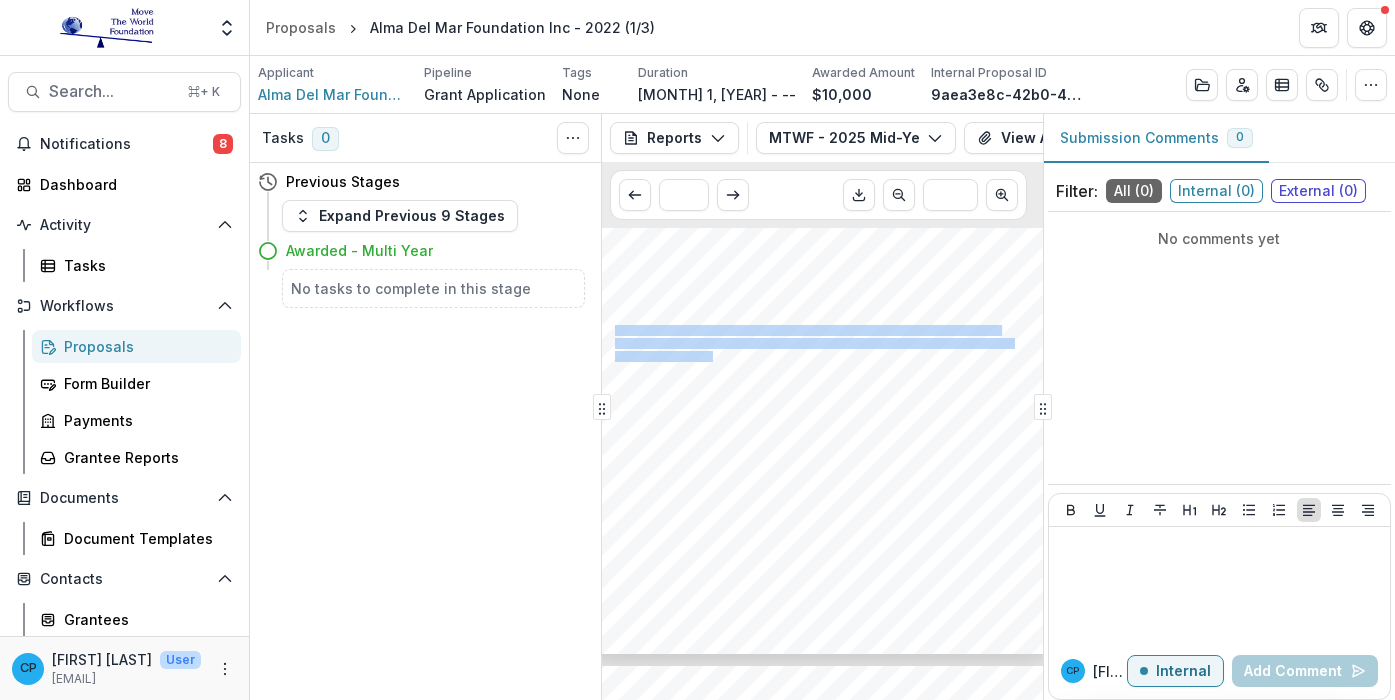 drag, startPoint x: 617, startPoint y: 333, endPoint x: 715, endPoint y: 356, distance: 100.6628 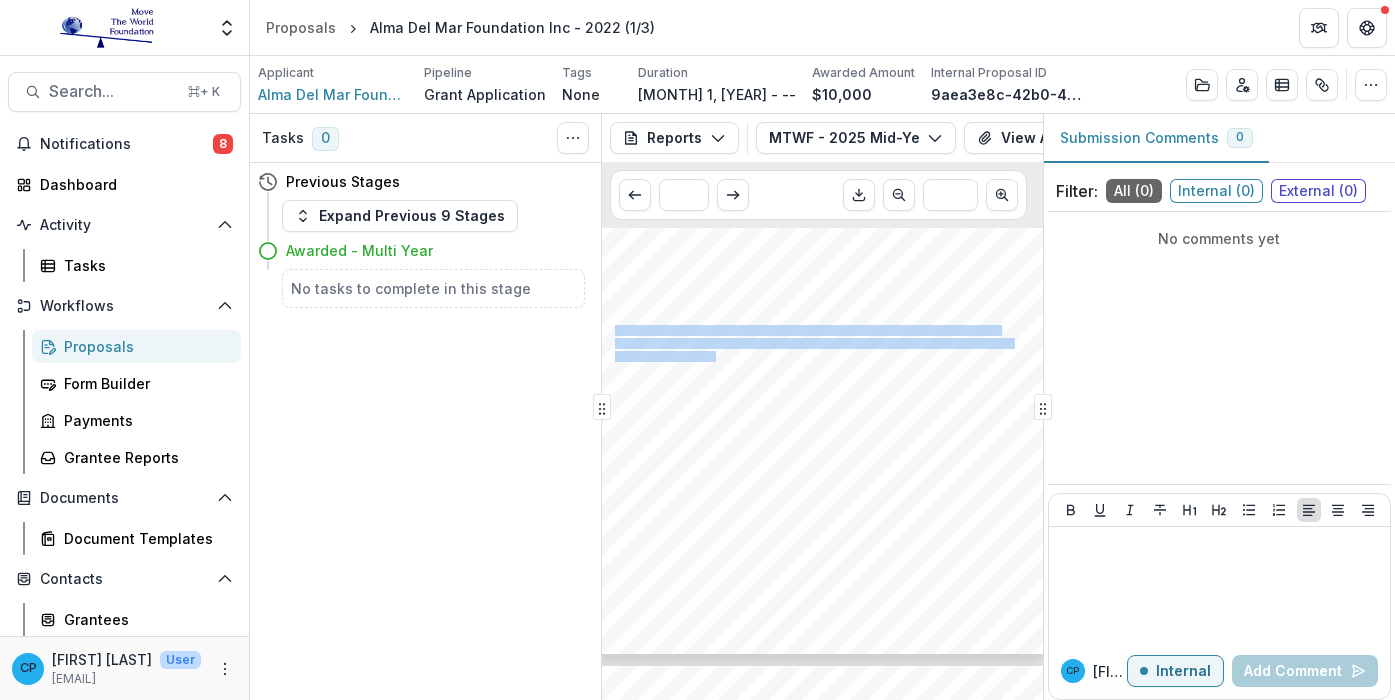 copy on "New Staff will report August 4th for training/Institute. The first two days will have some whole group sessions to allow new employees to learn more about Alma del Mar's academic program, philosophy and mission." 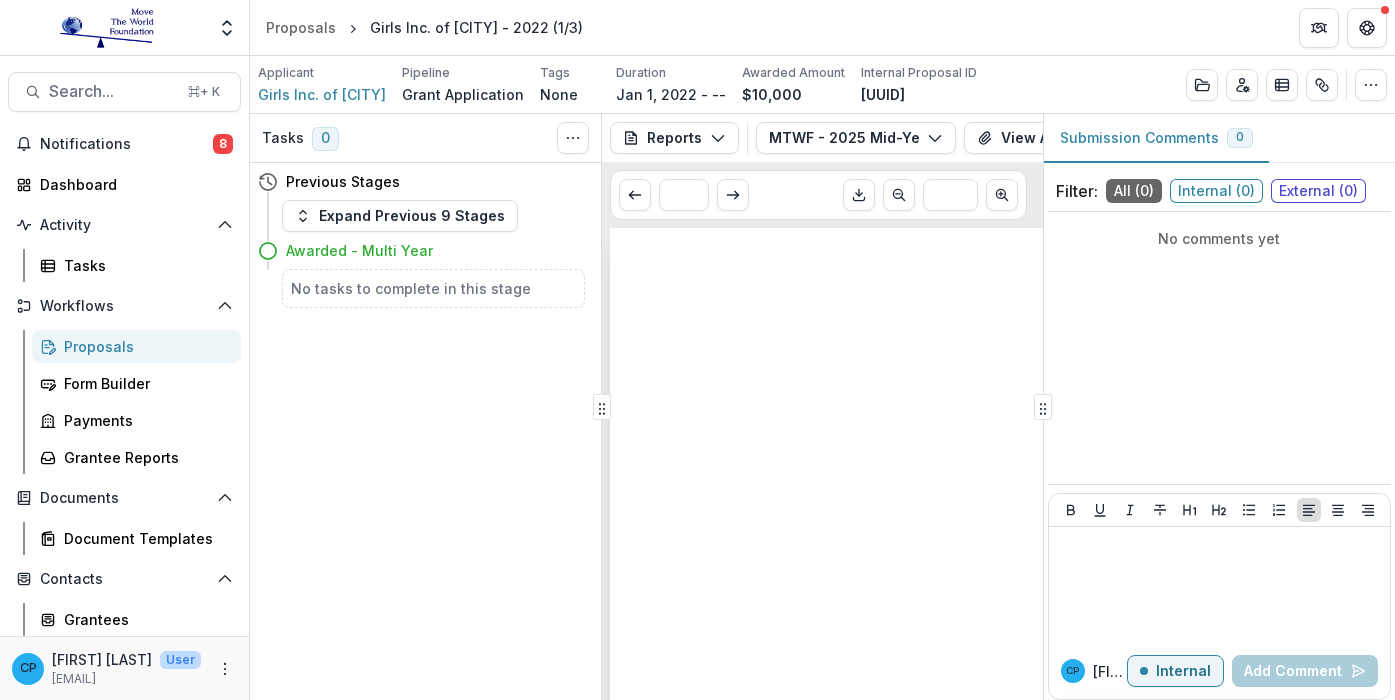 scroll, scrollTop: 0, scrollLeft: 0, axis: both 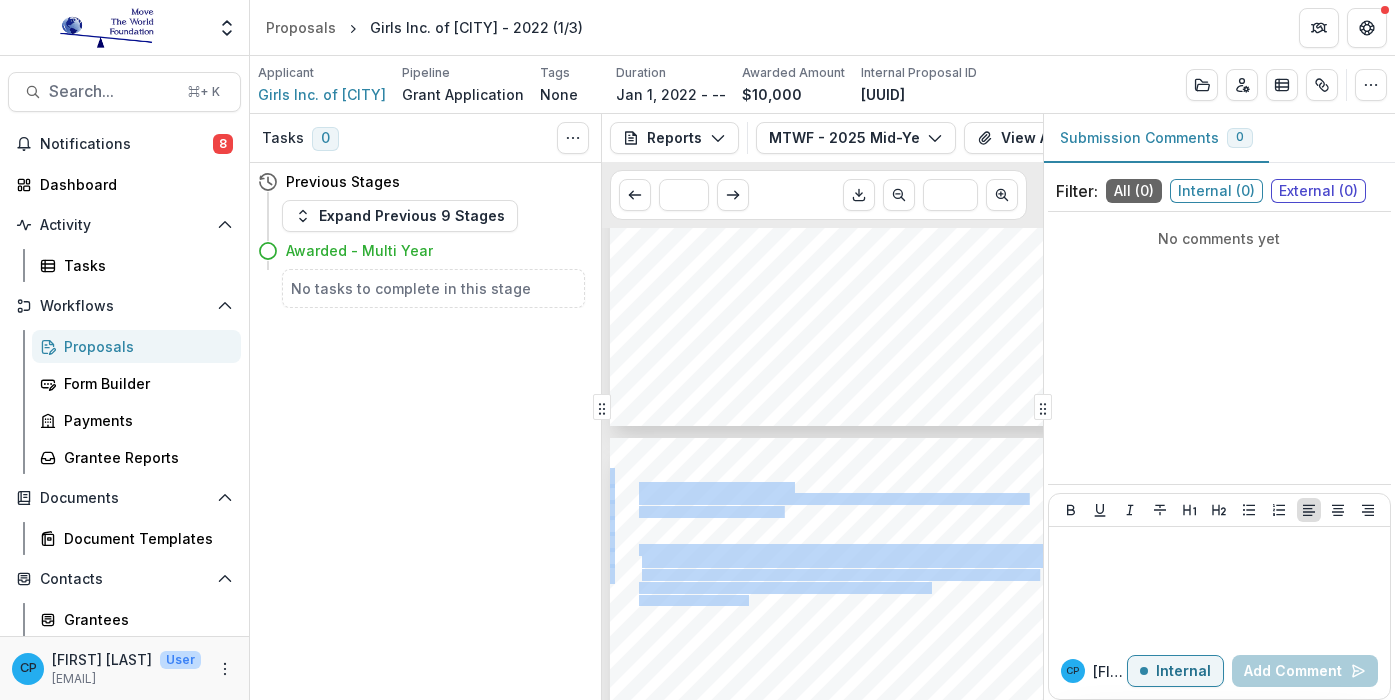 drag, startPoint x: 772, startPoint y: 488, endPoint x: 640, endPoint y: 487, distance: 132.00378 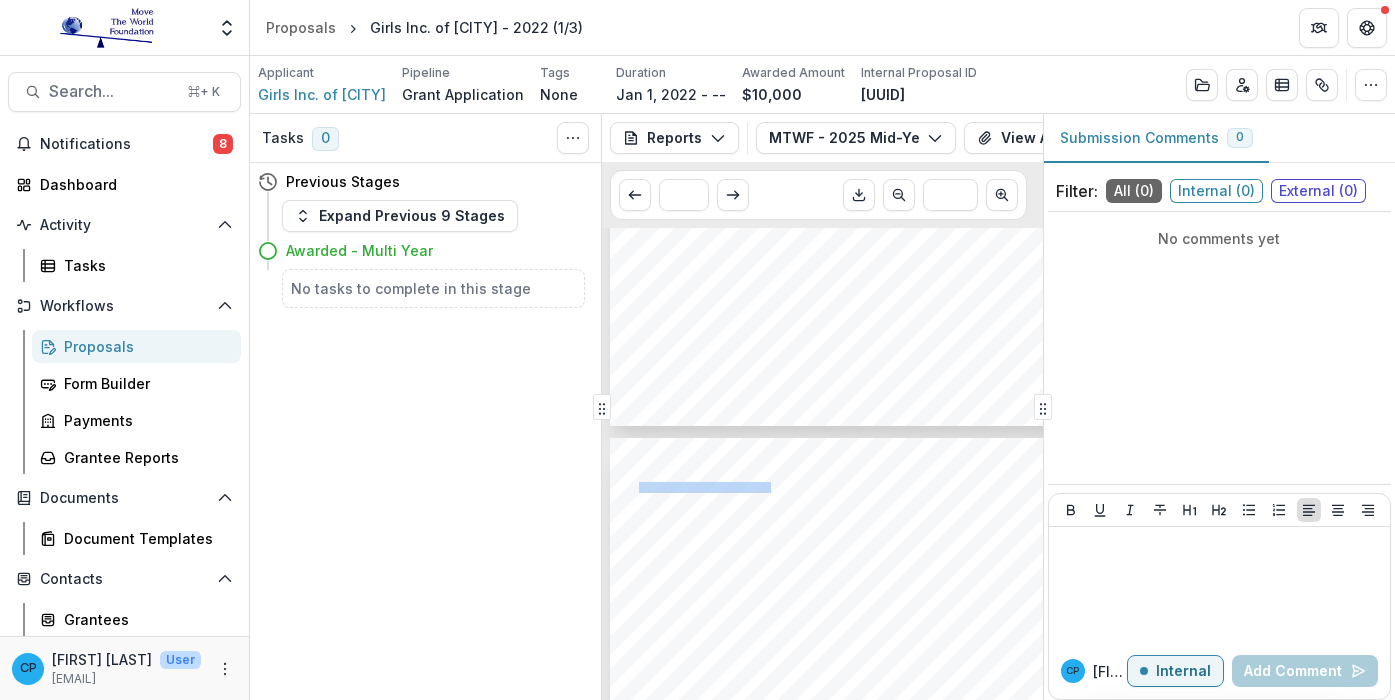 drag, startPoint x: 766, startPoint y: 489, endPoint x: 640, endPoint y: 490, distance: 126.00397 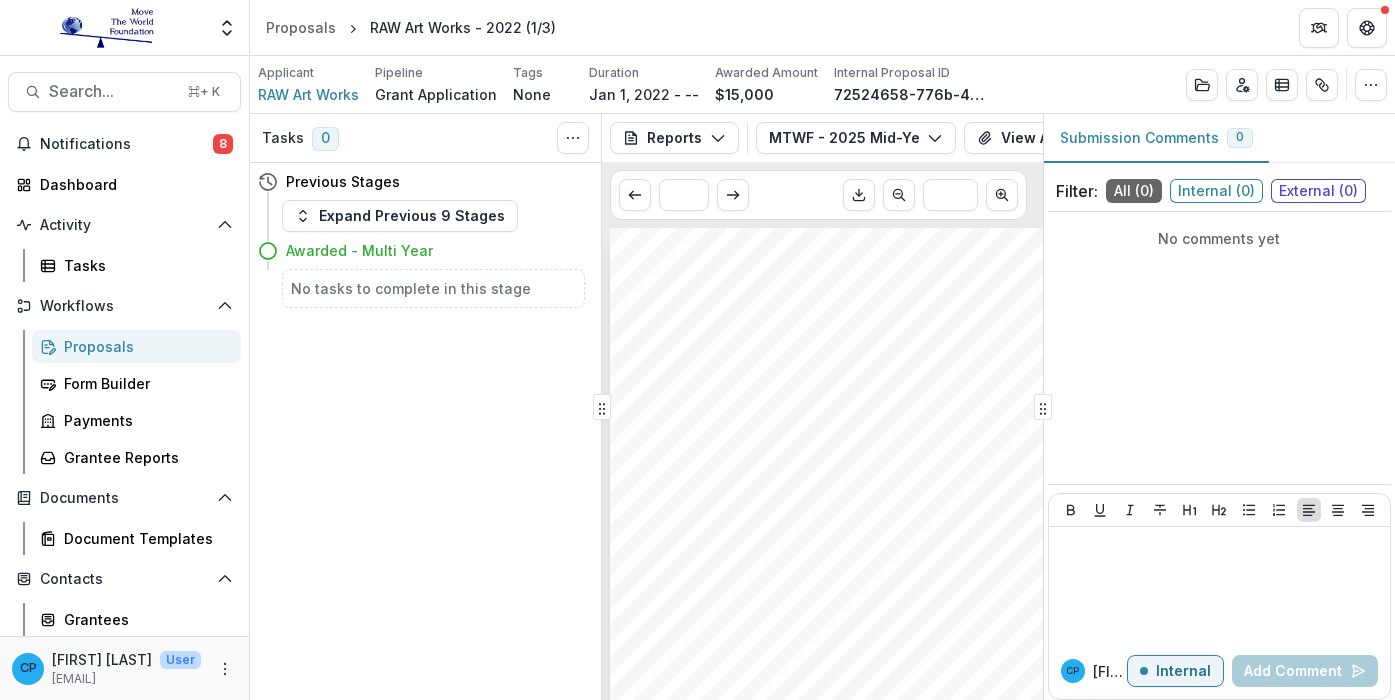 scroll, scrollTop: 0, scrollLeft: 0, axis: both 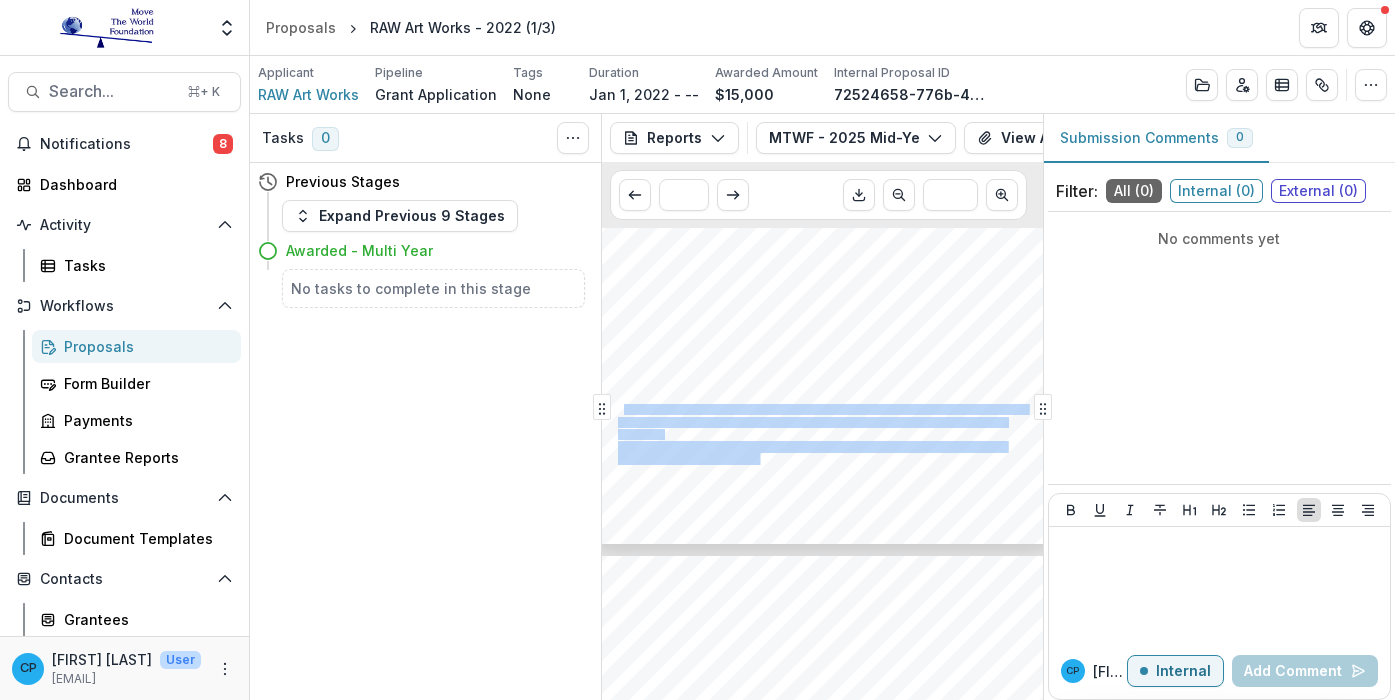 drag, startPoint x: 684, startPoint y: 433, endPoint x: 622, endPoint y: 417, distance: 64.03124 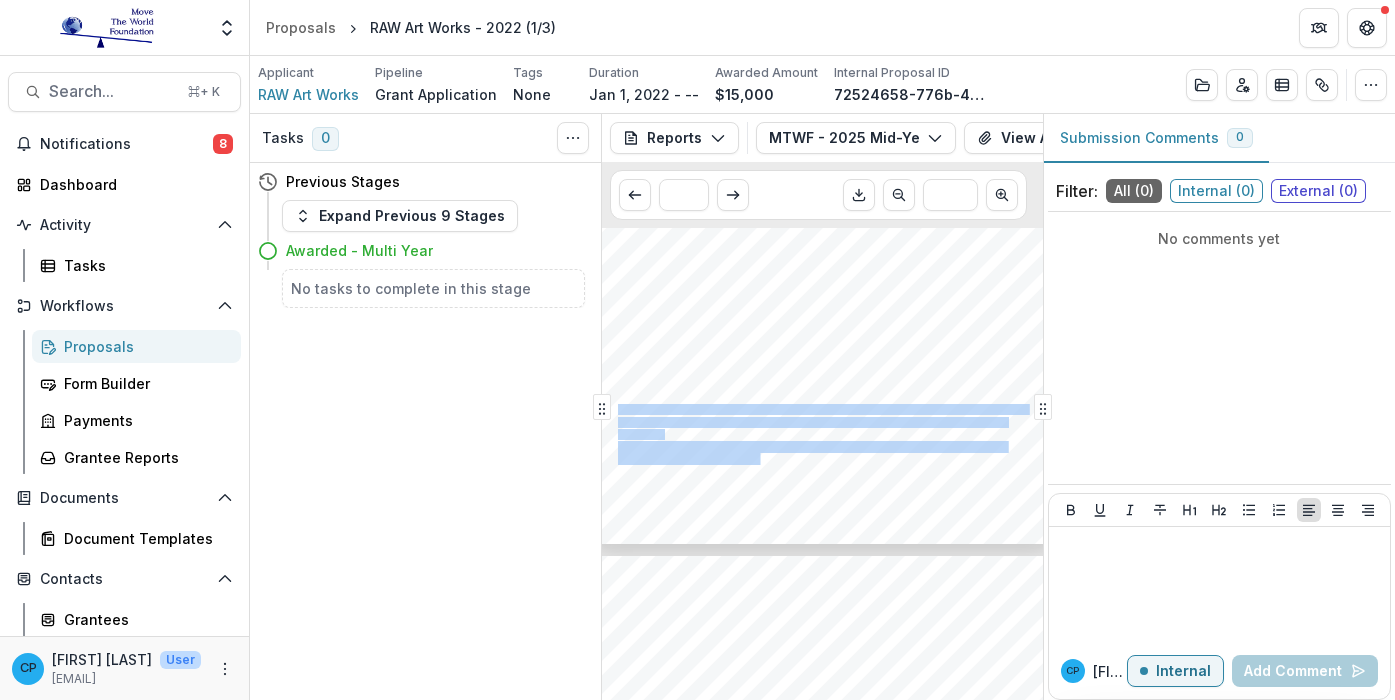 drag, startPoint x: 618, startPoint y: 416, endPoint x: 664, endPoint y: 437, distance: 50.566788 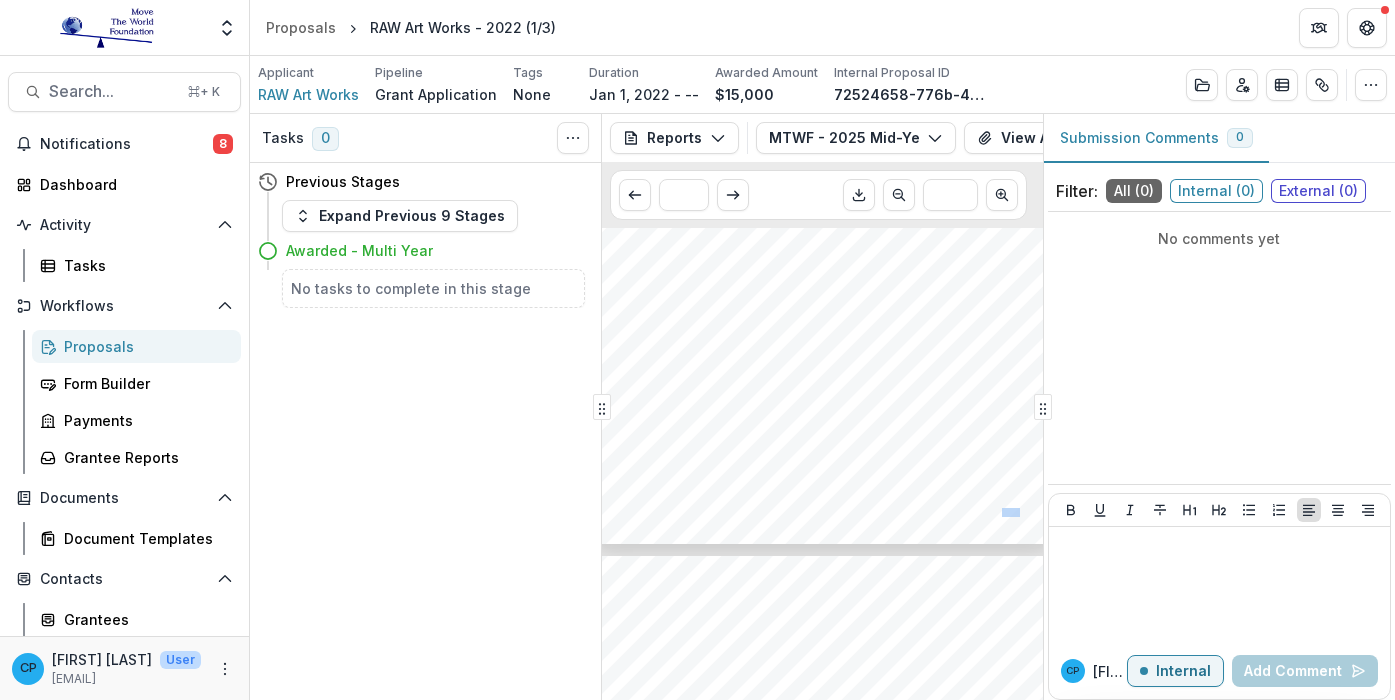click on "Page: 4 MTWF - 2025 Mid-Year Update youth into the program. Measurable Outcomes Support from the Move The World Foundation will help us meet the following youth-level outcomes this year: >75% of teens to improve attitudes toward scho ol 100% of seniors to graduate from high school 100% to be accepted to at least one college and university >95% to be accepted to and attending college >85% of college-bound teens who sign up for ongoing counseling complete their first year successfully Our program improvement goals include strategic recruitment of more mentors of color, deepened engagement of Project Launch parents and guardians, and expanded partnerships with companies, colleges and job training programs so that youth have up-to-date information about the breadth of options available to them after high school. Evaluation: Progress on our goals and objectives is measured through a system of assessment and evaluation that is guided by RAW’s theory of change and elements of your work. interested!" at bounding box center (823, 213) 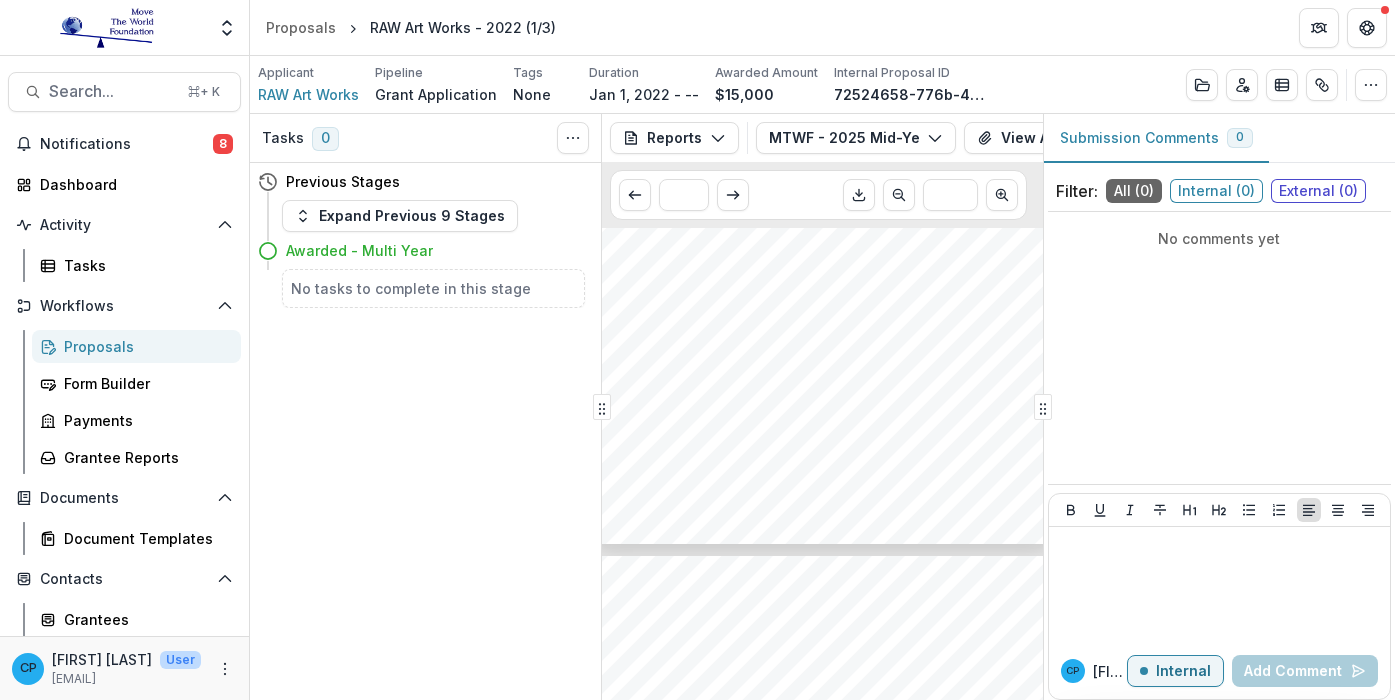 click on "Page: 4 MTWF - 2025 Mid-Year Update youth into the program. Measurable Outcomes Support from the Move The World Foundation will help us meet the following youth-level outcomes this year: >75% of teens to improve attitudes toward scho ol 100% of seniors to graduate from high school 100% to be accepted to at least one college and university >95% to be accepted to and attending college >85% of college-bound teens who sign up for ongoing counseling complete their first year successfully Our program improvement goals include strategic recruitment of more mentors of color, deepened engagement of Project Launch parents and guardians, and expanded partnerships with companies, colleges and job training programs so that youth have up-to-date information about the breadth of options available to them after high school. Evaluation: Progress on our goals and objectives is measured through a system of assessment and evaluation that is guided by RAW’s theory of change and elements of your work. interested!" at bounding box center [823, 213] 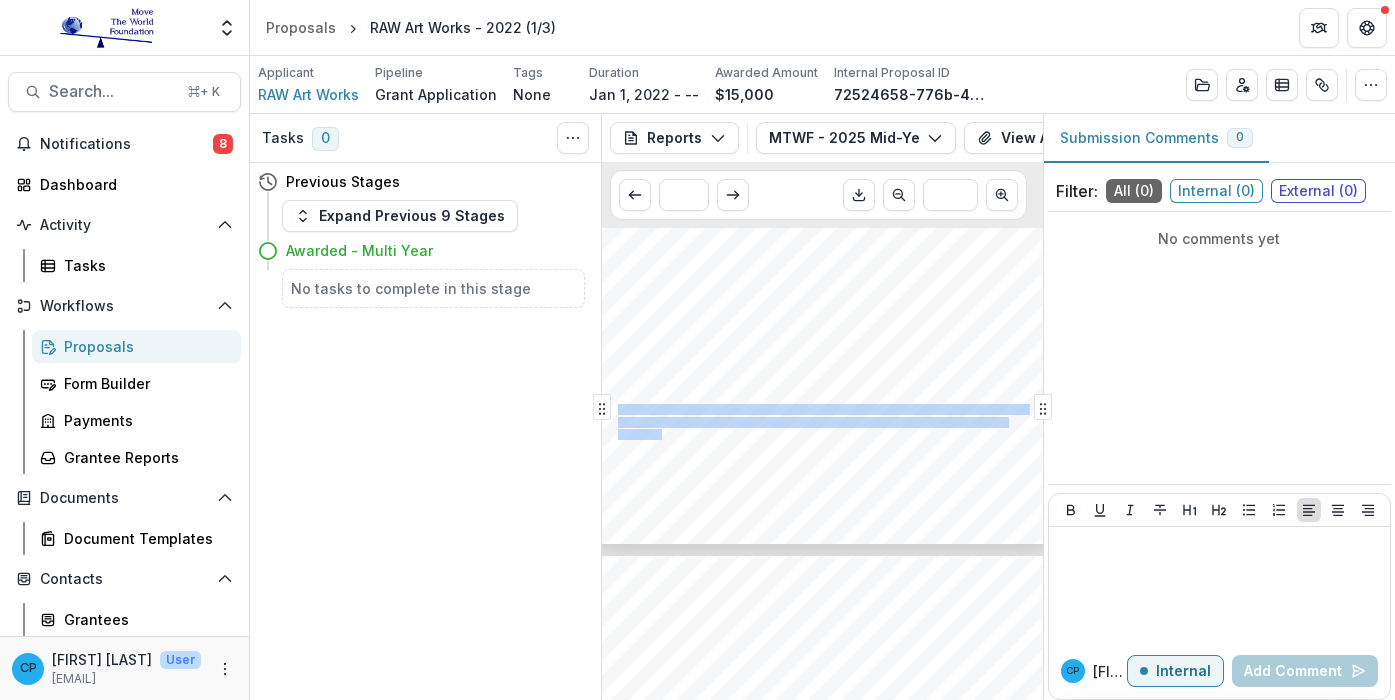 drag, startPoint x: 662, startPoint y: 439, endPoint x: 620, endPoint y: 413, distance: 49.396355 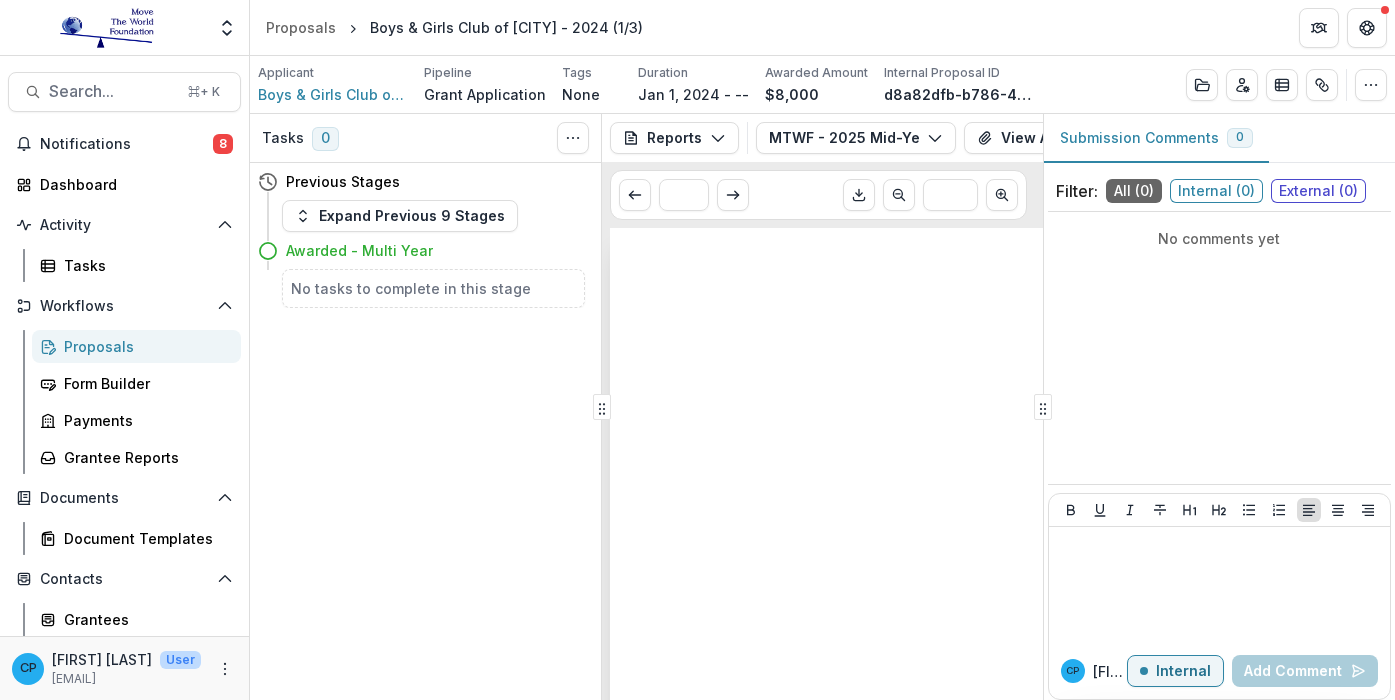 scroll, scrollTop: 0, scrollLeft: 0, axis: both 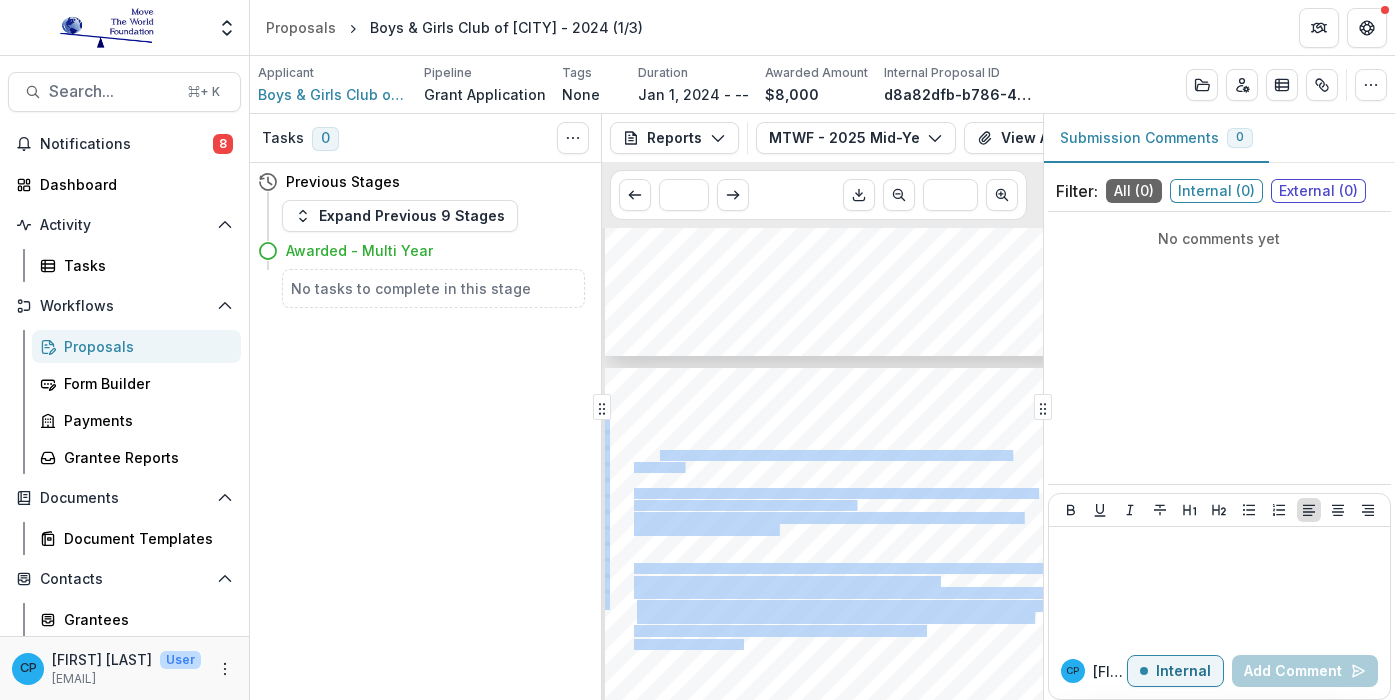 drag, startPoint x: 859, startPoint y: 503, endPoint x: 657, endPoint y: 457, distance: 207.17143 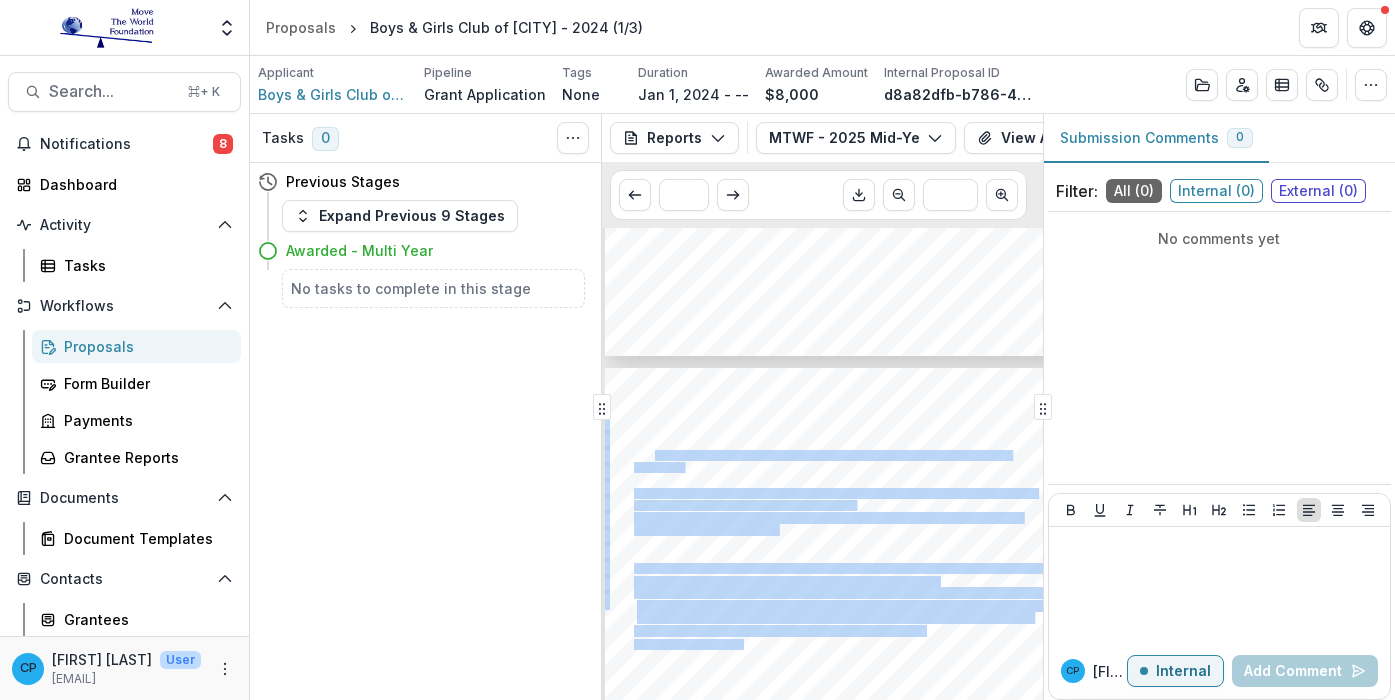 click on "running two in Lynn & one in Middleton. Our "after-school" programming begins again in late" at bounding box center [822, 455] 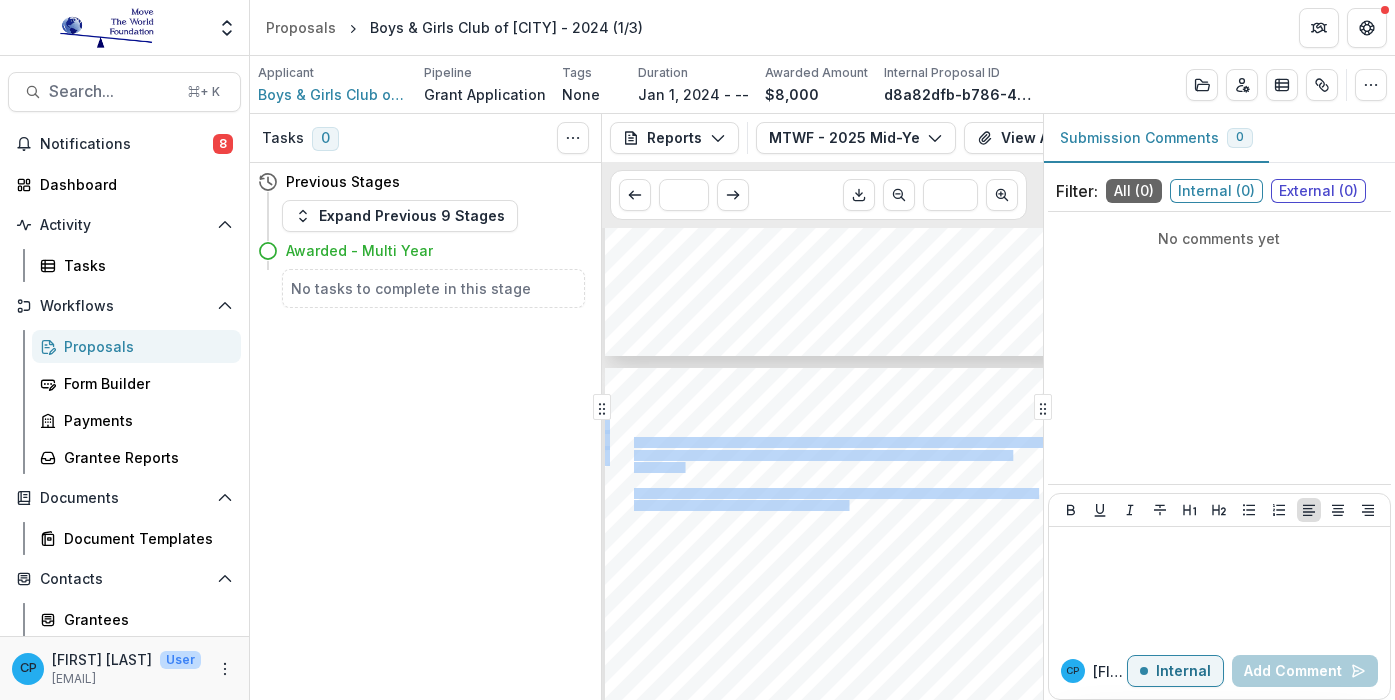 drag, startPoint x: 637, startPoint y: 450, endPoint x: 850, endPoint y: 508, distance: 220.75552 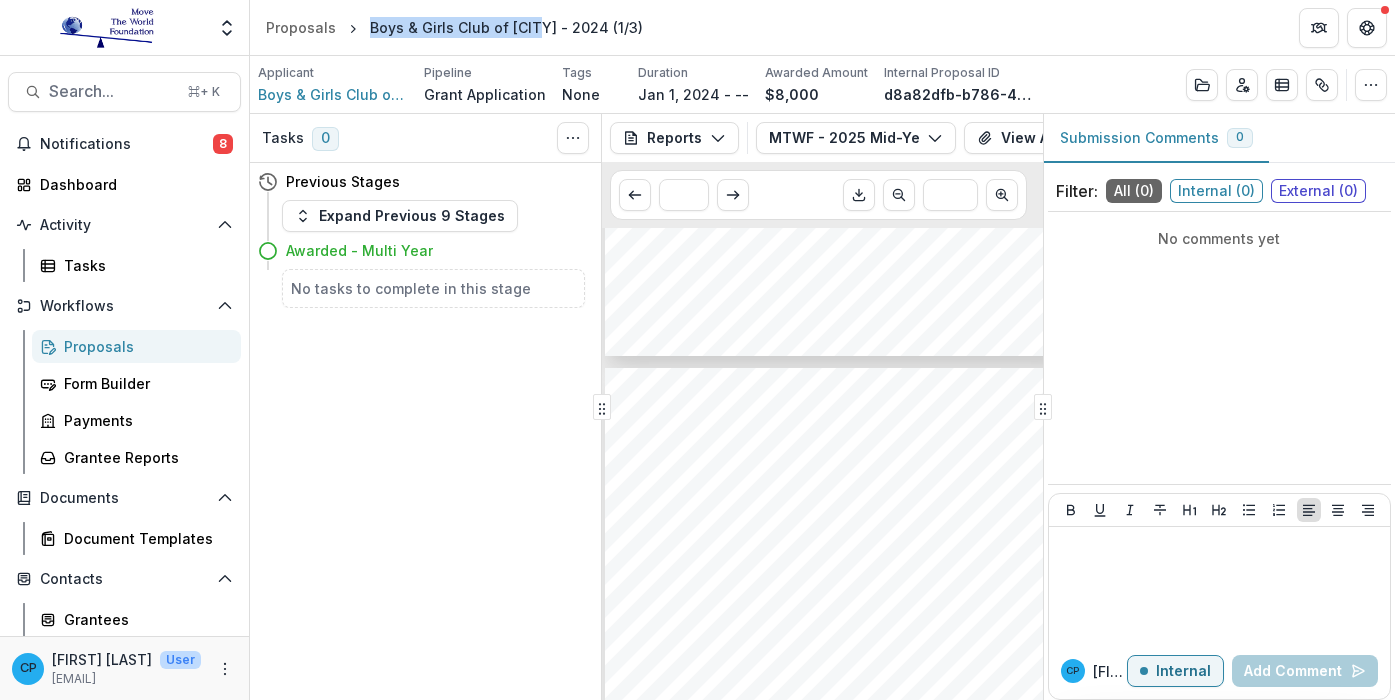 drag, startPoint x: 365, startPoint y: 27, endPoint x: 533, endPoint y: 27, distance: 168 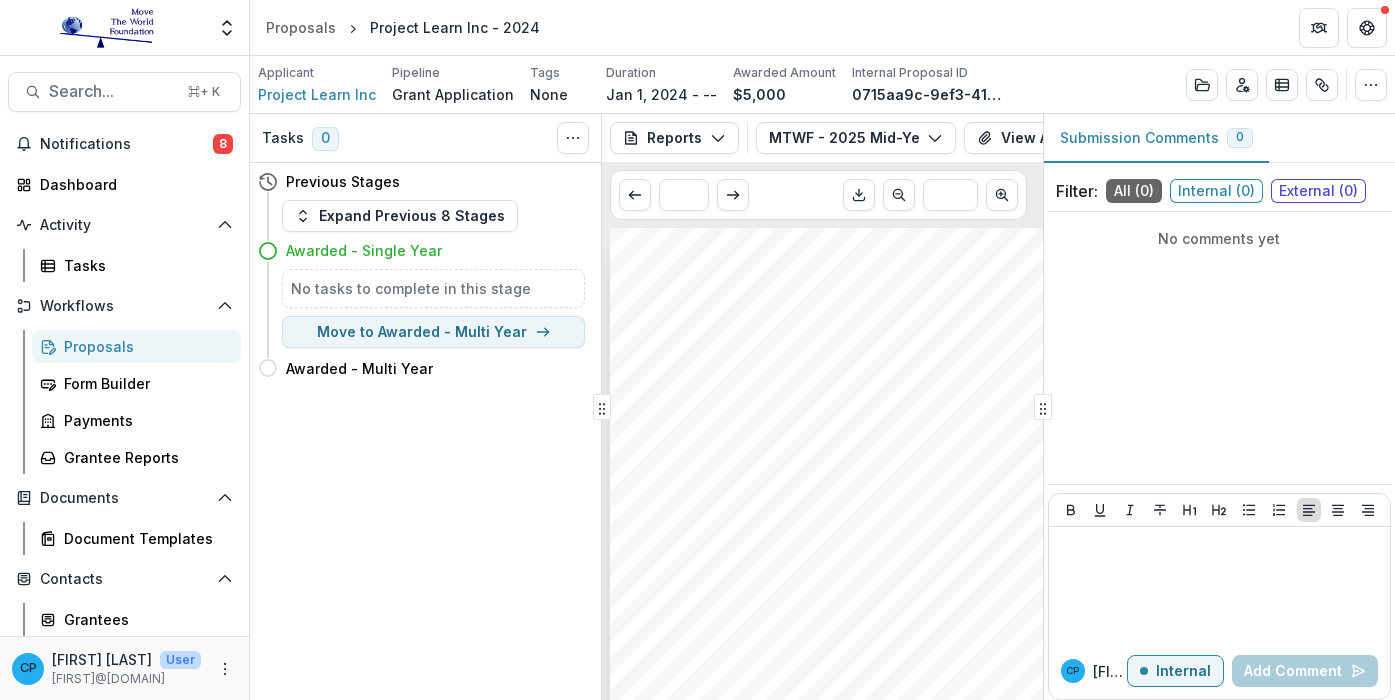 scroll, scrollTop: 0, scrollLeft: 0, axis: both 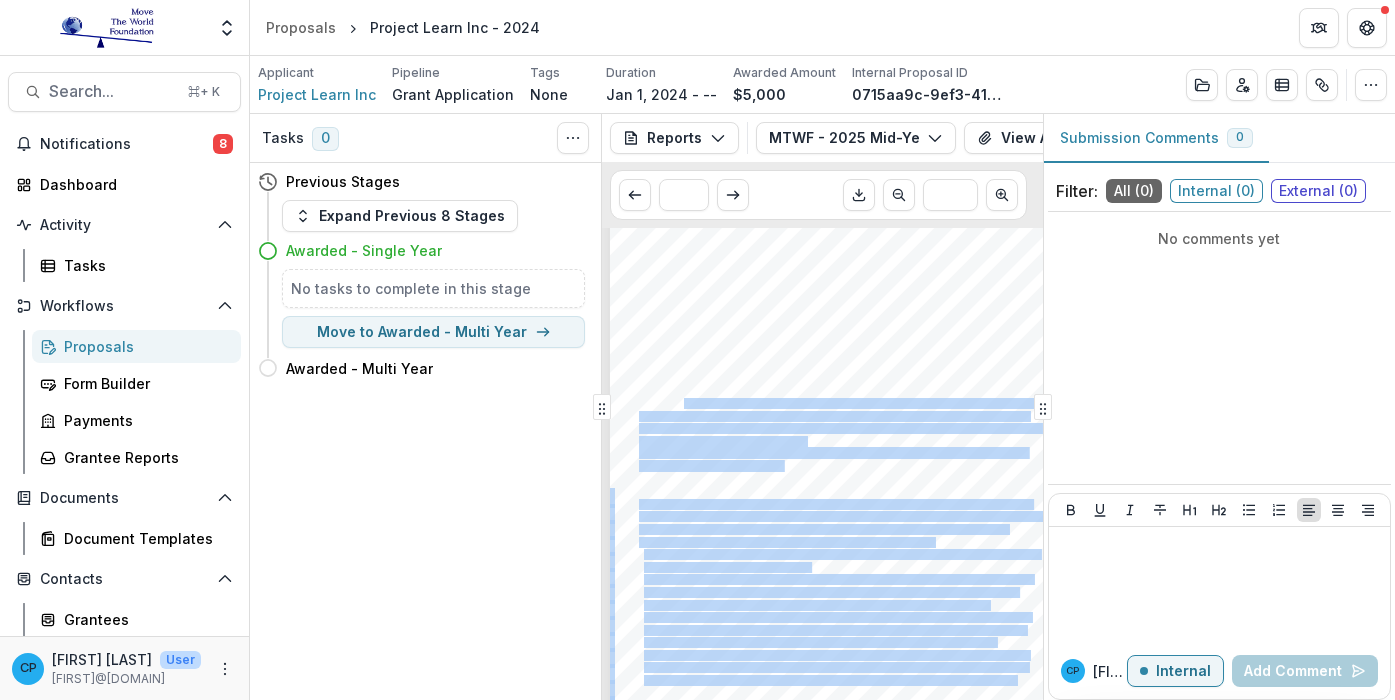 drag, startPoint x: 801, startPoint y: 437, endPoint x: 684, endPoint y: 408, distance: 120.54045 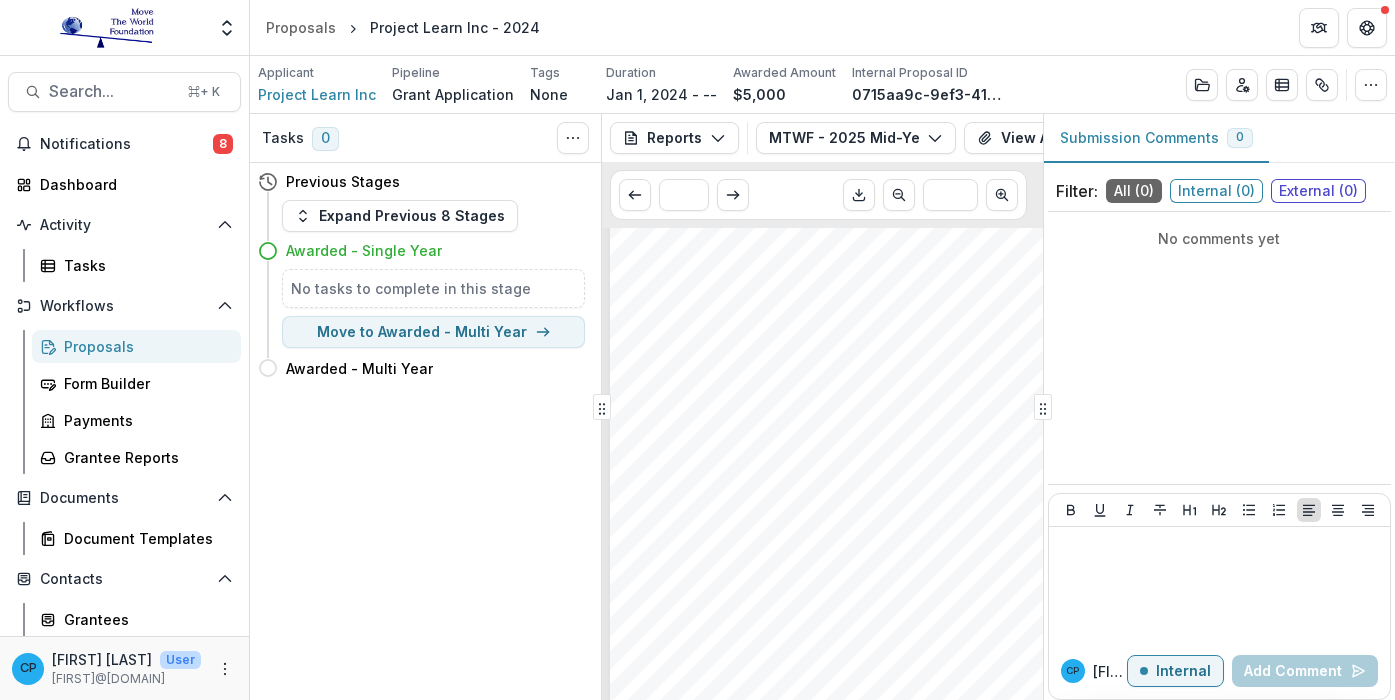 click on "and fundraiser event, Opening Doors, Opening Minds: Project LEARN's Celebration of Growth &" at bounding box center [839, 403] 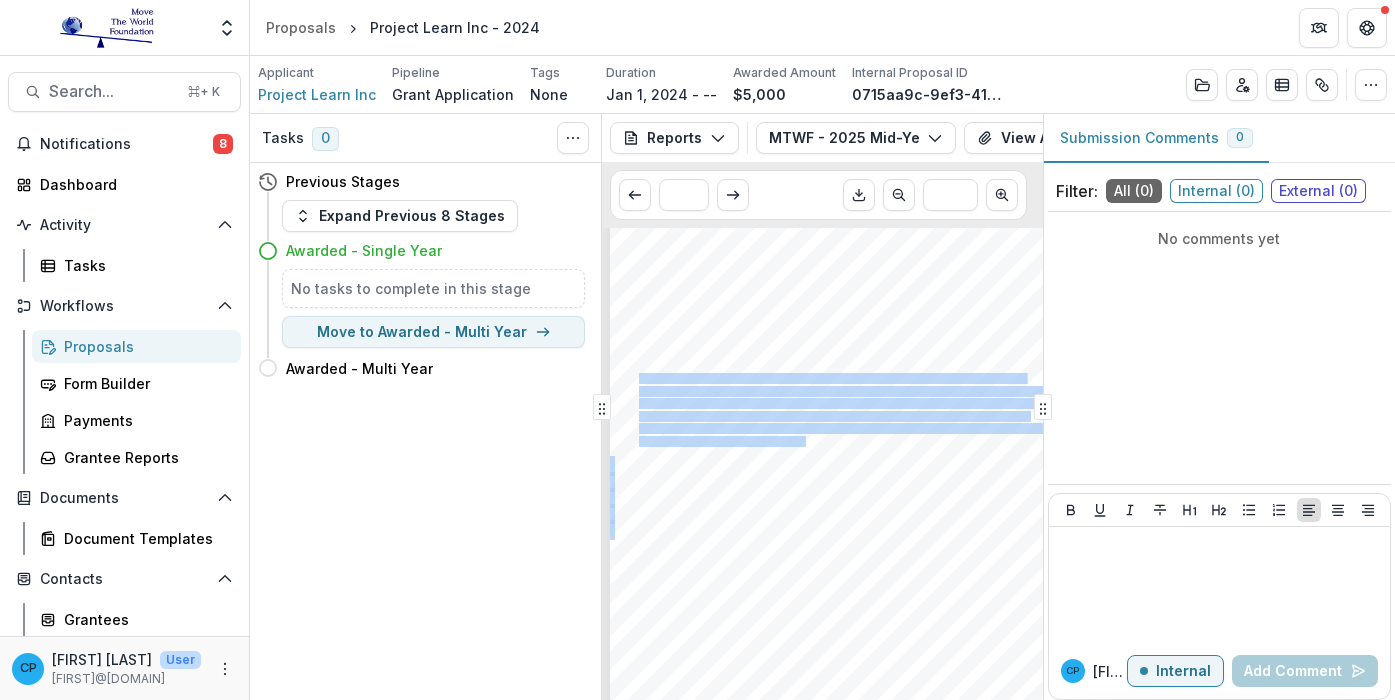 drag, startPoint x: 639, startPoint y: 383, endPoint x: 805, endPoint y: 443, distance: 176.51062 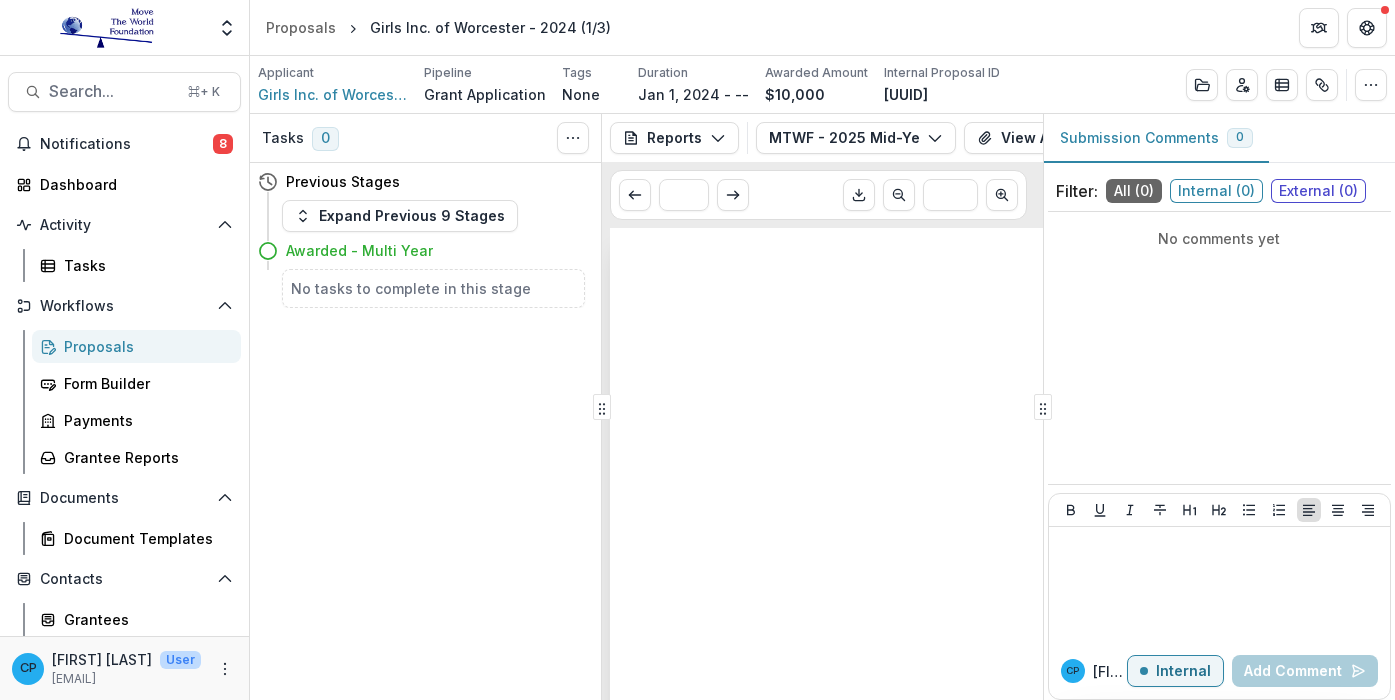 scroll, scrollTop: 0, scrollLeft: 0, axis: both 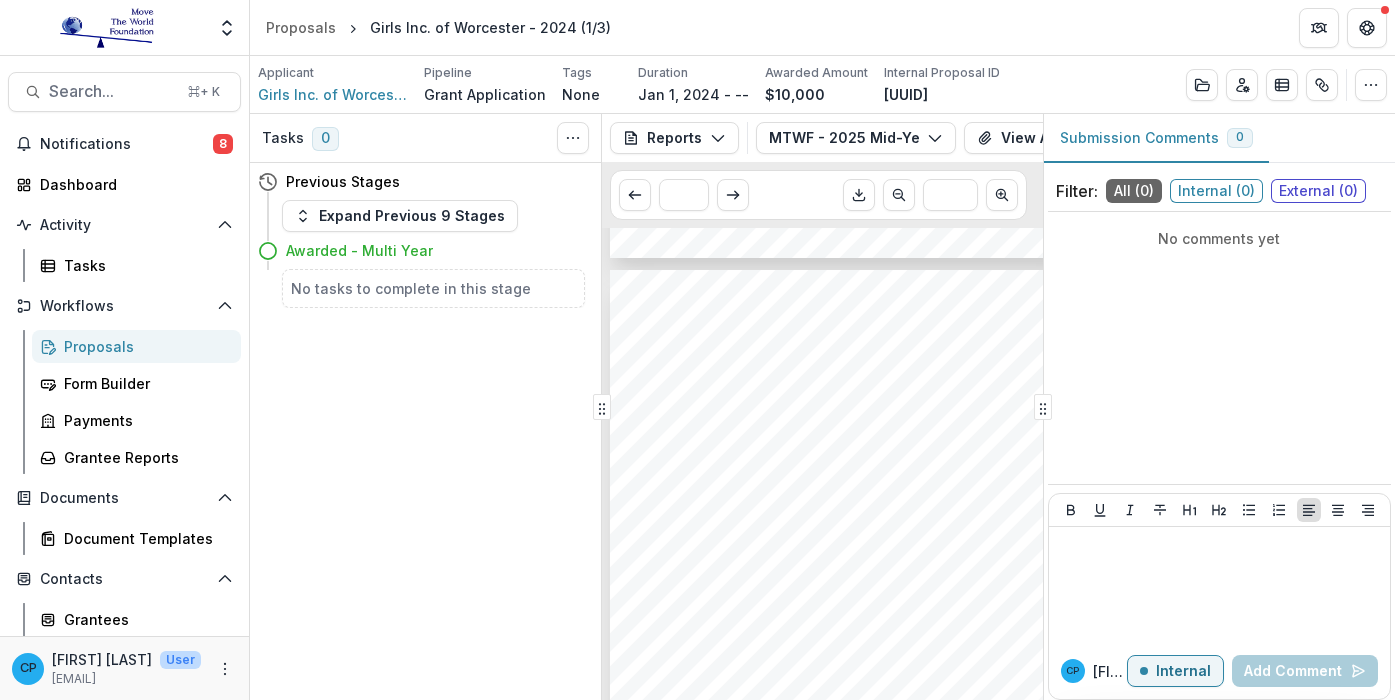 drag, startPoint x: 915, startPoint y: 392, endPoint x: 639, endPoint y: 344, distance: 280.14282 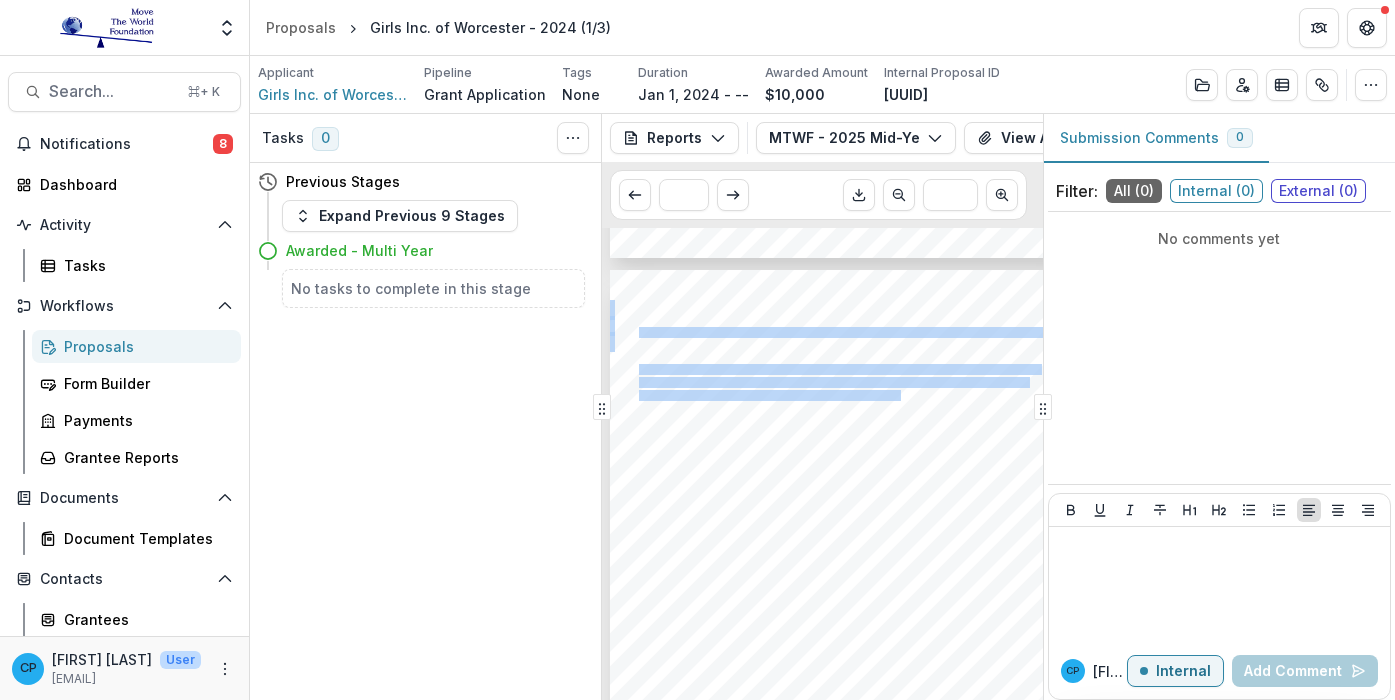 drag, startPoint x: 640, startPoint y: 331, endPoint x: 902, endPoint y: 396, distance: 269.9426 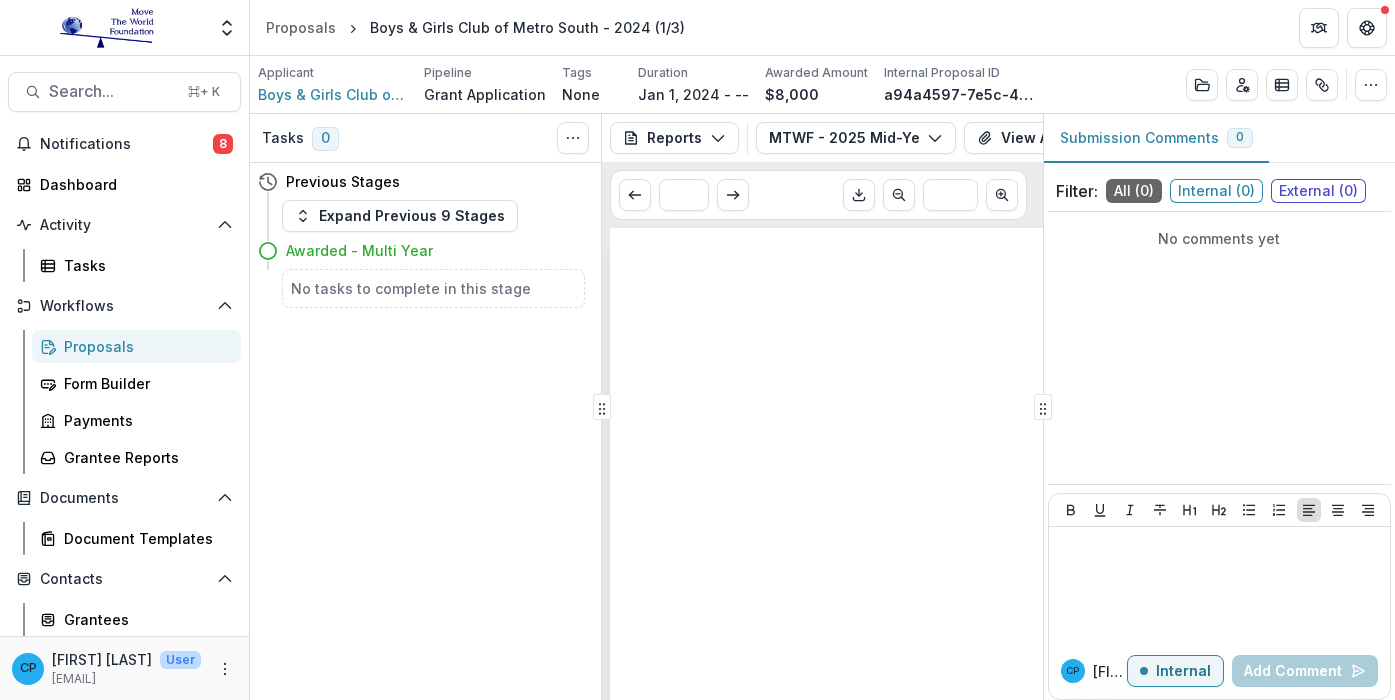 scroll, scrollTop: 0, scrollLeft: 0, axis: both 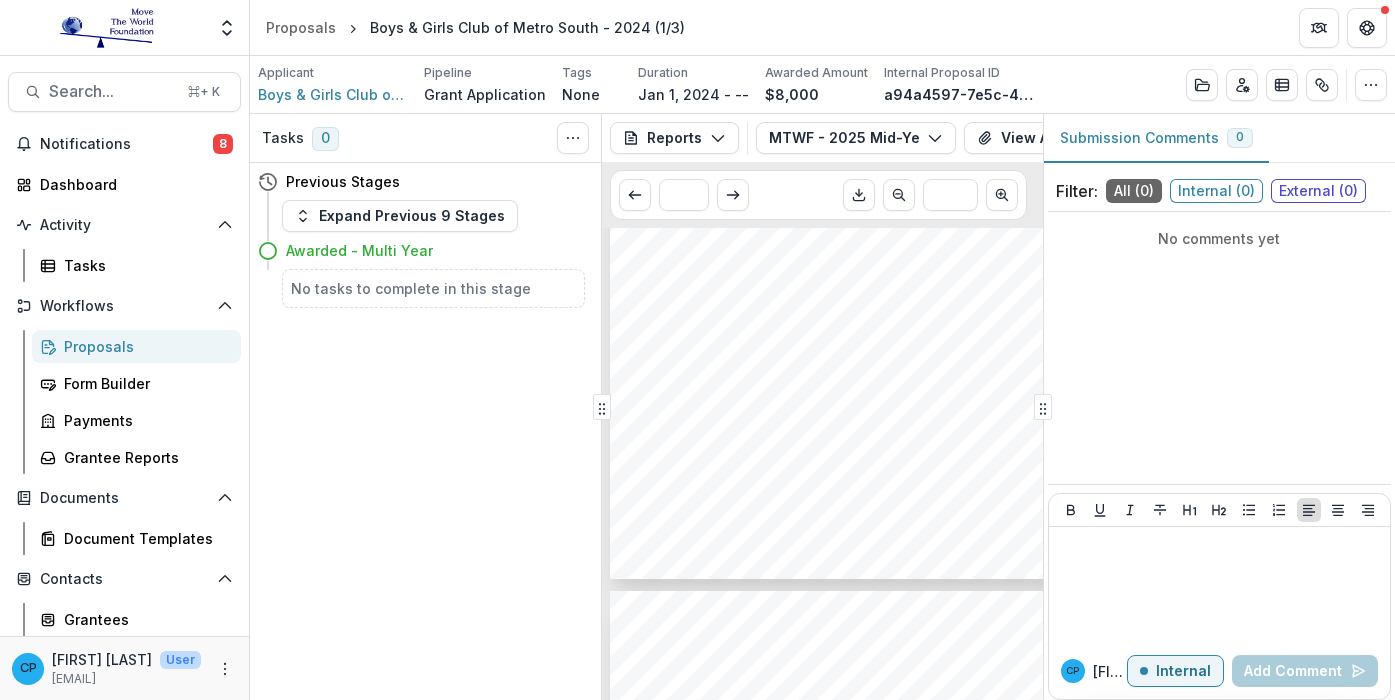drag, startPoint x: 1020, startPoint y: 422, endPoint x: 715, endPoint y: 347, distance: 314.08597 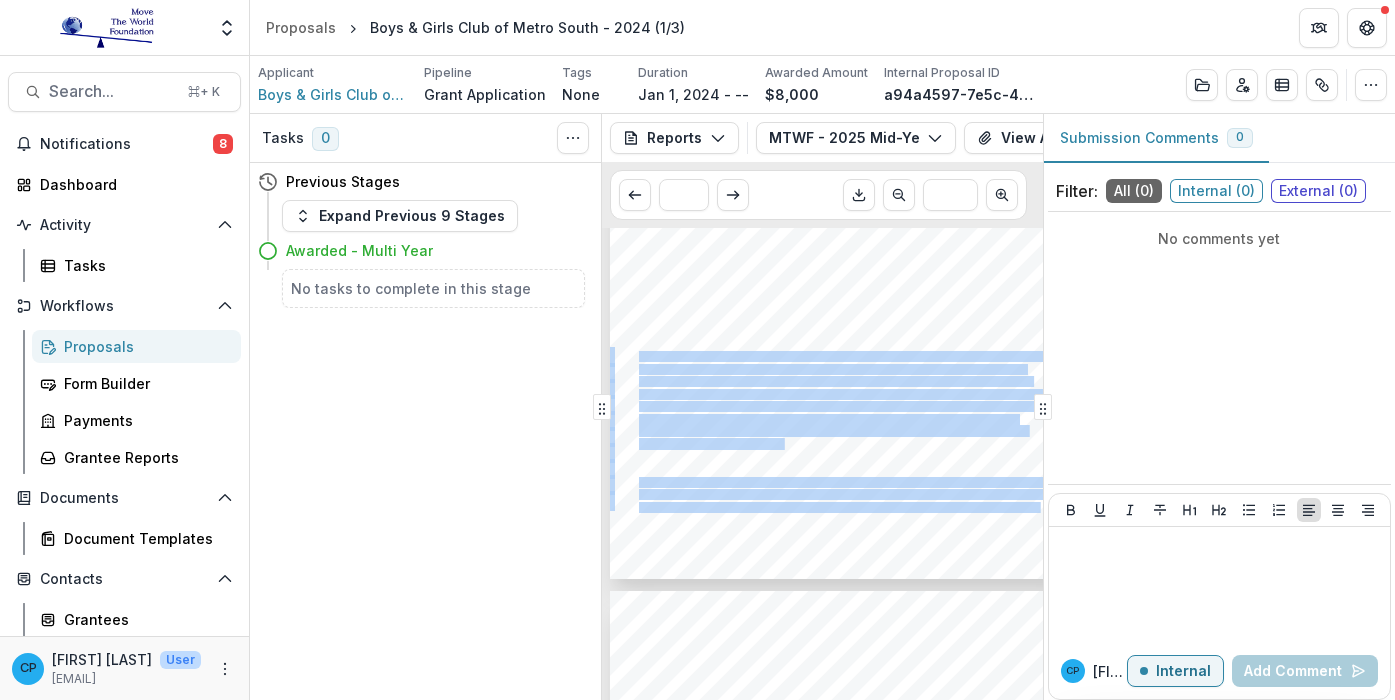 drag, startPoint x: 639, startPoint y: 357, endPoint x: 1031, endPoint y: 416, distance: 396.4152 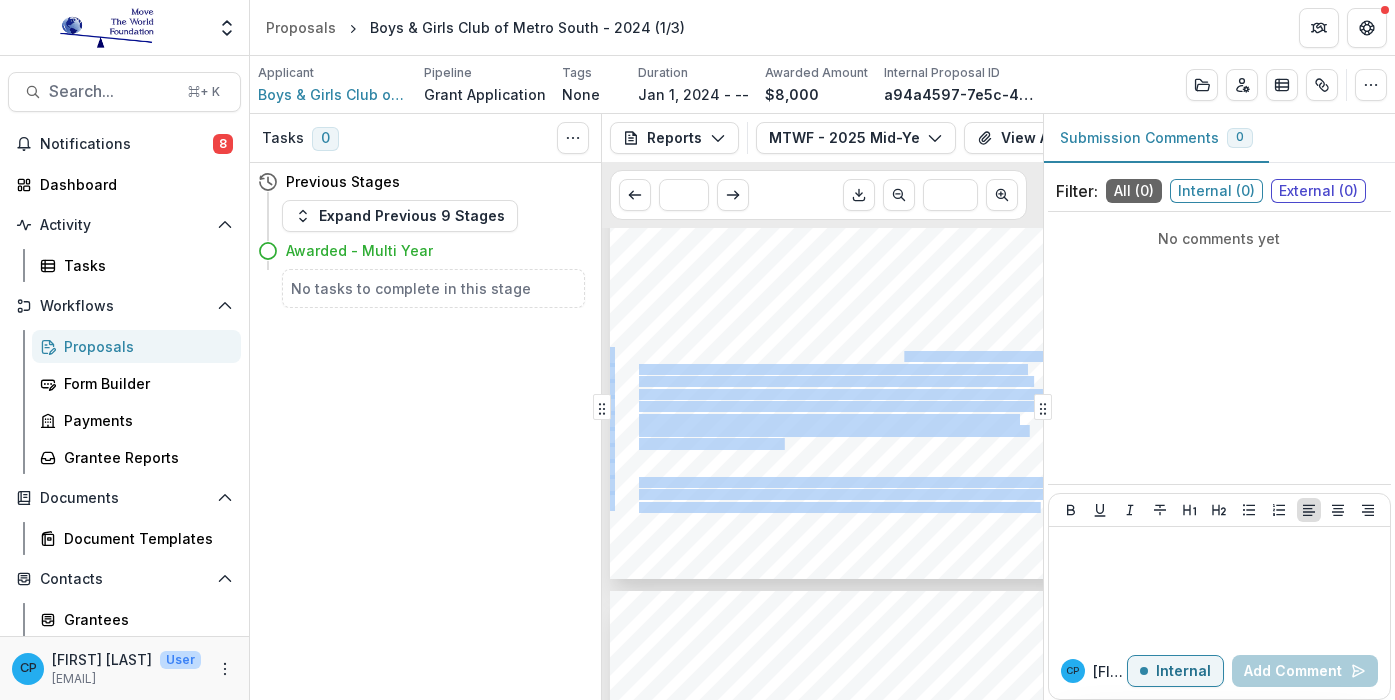 drag, startPoint x: 1022, startPoint y: 424, endPoint x: 897, endPoint y: 366, distance: 137.80058 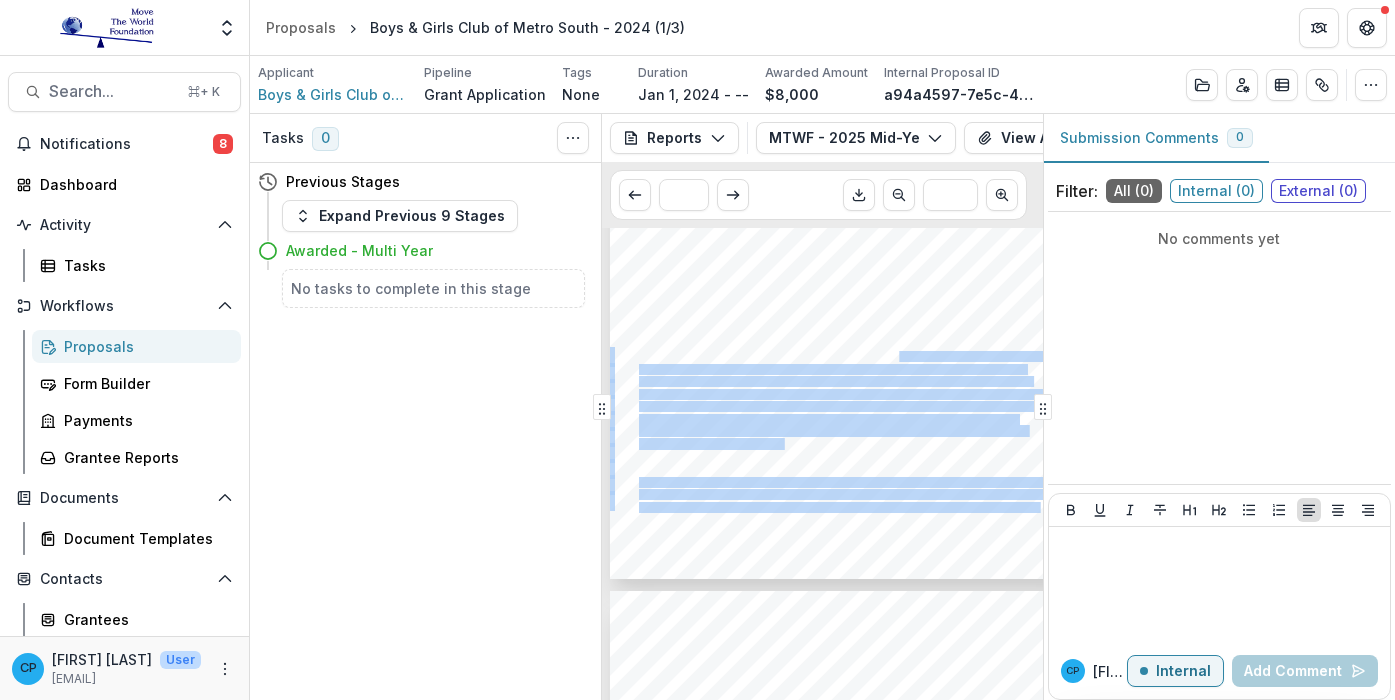 click on "Page: 2 MTWF - 2025 Mid-Year Update No, our key personnel and governance structure have remained consistent Has the 2024 MTWF grant been used as planned, i.e., as communicated in your application? (For reference, please review the response you shared in your application, pasted below.) Yes, it has been/will continue to be used as expected For reference, please see the response you shared in your application. Funding from the Move the World Foundation would be used to support our robust STEM Education programs providing youth from the Gateway Cities of Brockton and Taunton with hands- on, meaningful experiences in various STEM fields, including biology, computer science, hydroponics, engineering, and much more. A critical goal of Boys & Girls Clubs of Metro South is to prepare our youth to enter the workforce in fulfilling, 21st-century careers. We aim to achieve this goal in two steps: 1) exposing young people to the wide range of opportunities available to elements of your work. else you'd like us to know?" at bounding box center (844, 248) 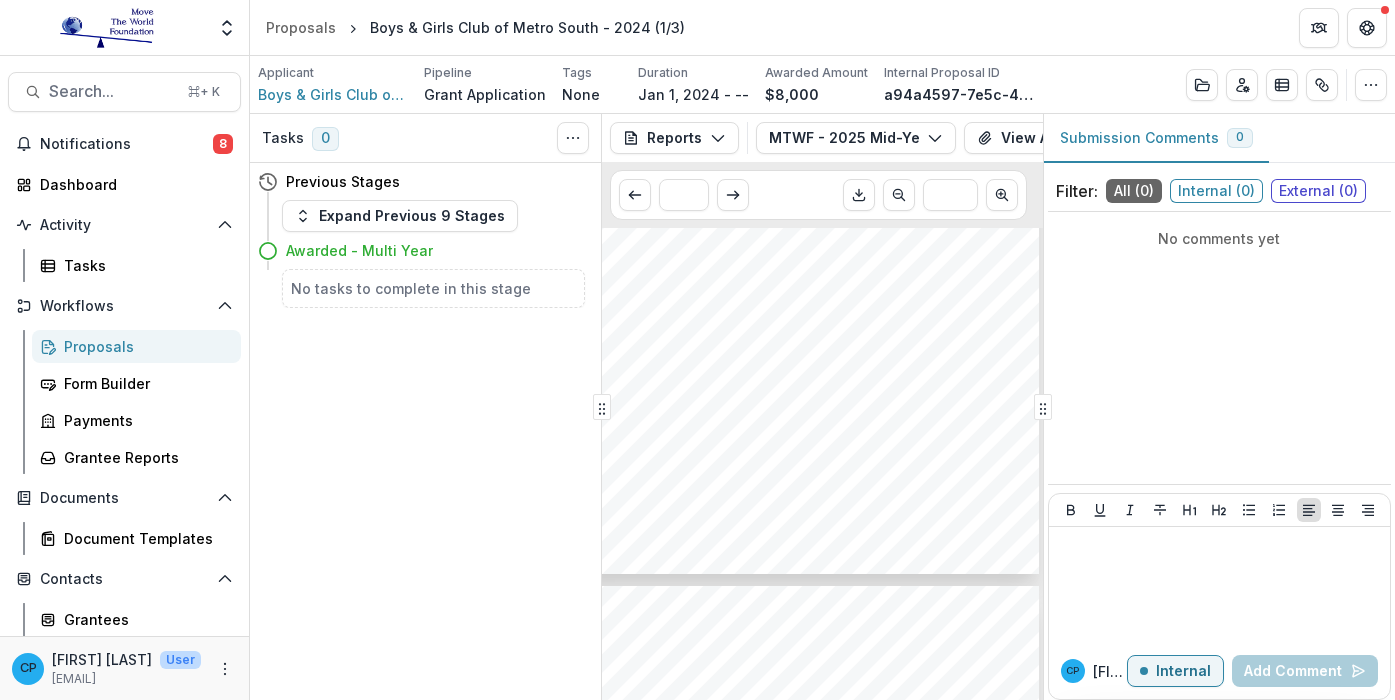 scroll, scrollTop: 991, scrollLeft: 25, axis: both 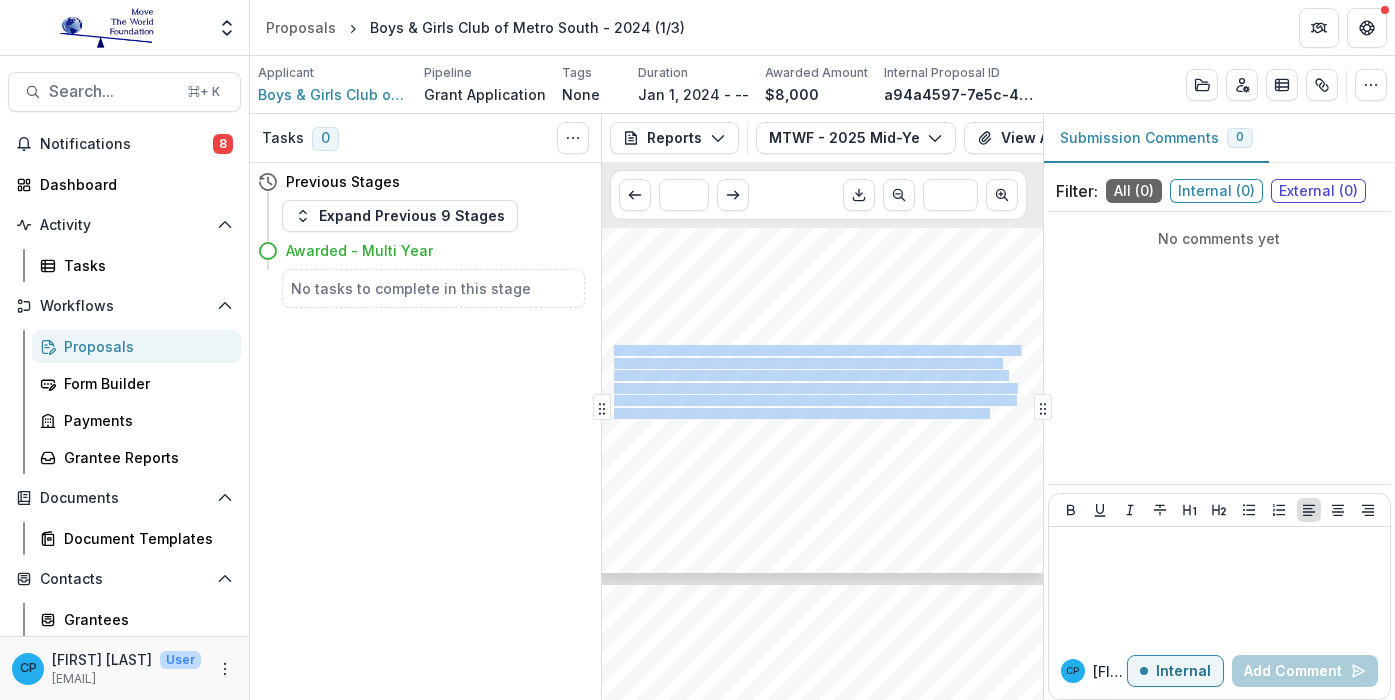 drag, startPoint x: 617, startPoint y: 351, endPoint x: 988, endPoint y: 416, distance: 376.65103 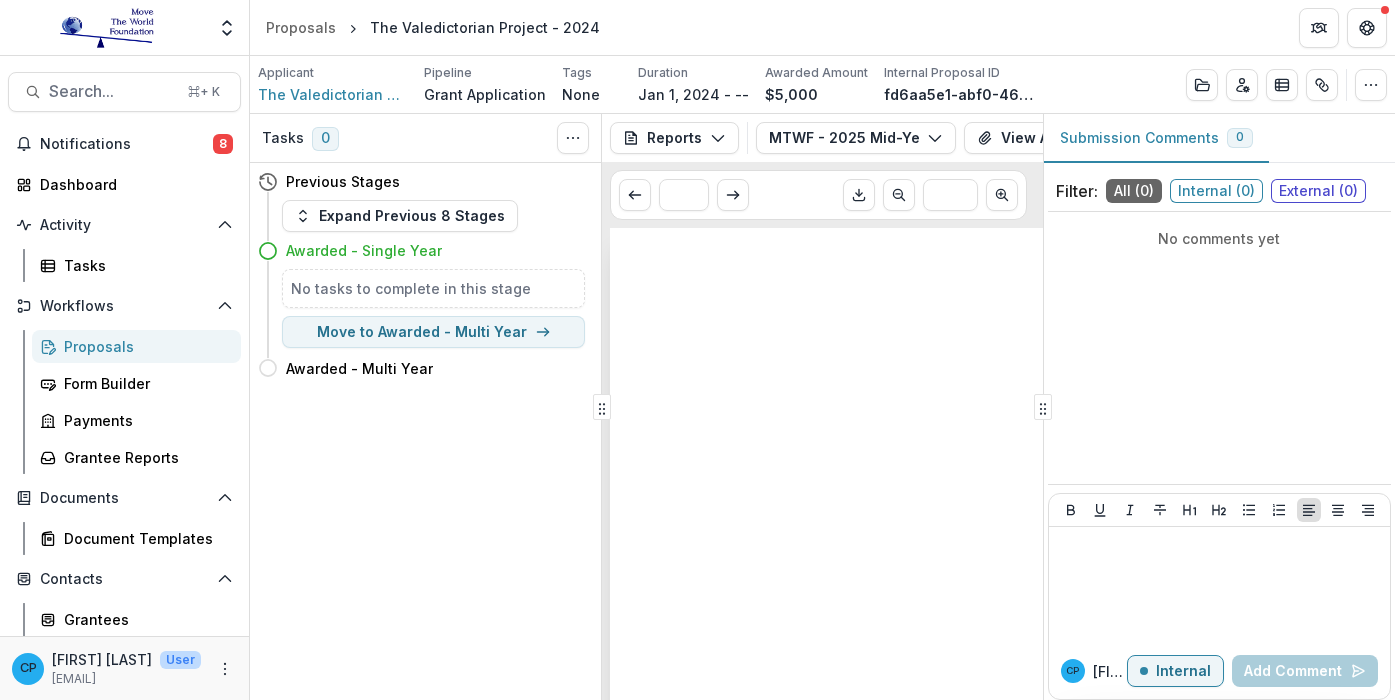 scroll, scrollTop: 0, scrollLeft: 0, axis: both 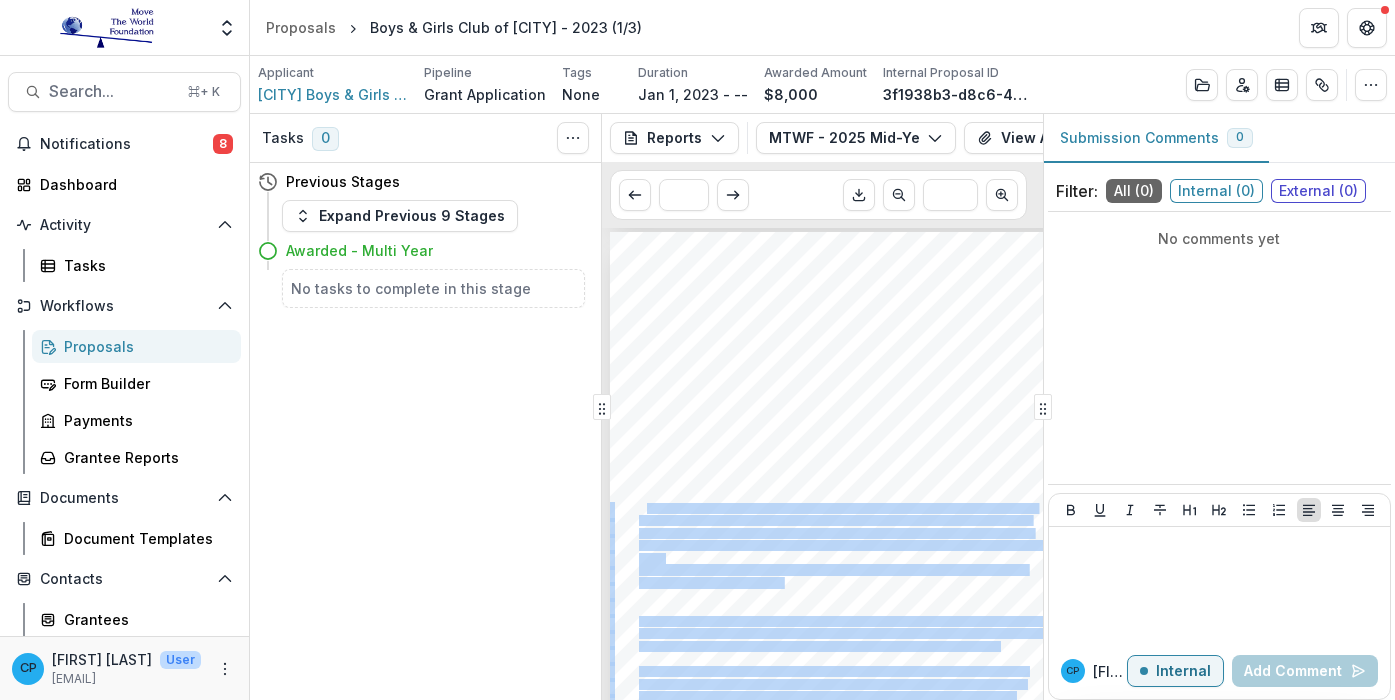 drag, startPoint x: 672, startPoint y: 560, endPoint x: 653, endPoint y: 504, distance: 59.135437 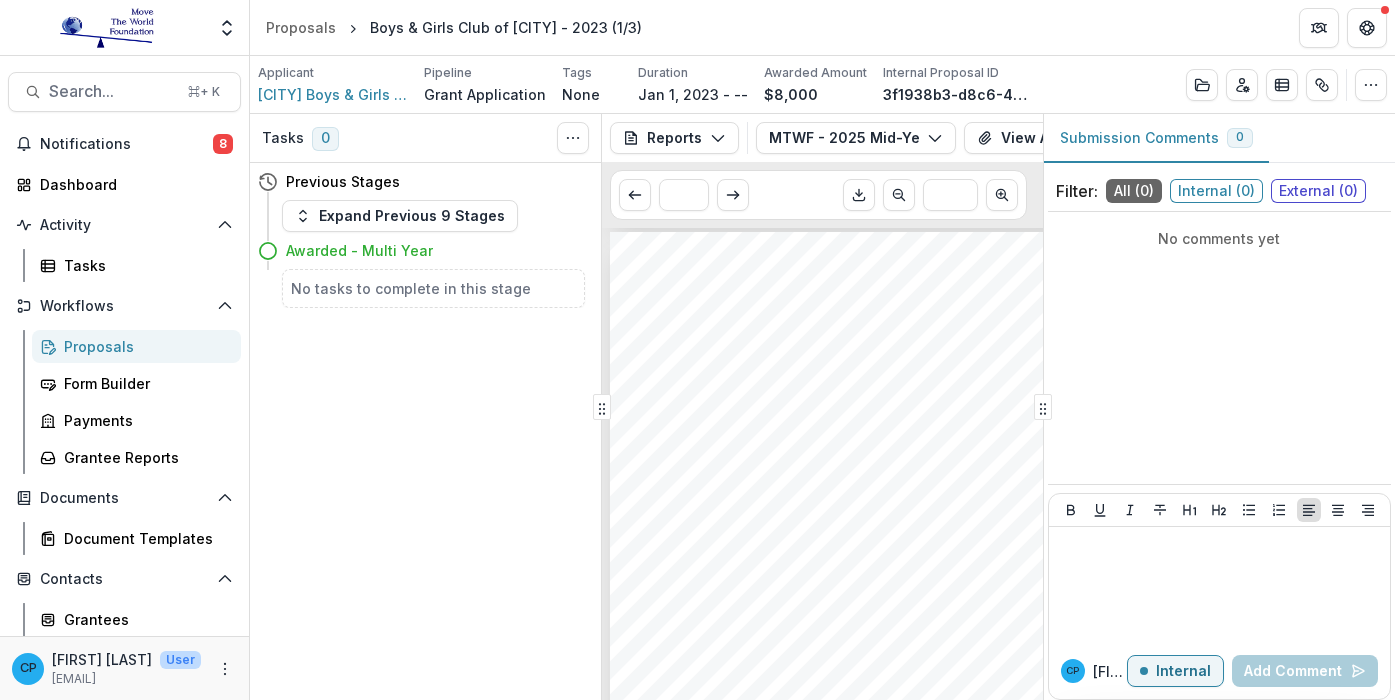 click on "Page: 3 MTWF - 2025 Mid-Year Update levels of physical activity . 75% Youth report eating recommended vegetables and fruits (v/f ). 75% With a donation from the Move the World Foundation, we can continue to provide our members with all the educational tools they need for success in school and life. With our heavy focus on education and specifically STEM programming, we will remain on track to provide all our members, who come from socioeconomic backgrounds not conducive to normally receiving these opportunities, the chance to find a much broader view of the world and all the possibilities that are now available to them. Are there any dates/events we should be aware of as we plan site visits? For example, maybe you have an upcoming showcase that highlights key elements of your work. Our summer program officially starts [DATE] and ends [DATE]. It's held Monday through Friday, from 8:30 a.m. to 3:30 p.m. and is for kids aged 7 - 12 only. We have three nights per week more. else you'd like us to know?" at bounding box center (844, 563) 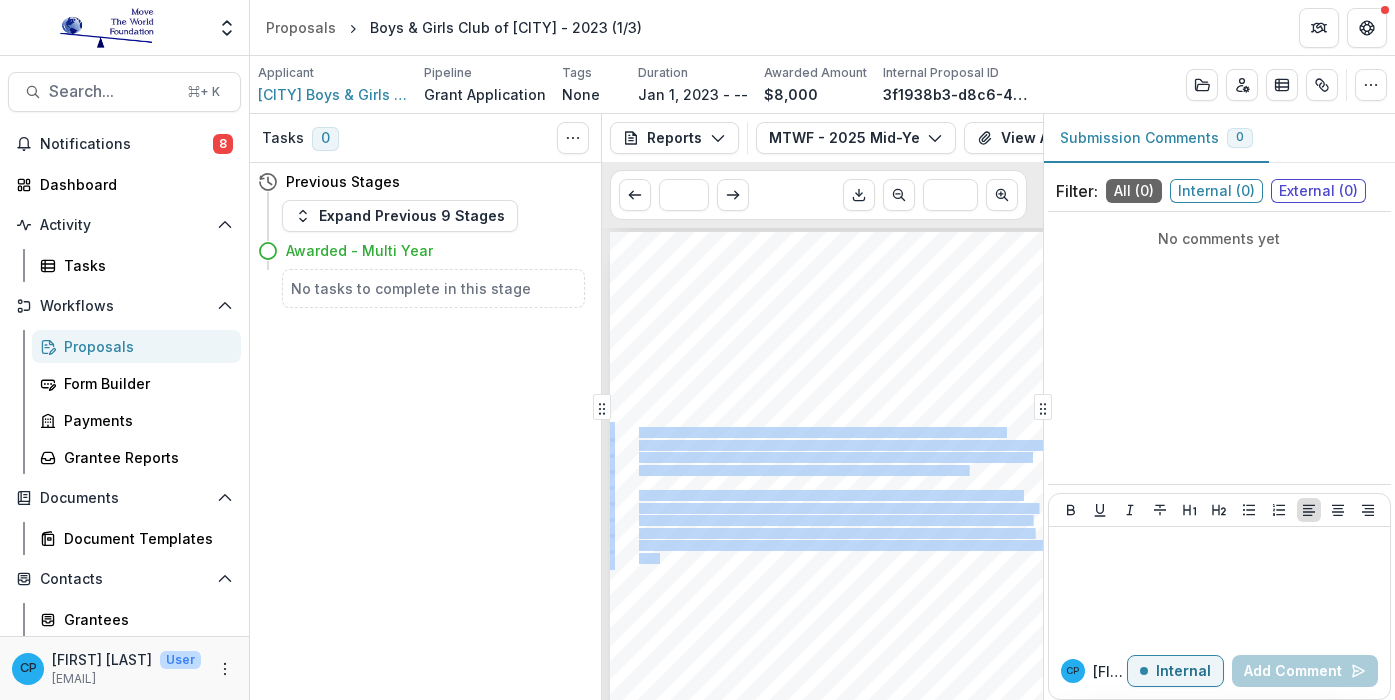 drag, startPoint x: 639, startPoint y: 436, endPoint x: 682, endPoint y: 512, distance: 87.32124 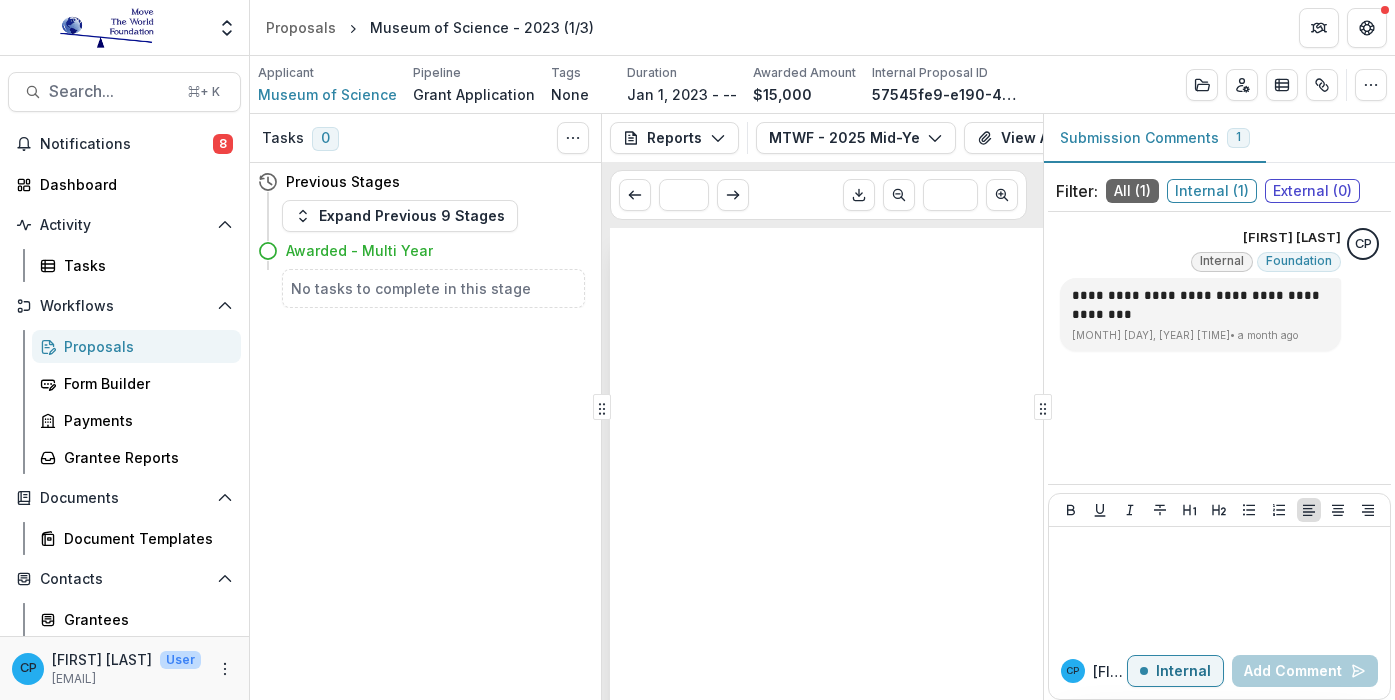 scroll, scrollTop: 0, scrollLeft: 0, axis: both 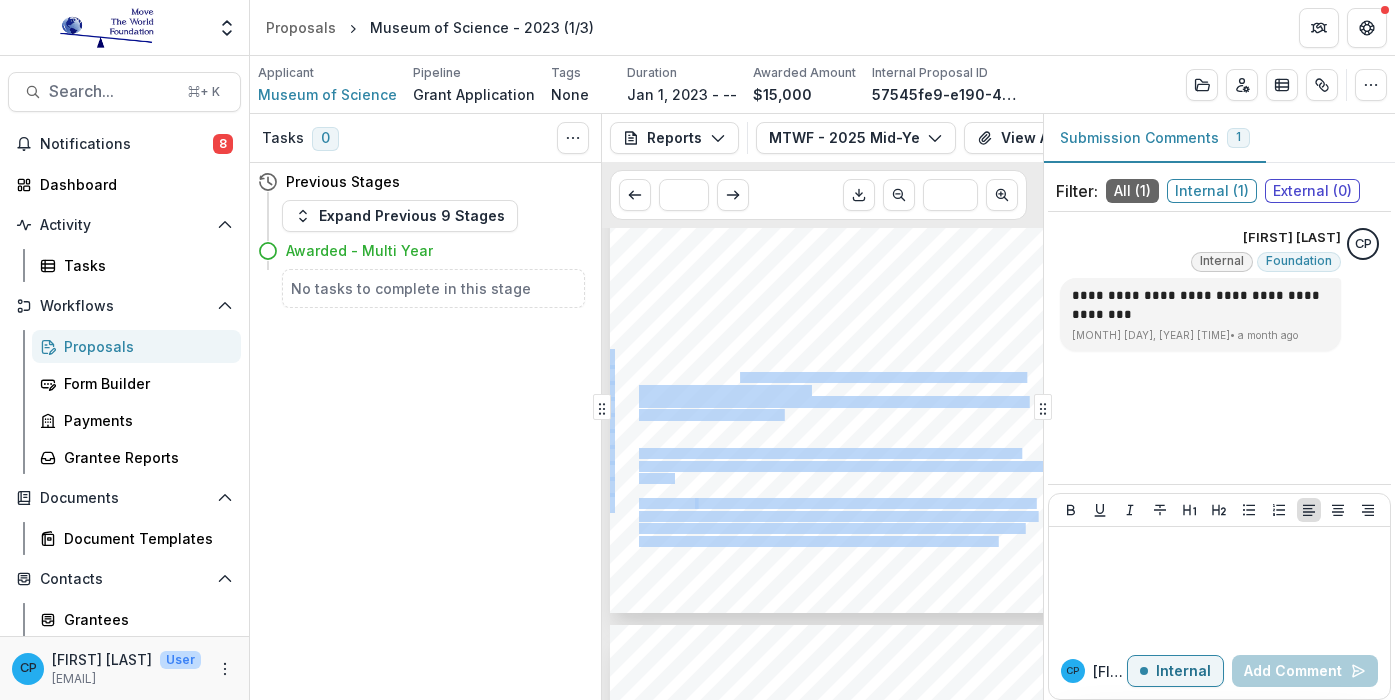 drag, startPoint x: 817, startPoint y: 393, endPoint x: 734, endPoint y: 382, distance: 83.725746 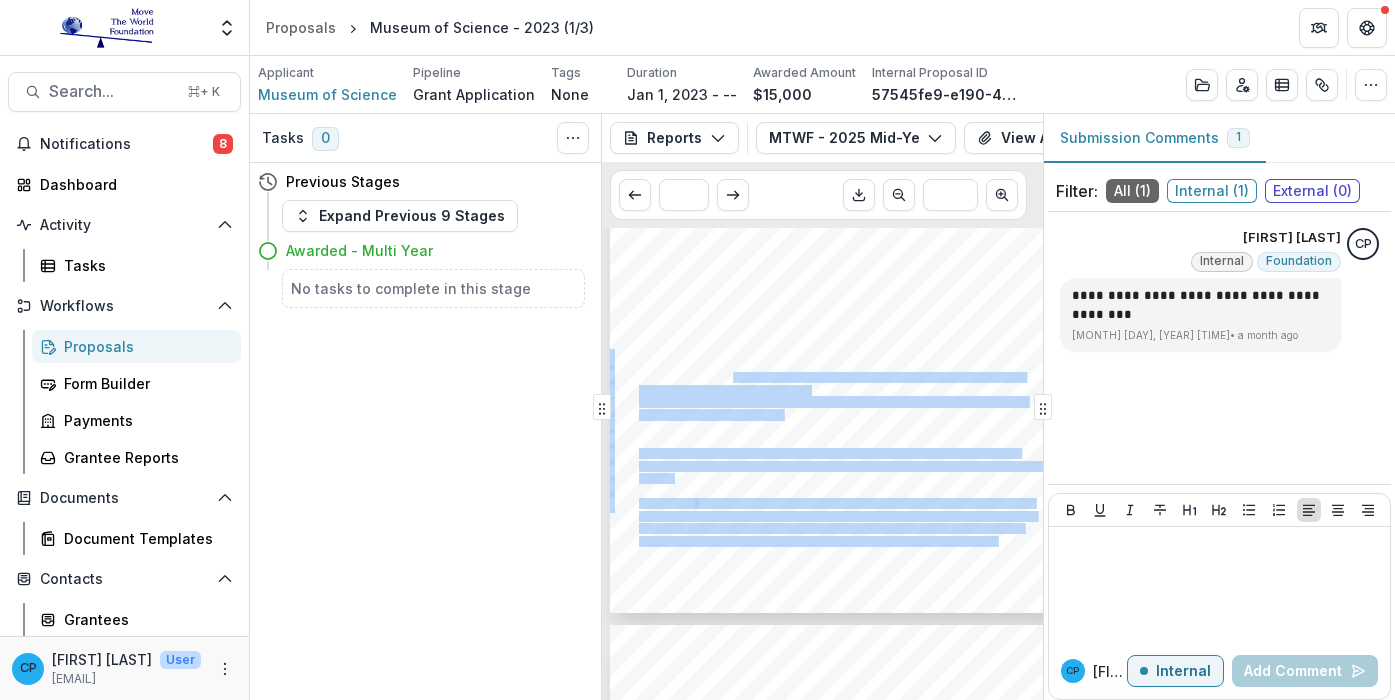 click on "We are happy to work with Laurie Beem to schedule a time MTWF staff could observe her" at bounding box center (831, 377) 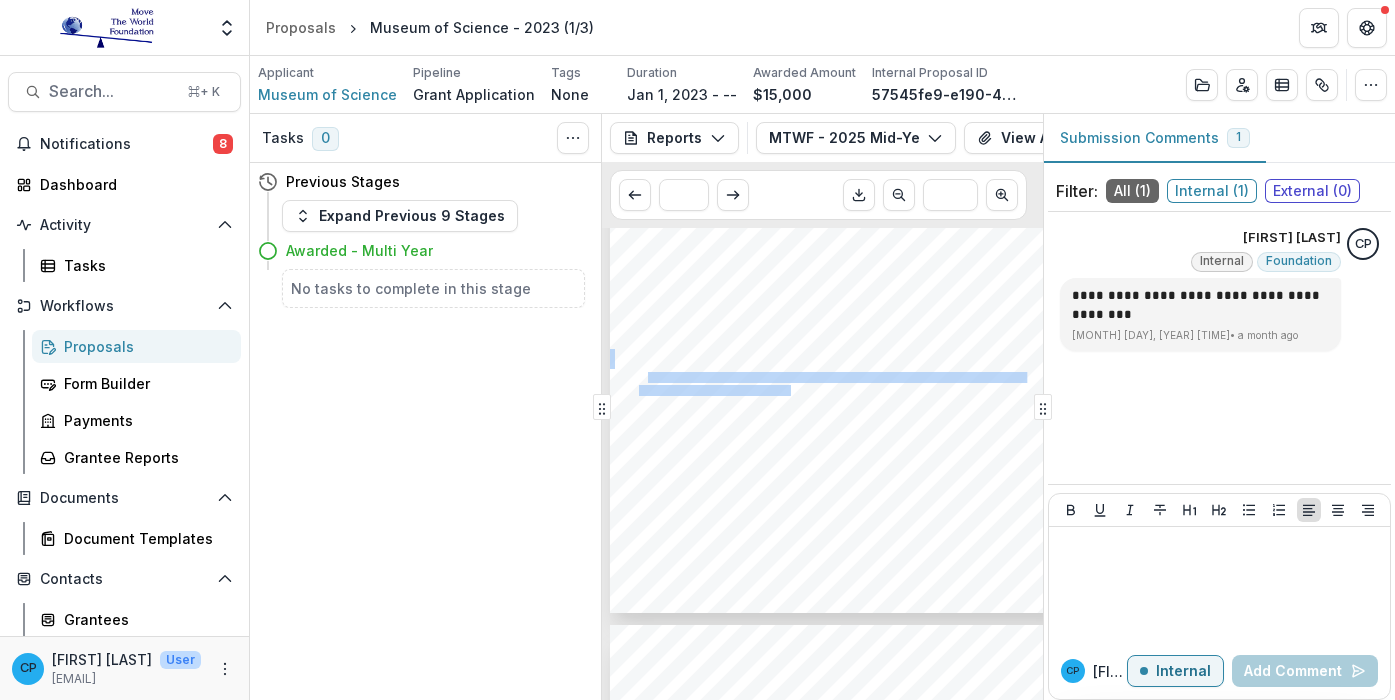 drag, startPoint x: 643, startPoint y: 383, endPoint x: 797, endPoint y: 387, distance: 154.05194 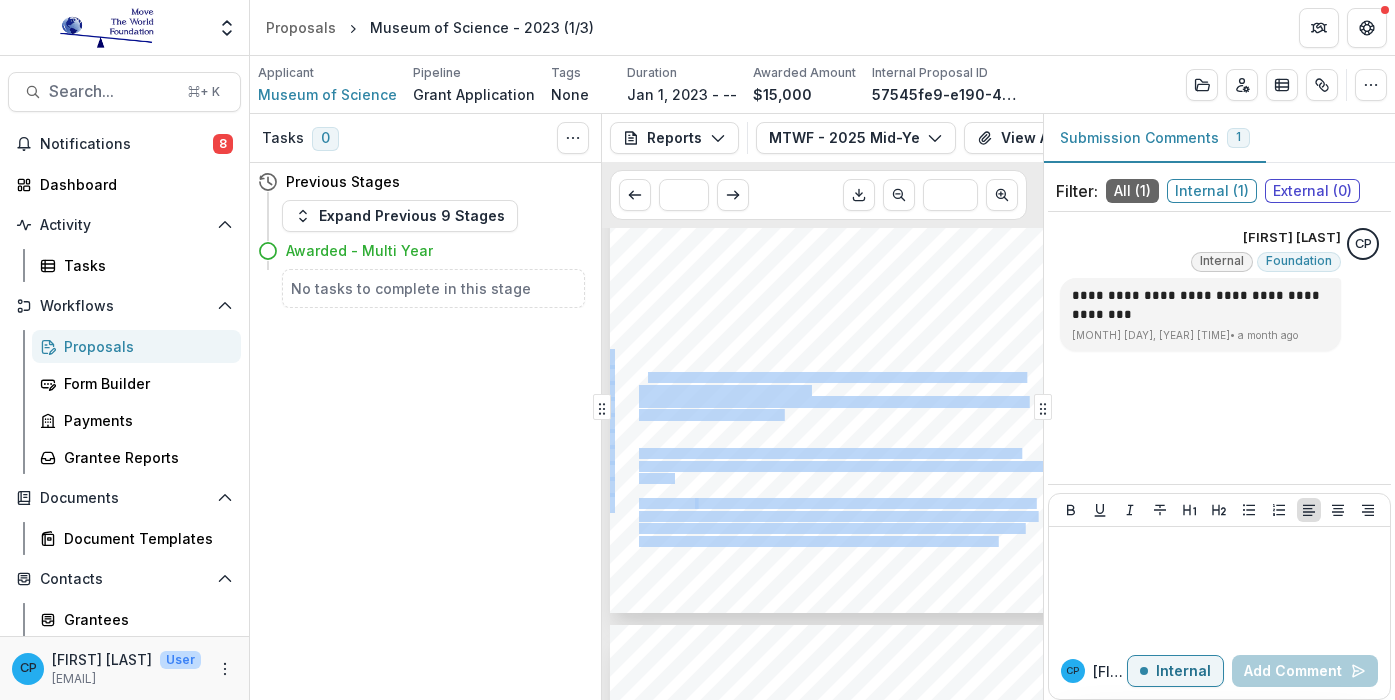 click on "Page: 3 MTWF - 2025 Mid-Year Update was significant. Students were engaged from start to finish, exploring real-world engineering challenges through inquiry, problem-solving, and creativity. In Laurie’s words: “The materials you provided made a world of difference, especially in a resource-limited setting like mine. The lessons sparked so many ‘a-ha’ moments and genuine curiosity about the engineering process.” Laurie also shared how impactful this experience was for her as an educator: “These experiences were not only beneficial for my students but also helped me grow as a STEAM educator. I’m deeply appreciative of the opportunity you gave me and my students.” Laurie is eager to build on this success. With continued support from Move the World Foundation, additional YES units are ready for delivery in early September to reach her full K–5 cohort: Sunhats (Kindergarten), Nightlights (1st Grade), Magnetic Dog Doors (3rd Grade), and Plastic elements of your work. else you'd like us to know?" at bounding box center (844, 282) 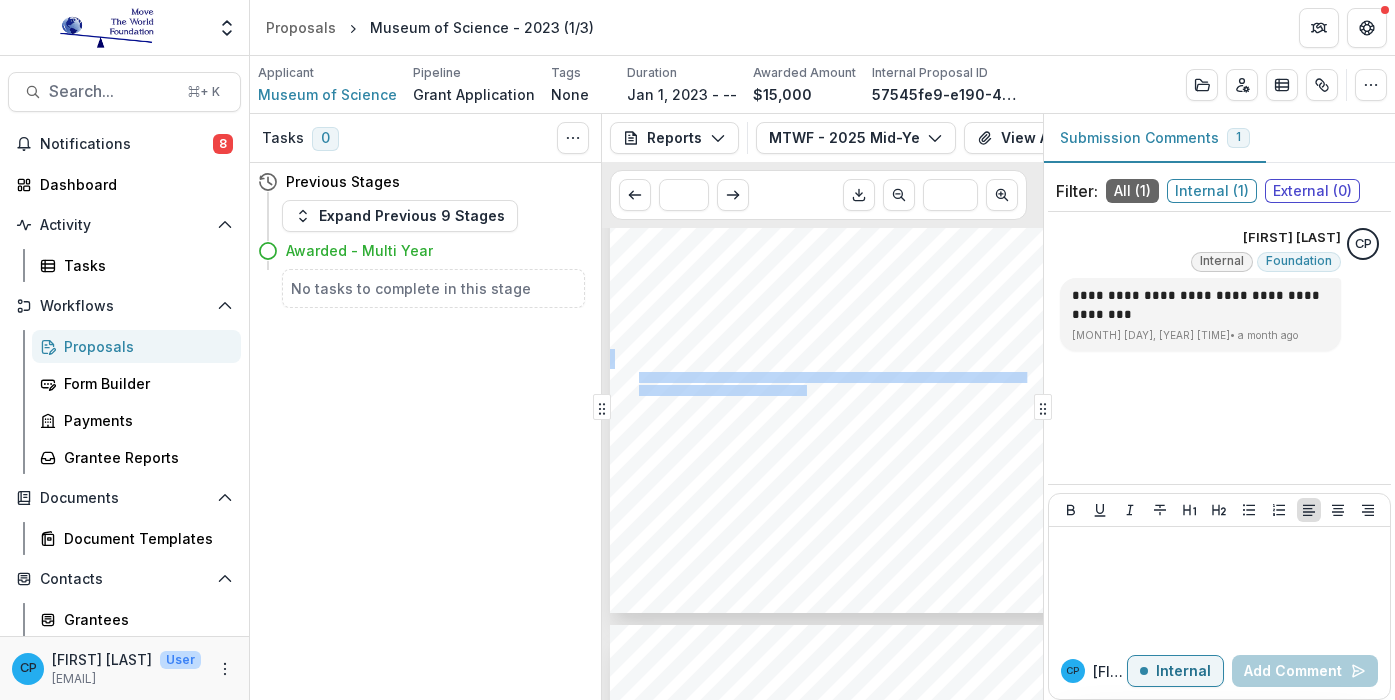 drag, startPoint x: 808, startPoint y: 391, endPoint x: 640, endPoint y: 380, distance: 168.35974 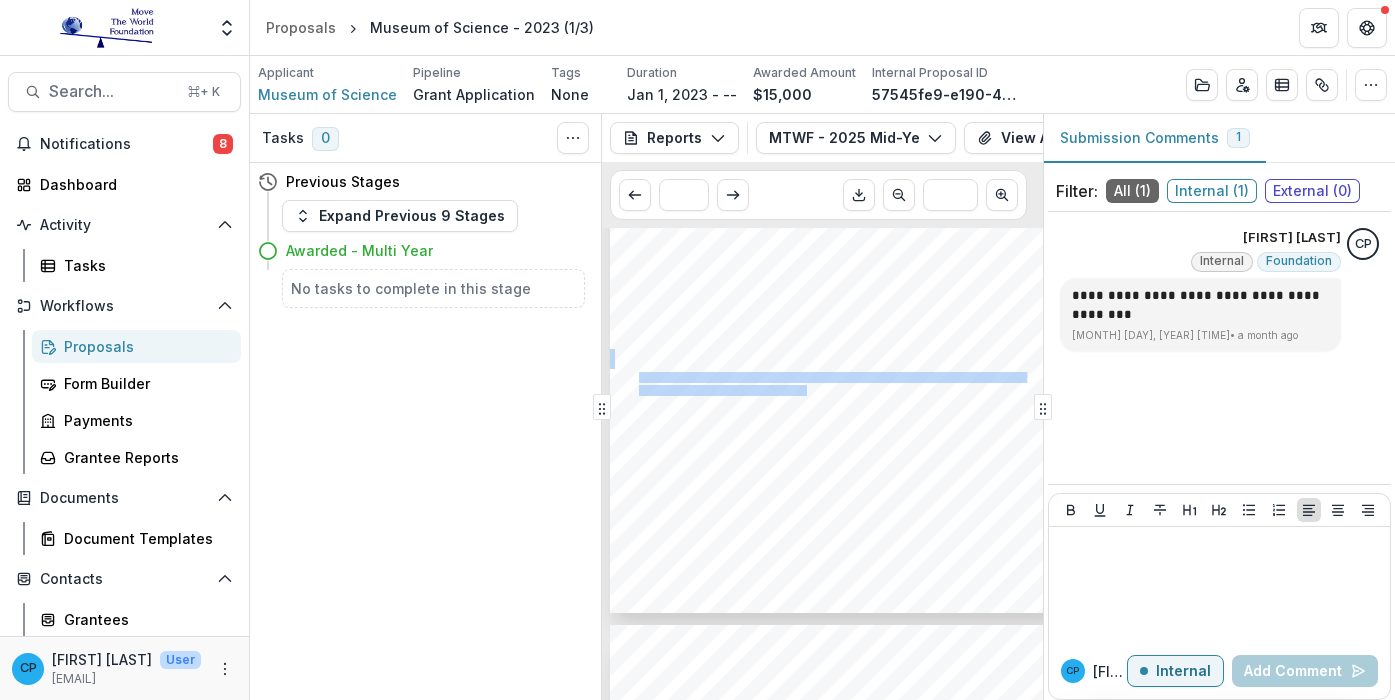 copy on "We are happy to work with Laurie Beem to schedule a time MTWF staff could observe her implementing the YES units in Chicopee" 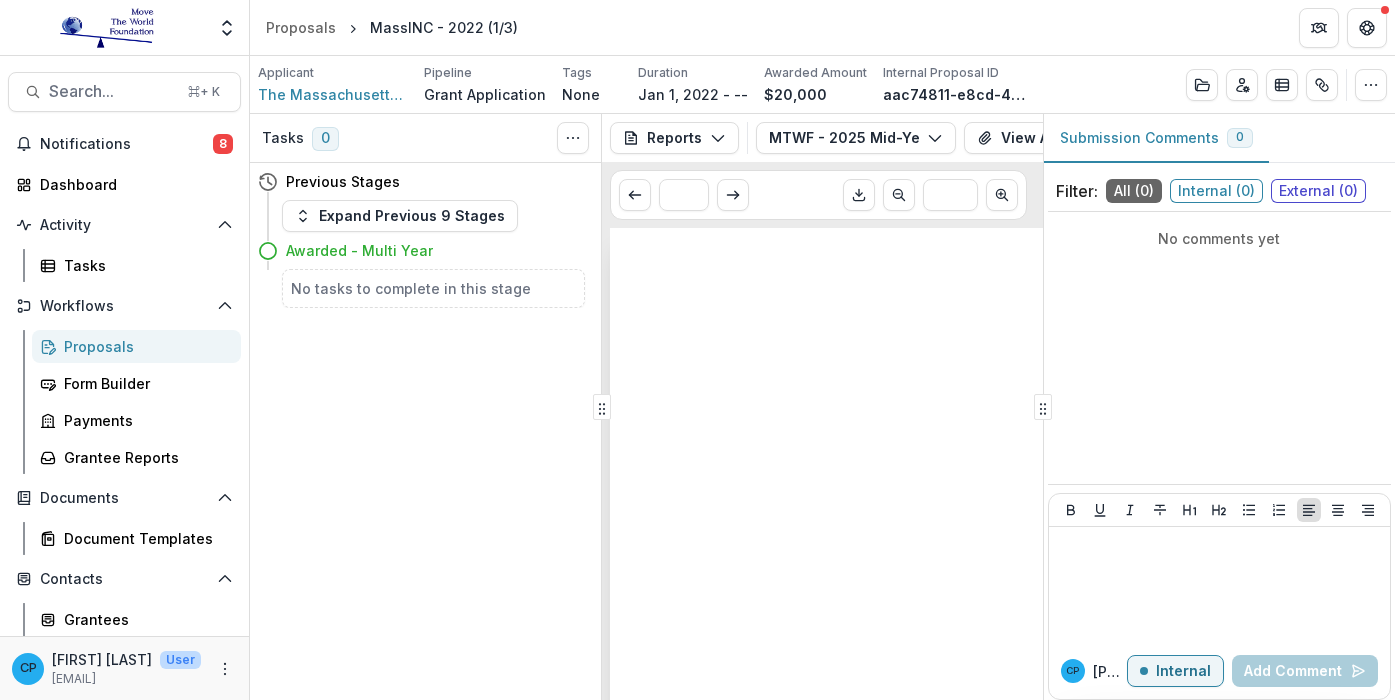 scroll, scrollTop: 0, scrollLeft: 0, axis: both 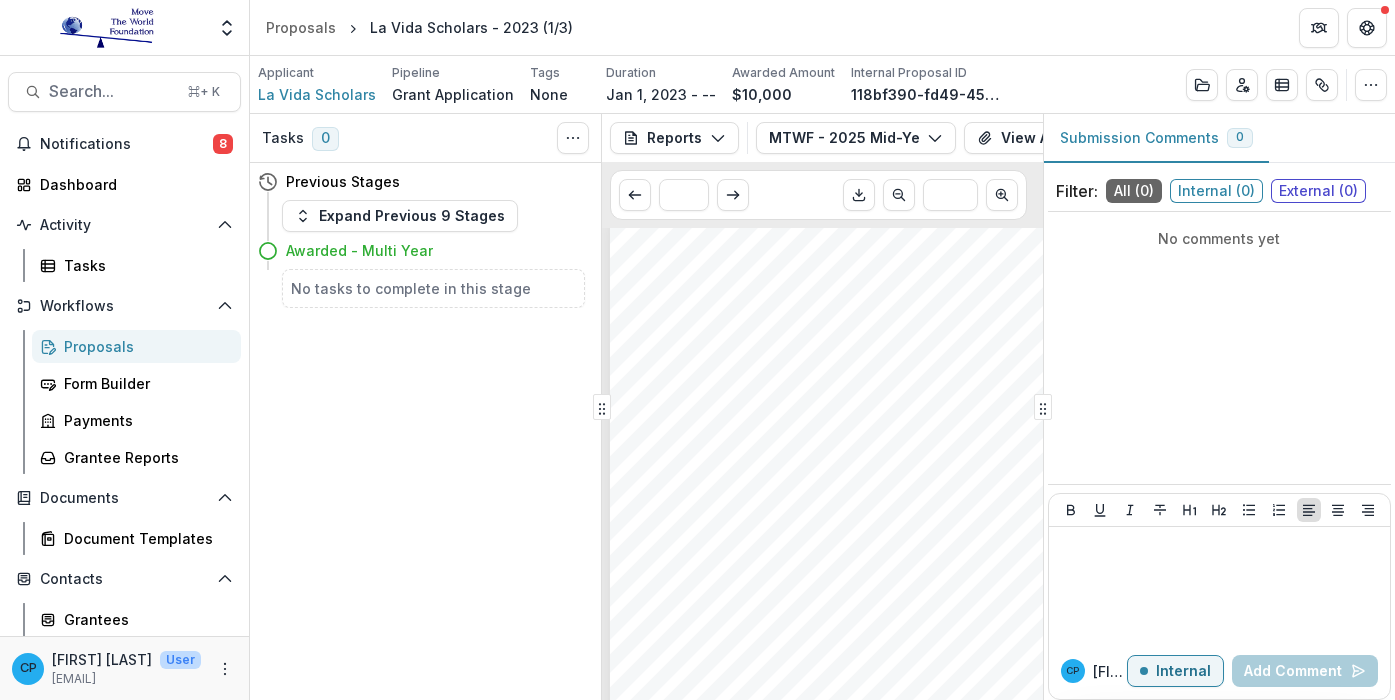 drag, startPoint x: 730, startPoint y: 610, endPoint x: 673, endPoint y: 570, distance: 69.63476 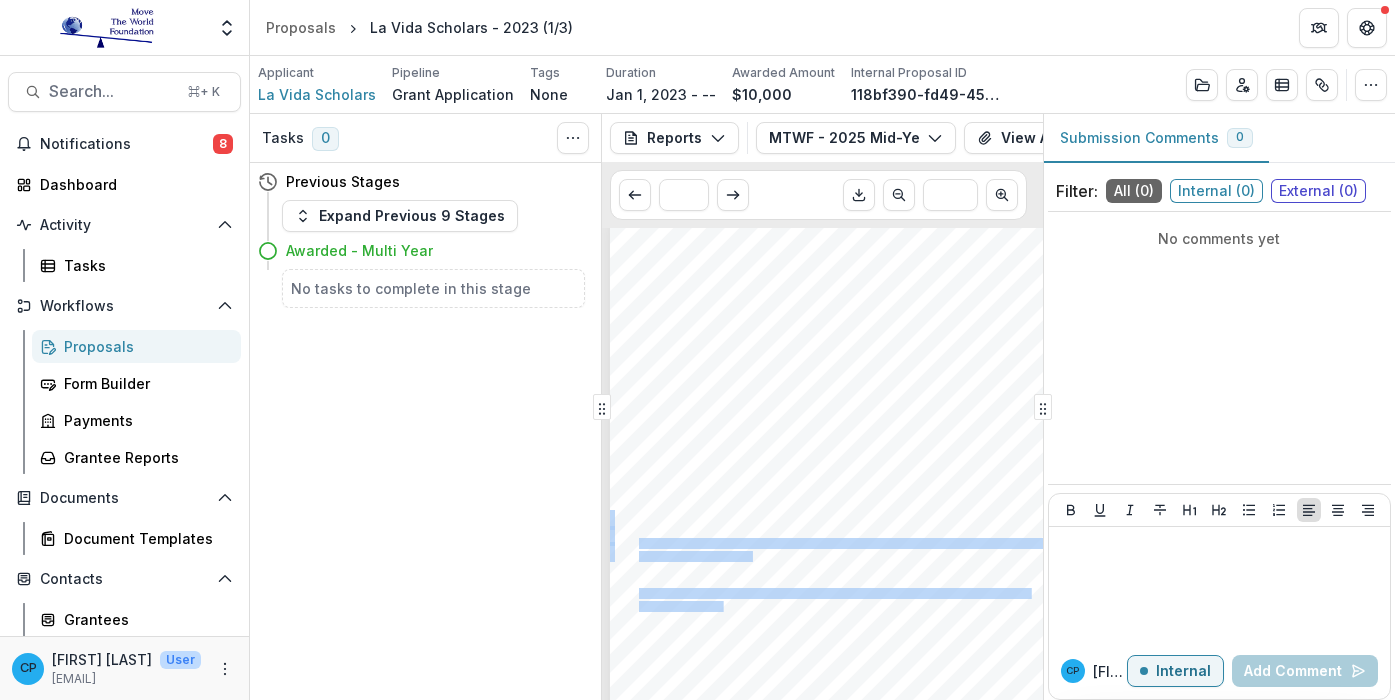 drag, startPoint x: 641, startPoint y: 549, endPoint x: 729, endPoint y: 606, distance: 104.84751 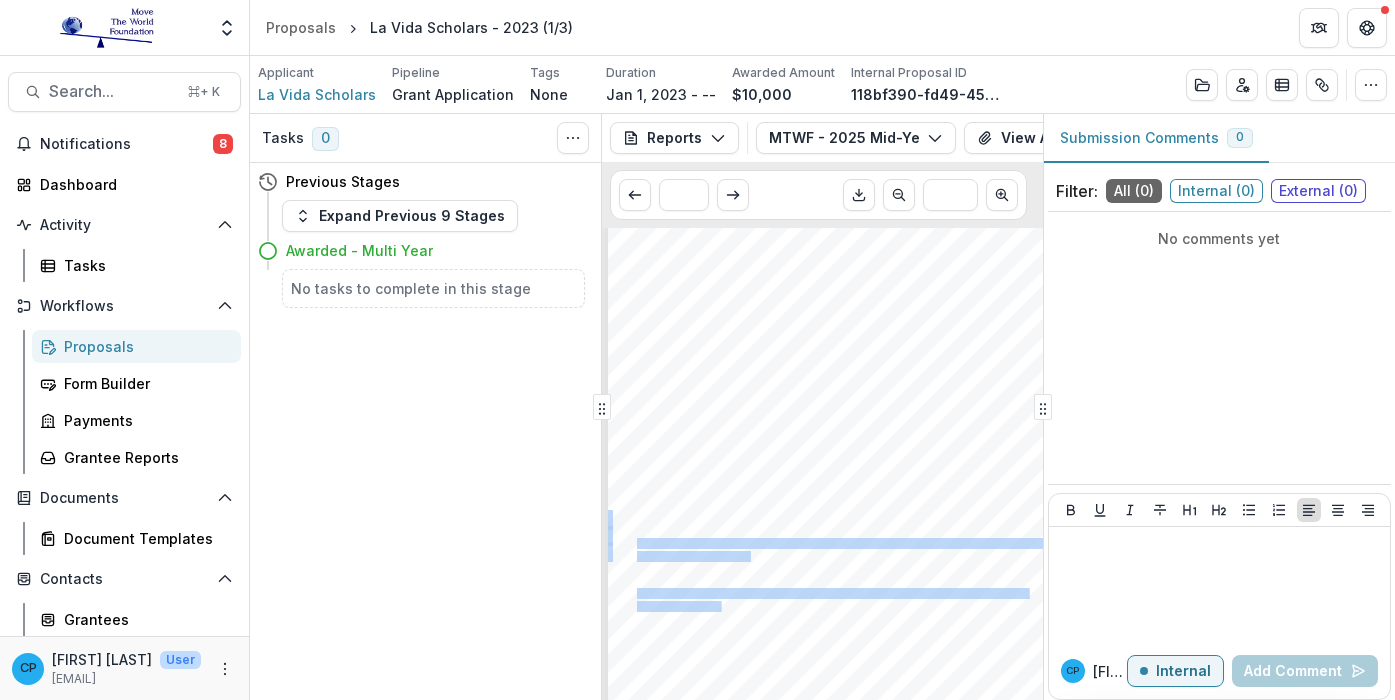 scroll, scrollTop: 711, scrollLeft: 5, axis: both 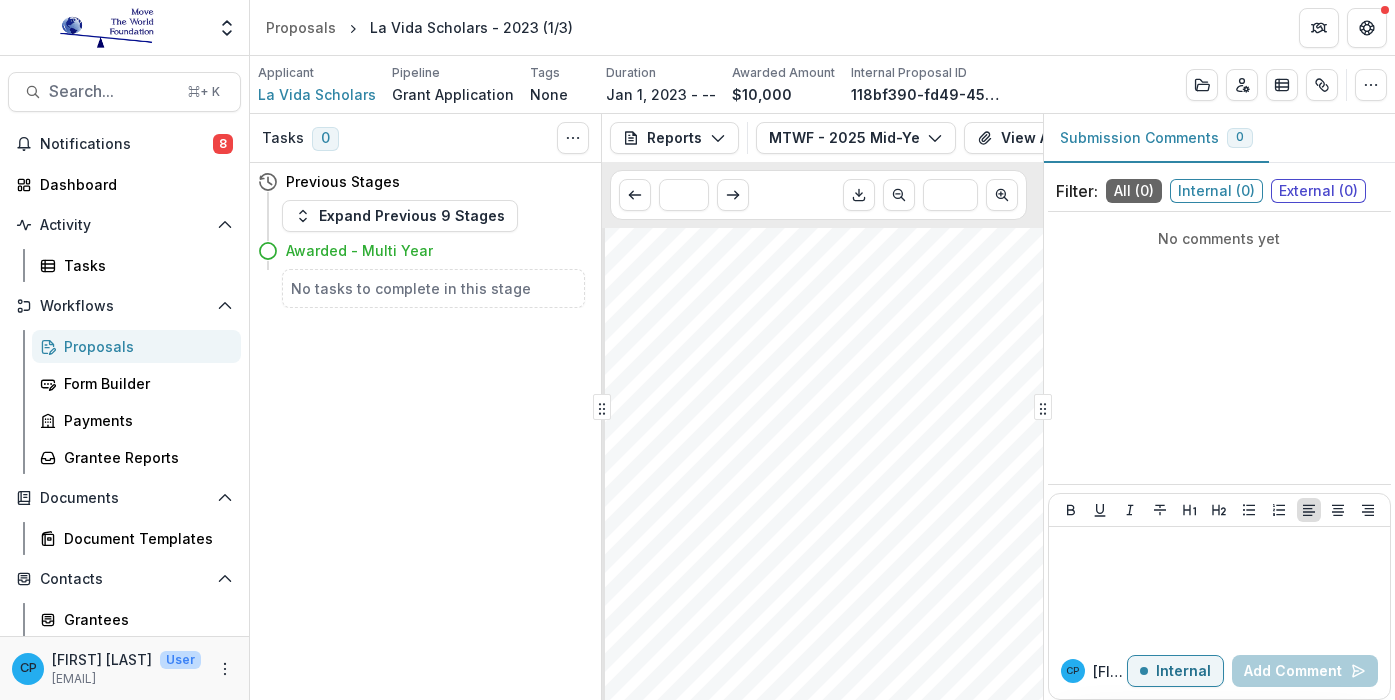 click on "- - Page: 2 MTWF - 2025 Mid-Year Update No, our key personnel and governance structure have remained consistent Has the 2024 MTWF grant been used as planned, i.e., as communicated in your application? (For reference, please review the response you shared in your application, pasted below.) Yes, it has been/will continue to be used as expected For reference, please see the response you shared in your application. We hereby confirm that La Vida spent our $10,000 2024 MTWF grant as described in our original application, to support program expansion in Chelsea, allowing LVS to enroll 56 Chelsea Scholars this year: eleven 9th-grade, five 10th-grade, twenty 11th-grade, and twenty 12th-grade Scholars. This figure exceeds last year’s enrollment of 42 Chelsea Scholars, demonstrating program growth. In total, we will serve 194 Lynn and Chelsea Scholars in the current (2024-2025) academic year. We are deeply grateful for MTWF support, which has allowed us to have such an impact on student and family lives. sophomores." at bounding box center (839, 522) 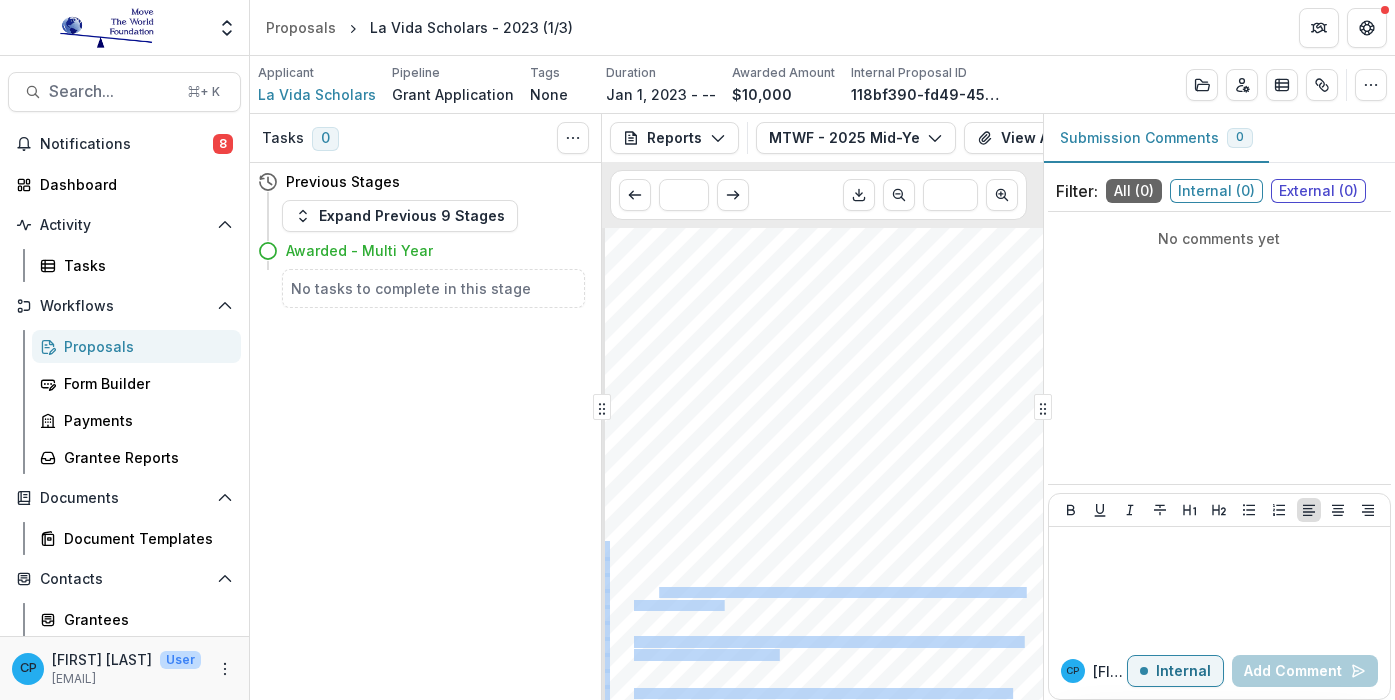 drag, startPoint x: 723, startPoint y: 610, endPoint x: 652, endPoint y: 598, distance: 72.00694 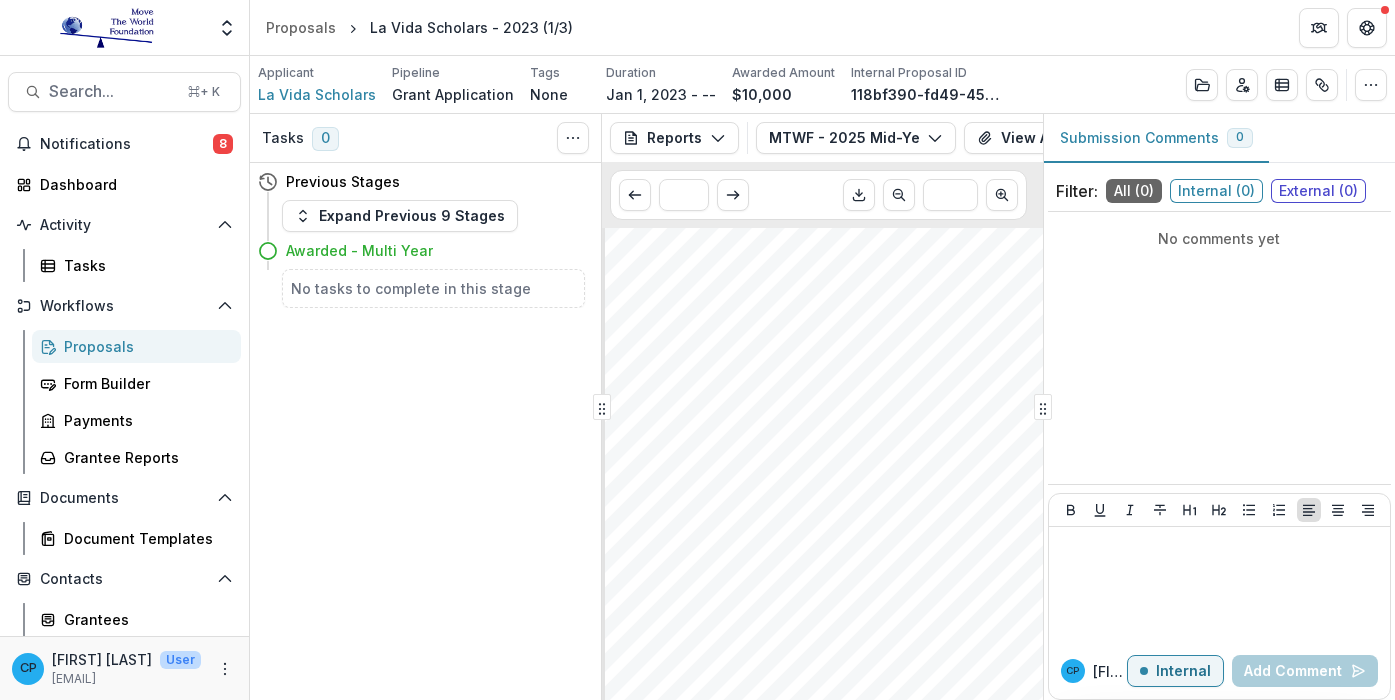 click on "Our Summer Academy begins on July 8 and ends on August 7. We take the Scholars on field" at bounding box center [829, 592] 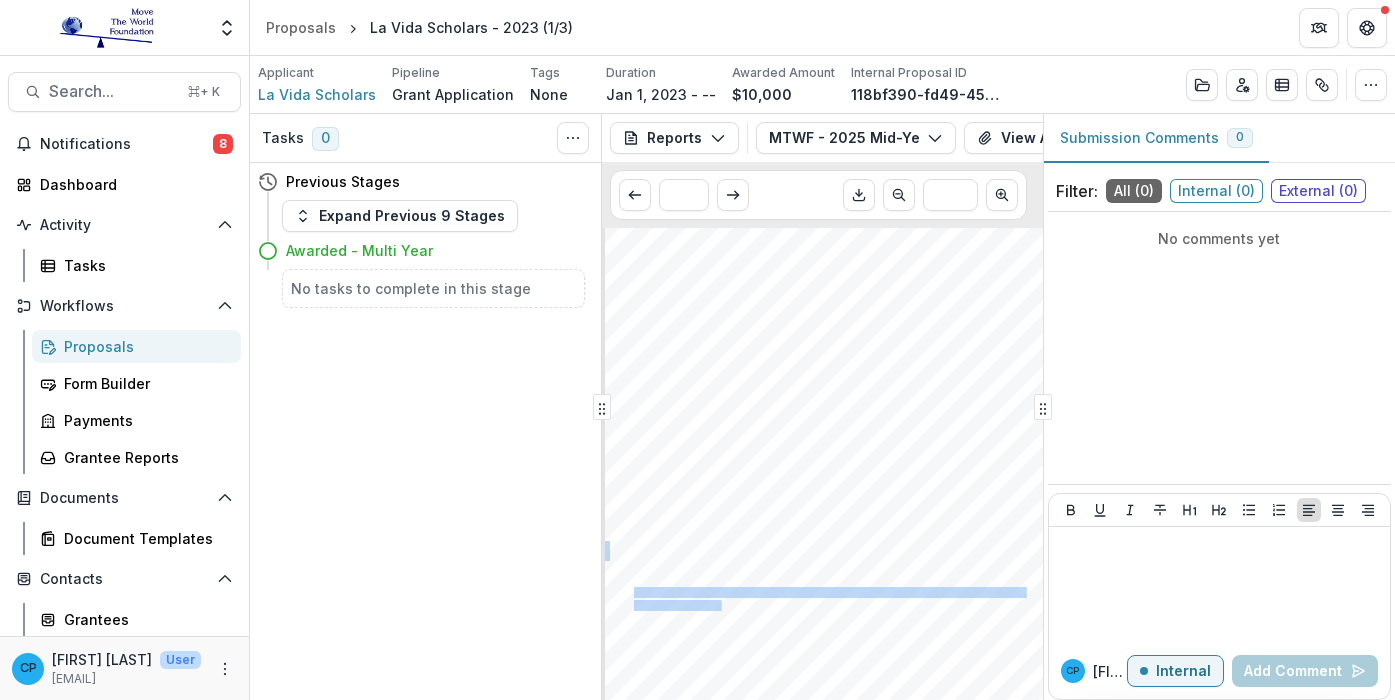 drag, startPoint x: 634, startPoint y: 599, endPoint x: 721, endPoint y: 609, distance: 87.57283 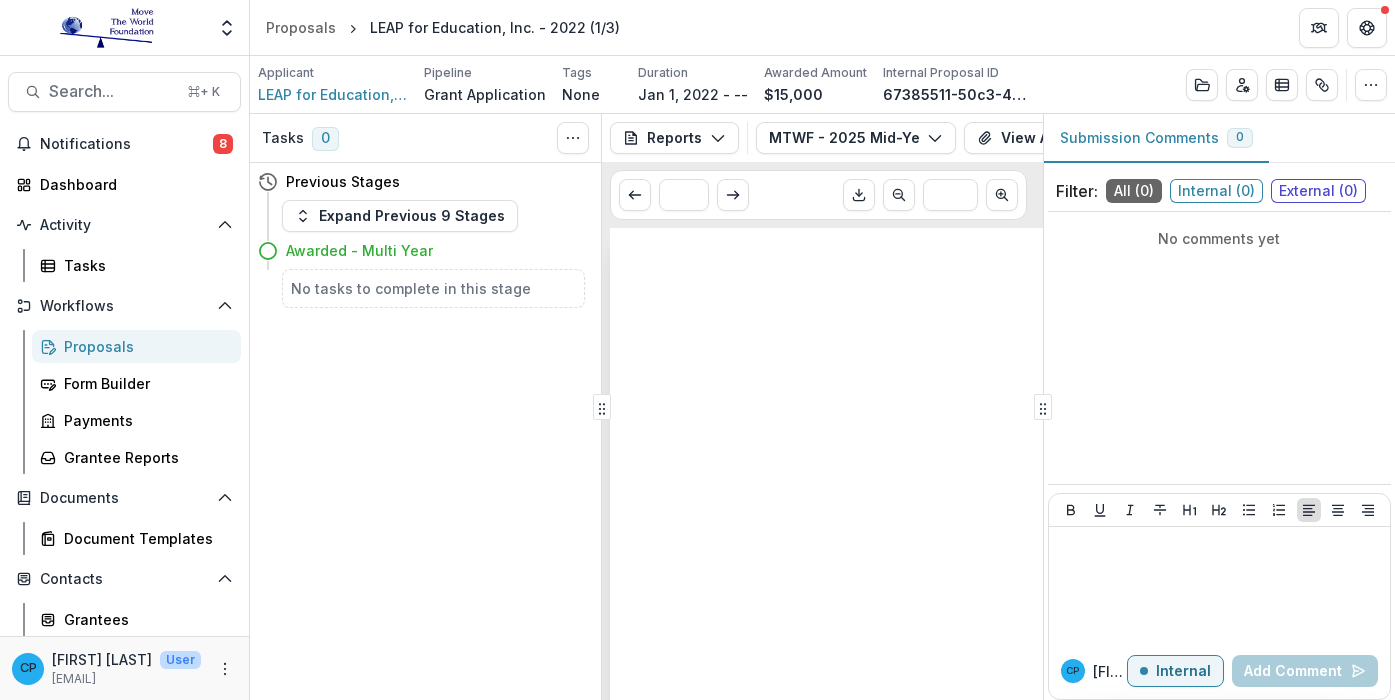 scroll, scrollTop: 0, scrollLeft: 0, axis: both 